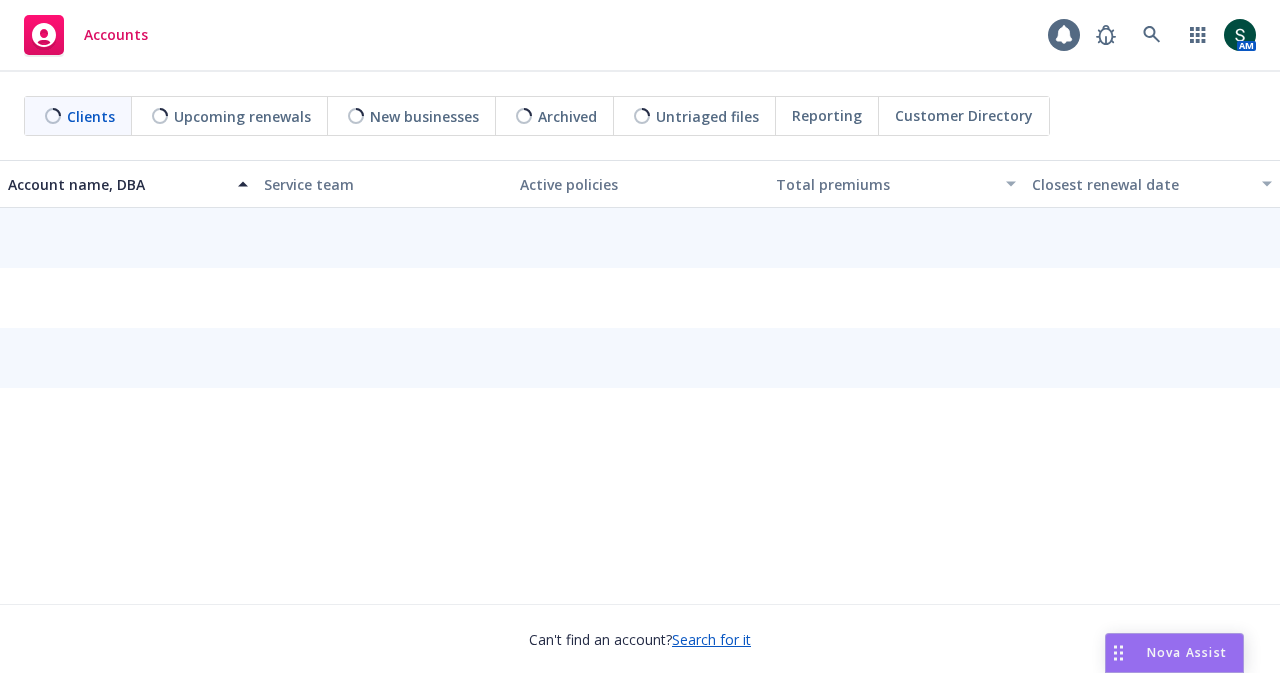 scroll, scrollTop: 0, scrollLeft: 0, axis: both 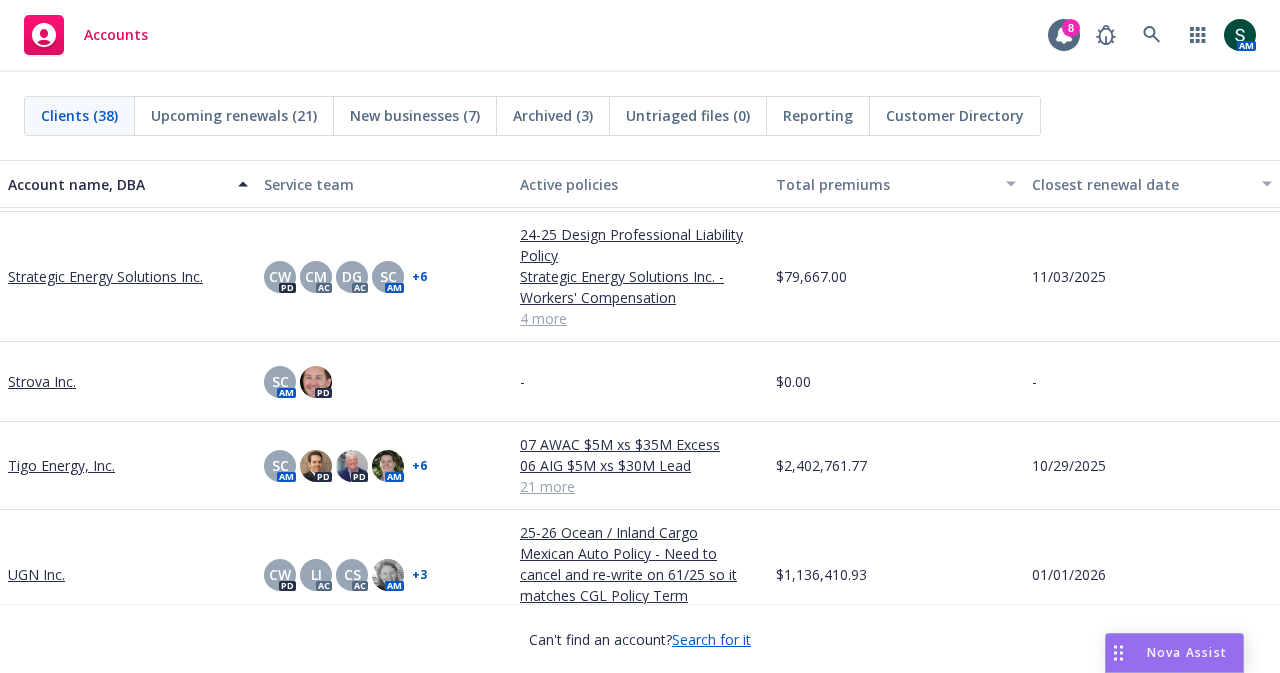 click on "Strategic Energy Solutions Inc." at bounding box center [105, 276] 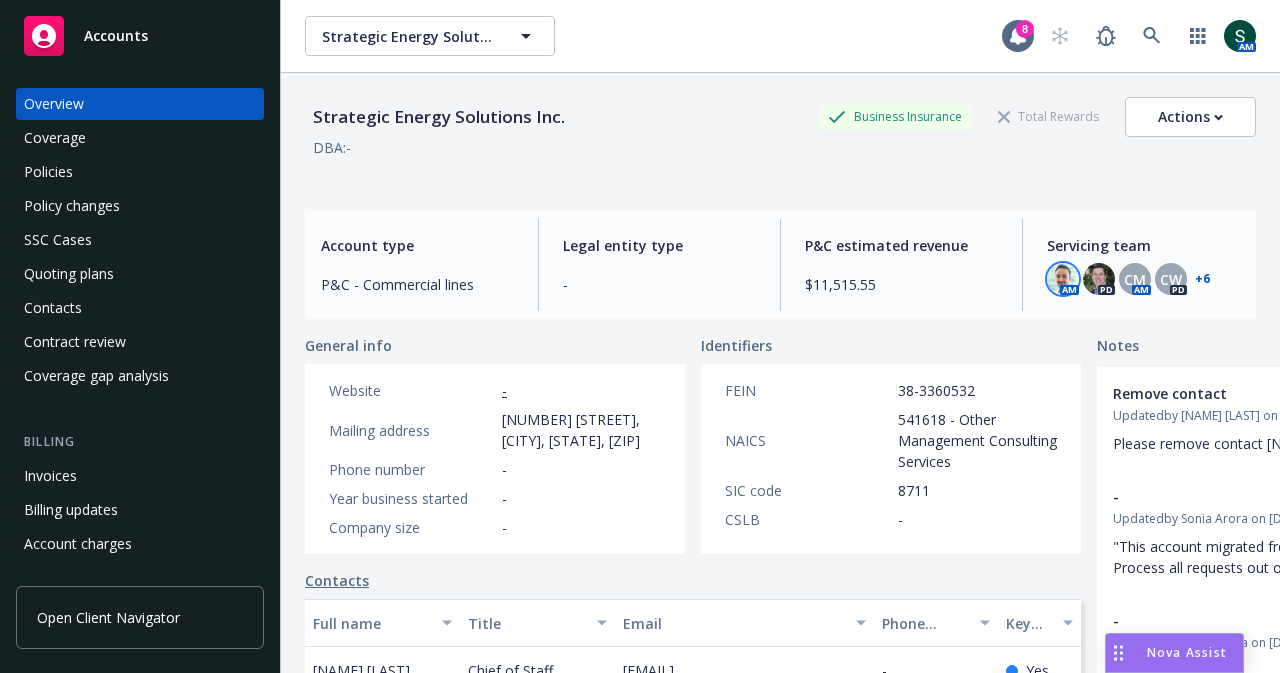click at bounding box center [1063, 279] 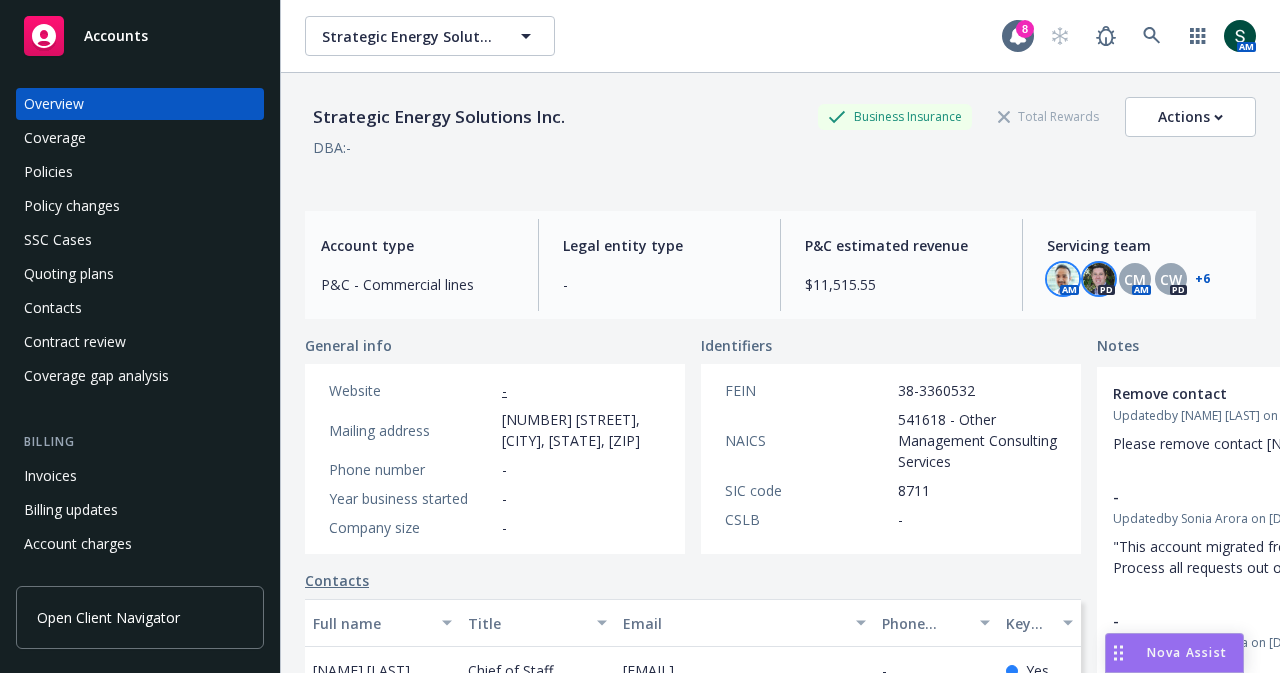 click at bounding box center (1099, 279) 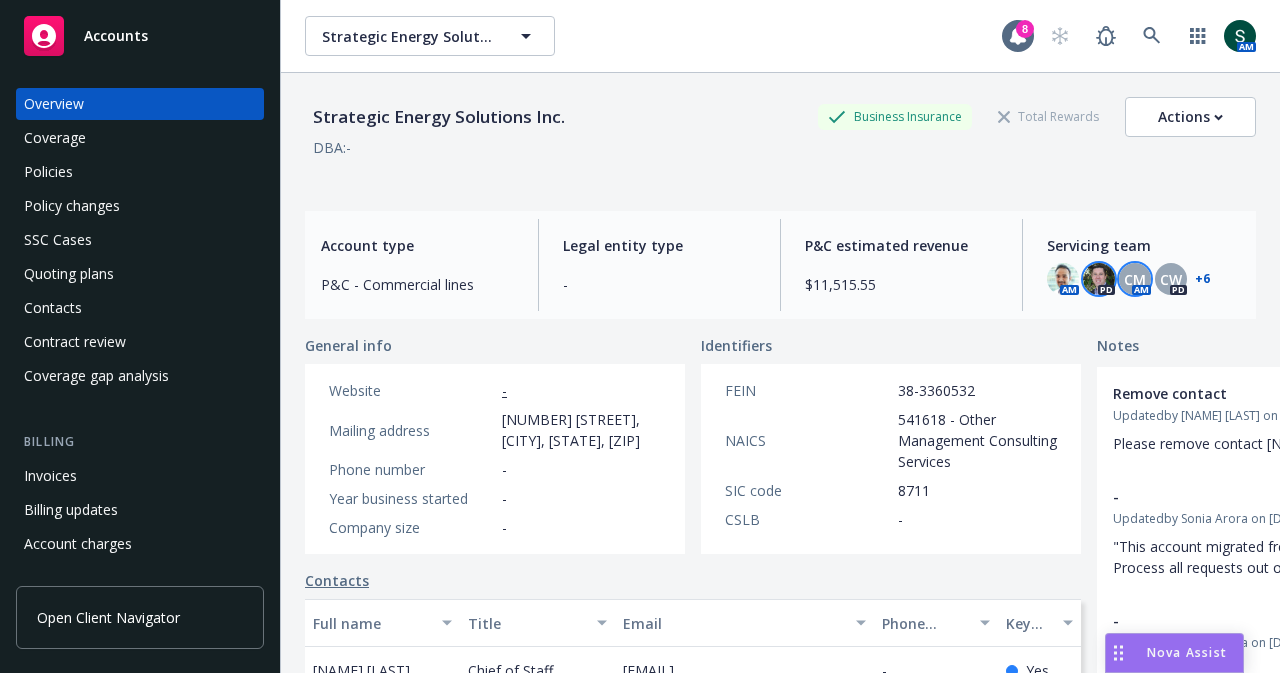 click on "CM" at bounding box center [1135, 279] 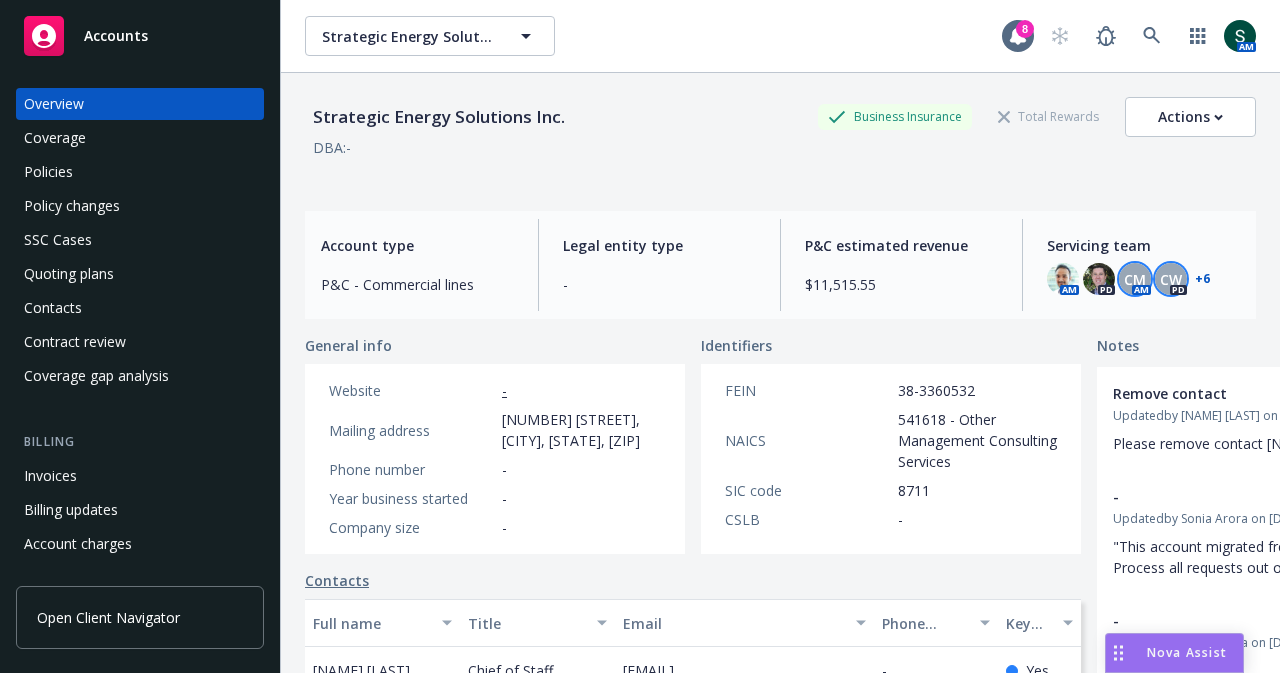 click on "CW" at bounding box center [1171, 279] 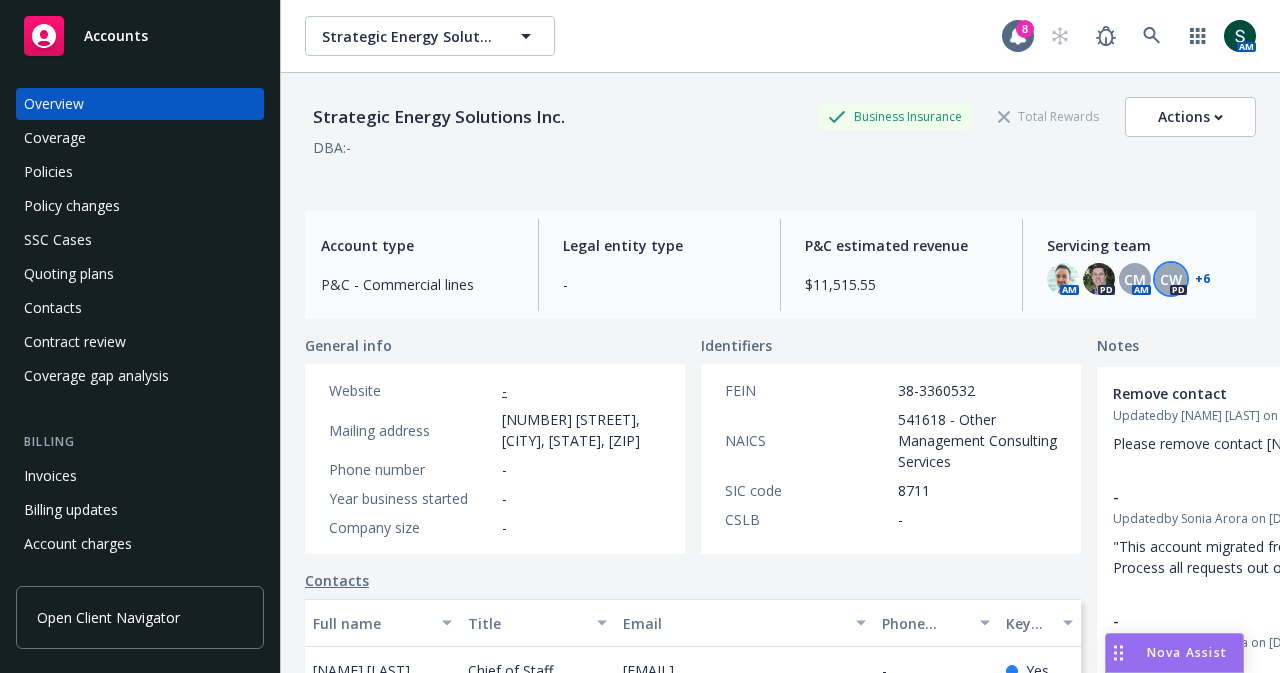 click on "+ 6" at bounding box center (1202, 279) 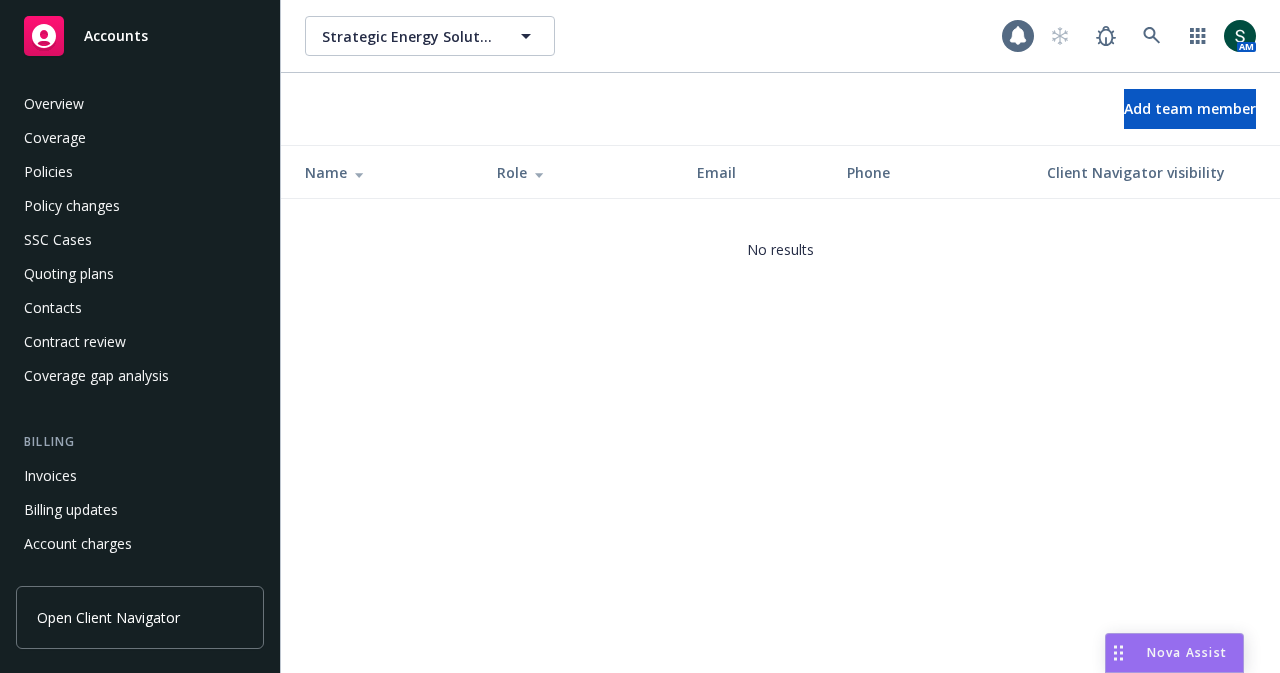 scroll, scrollTop: 0, scrollLeft: 0, axis: both 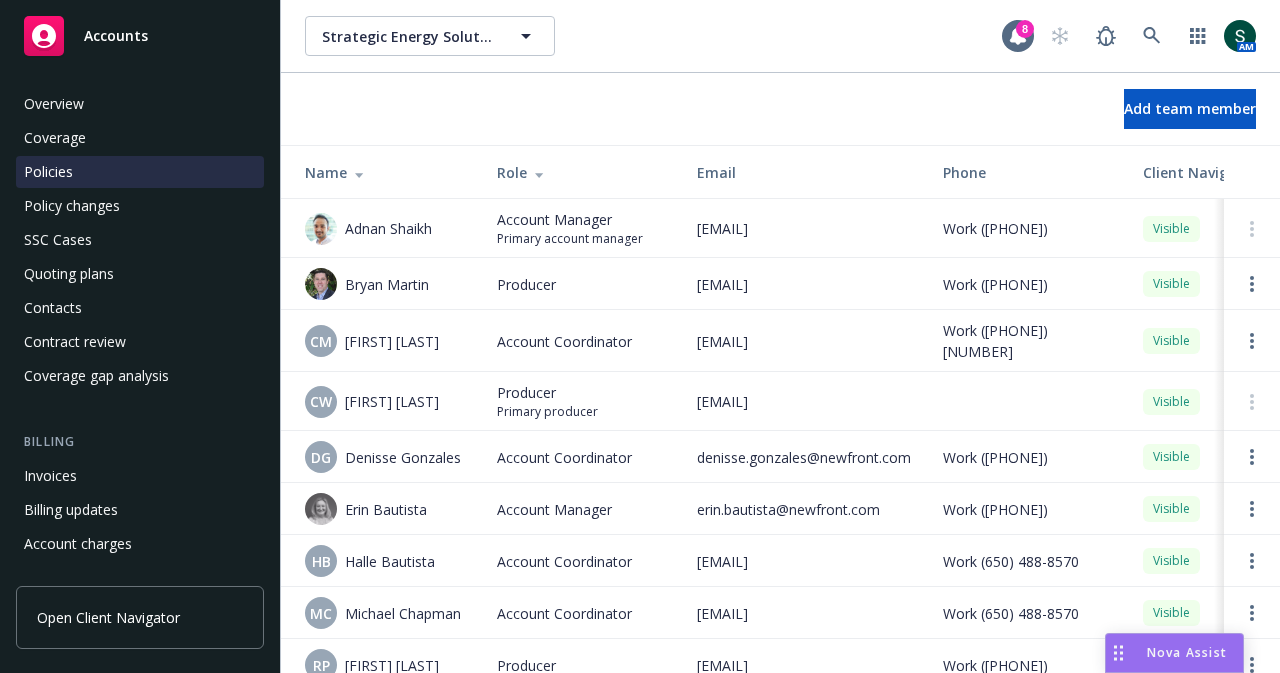 click on "Policies" at bounding box center [140, 172] 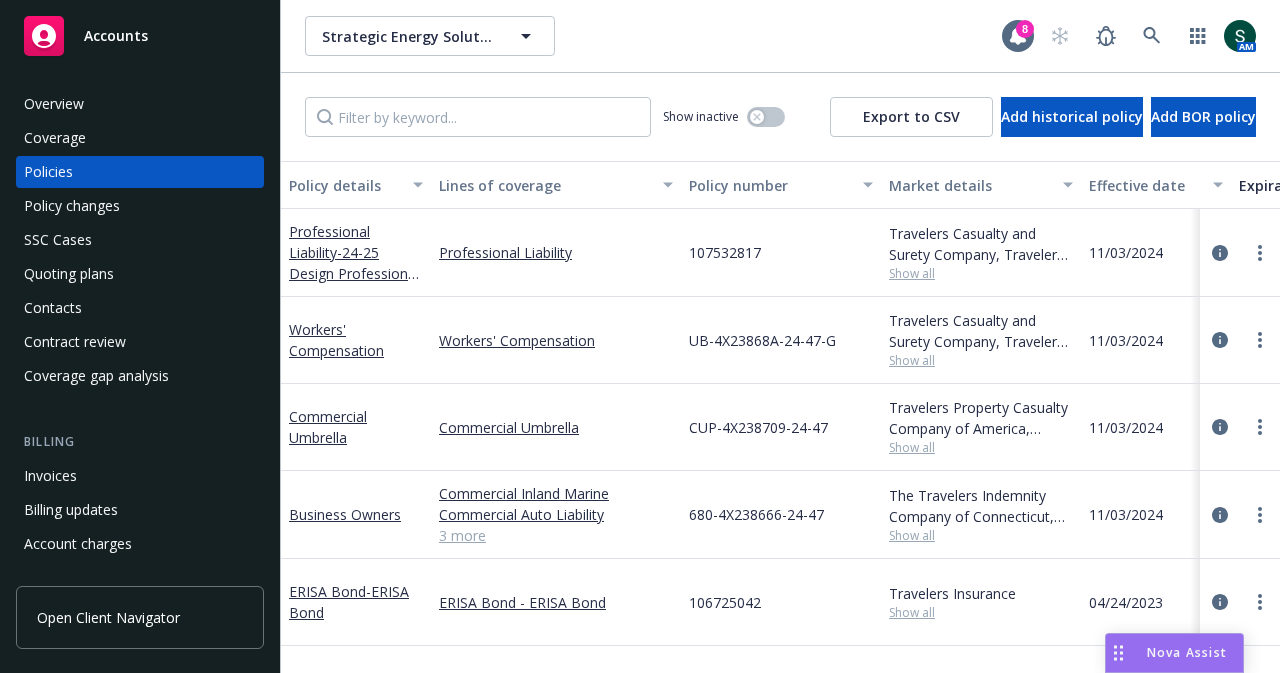 scroll, scrollTop: 89, scrollLeft: 0, axis: vertical 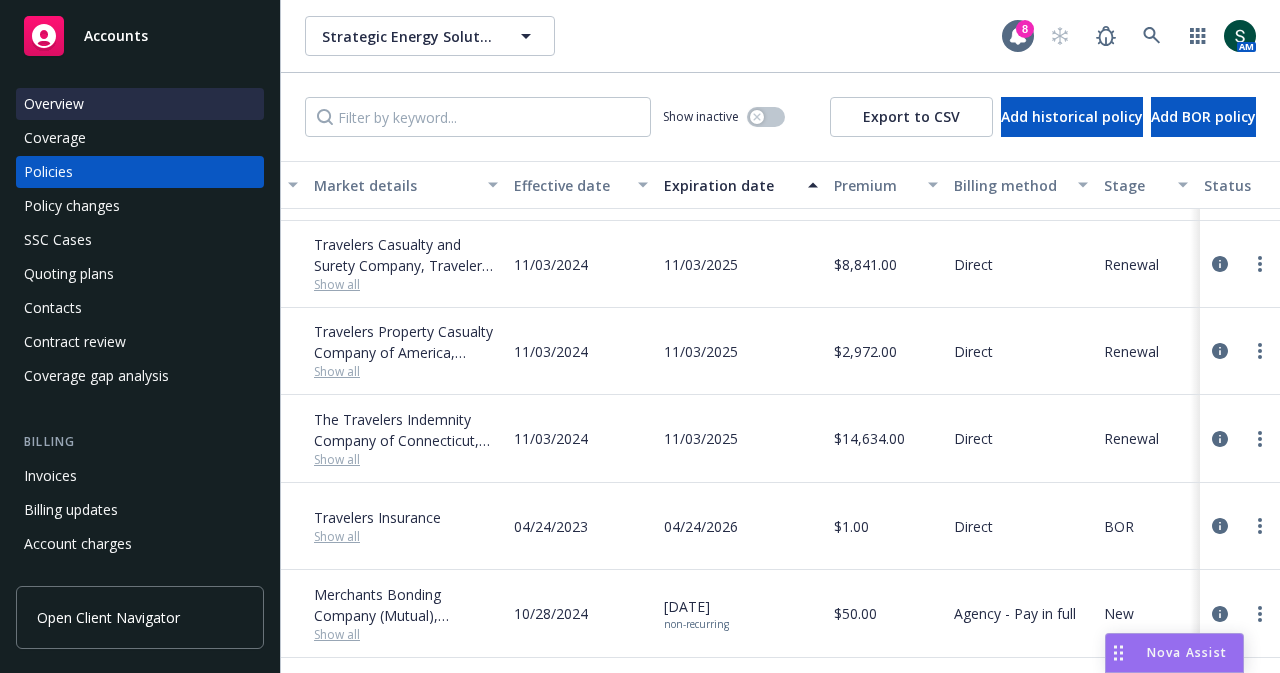 click on "Overview" at bounding box center (54, 104) 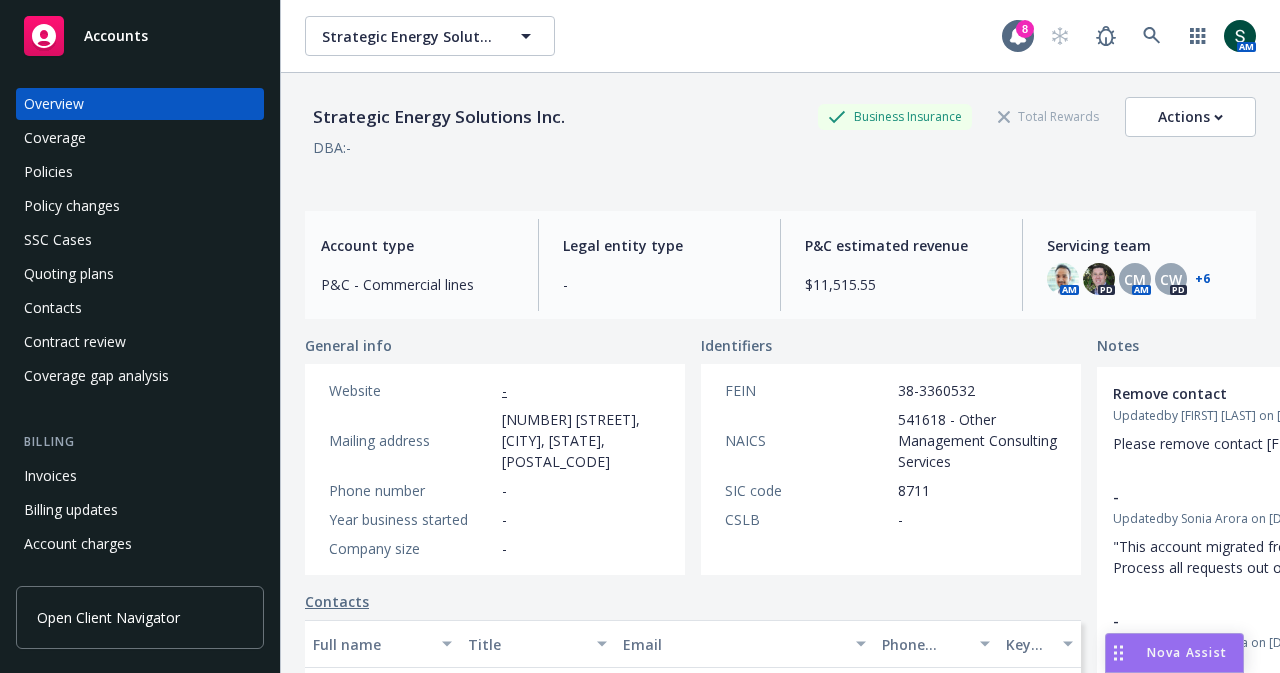 click on "+ 6" at bounding box center [1202, 279] 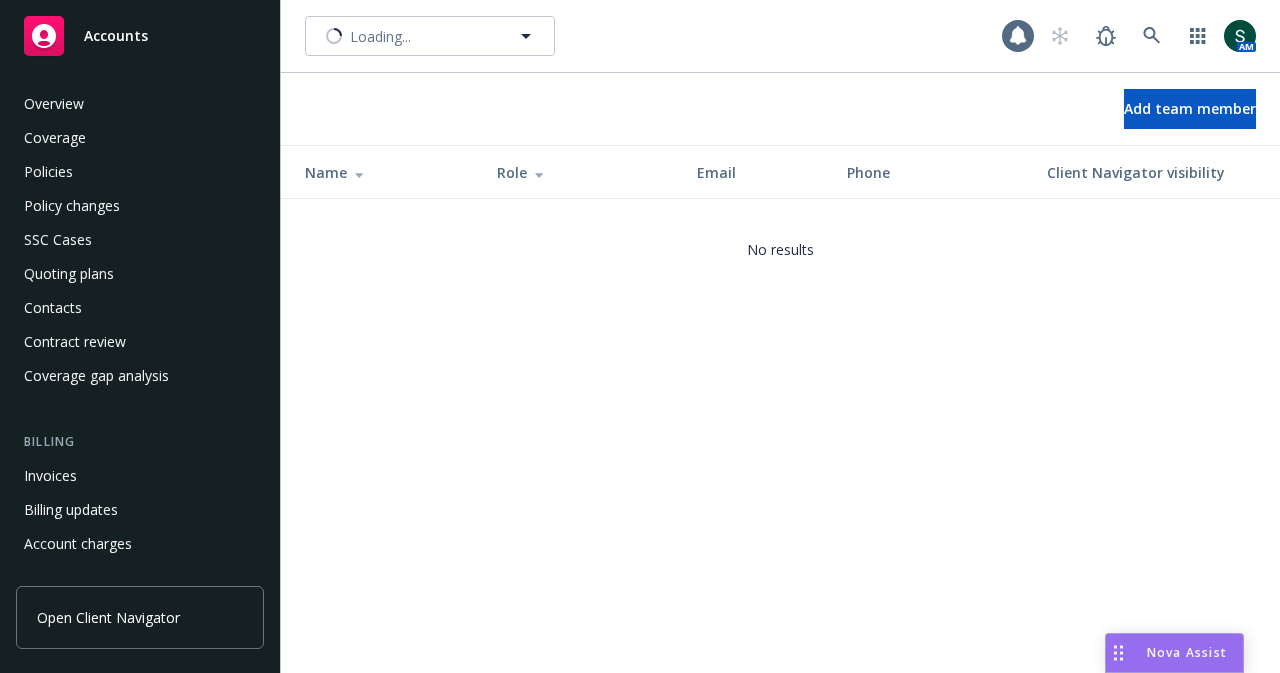scroll, scrollTop: 0, scrollLeft: 0, axis: both 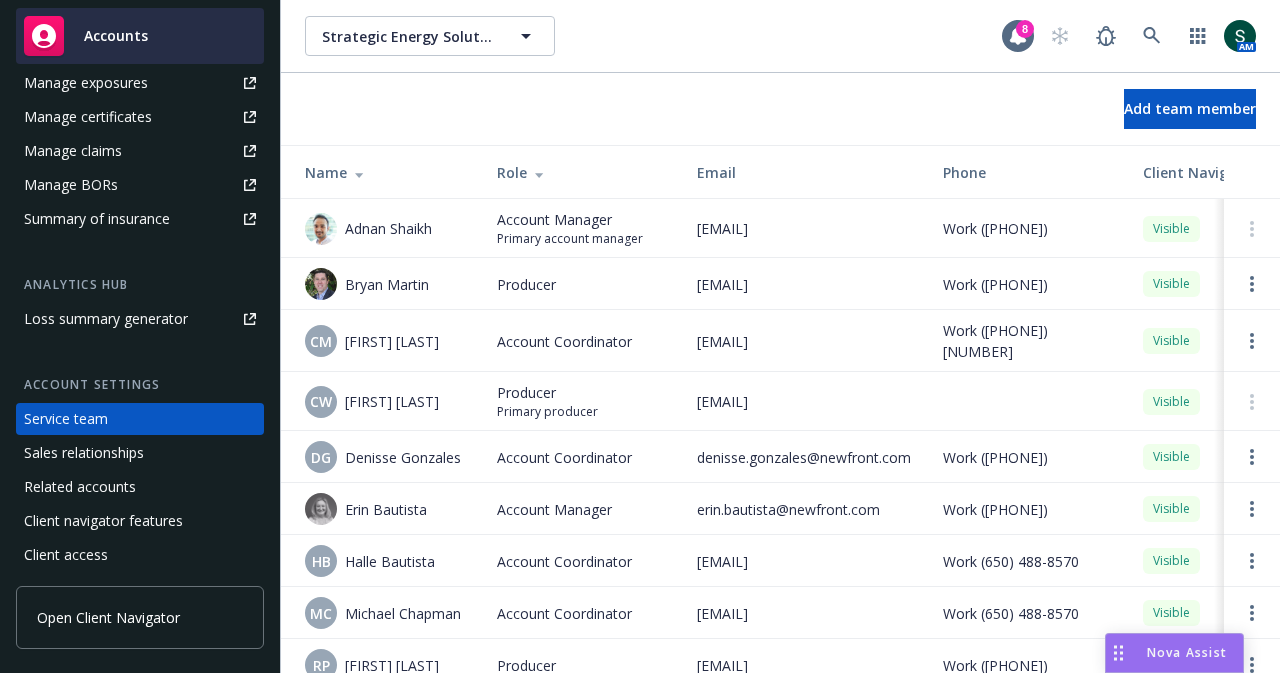 click on "Accounts" at bounding box center [140, 36] 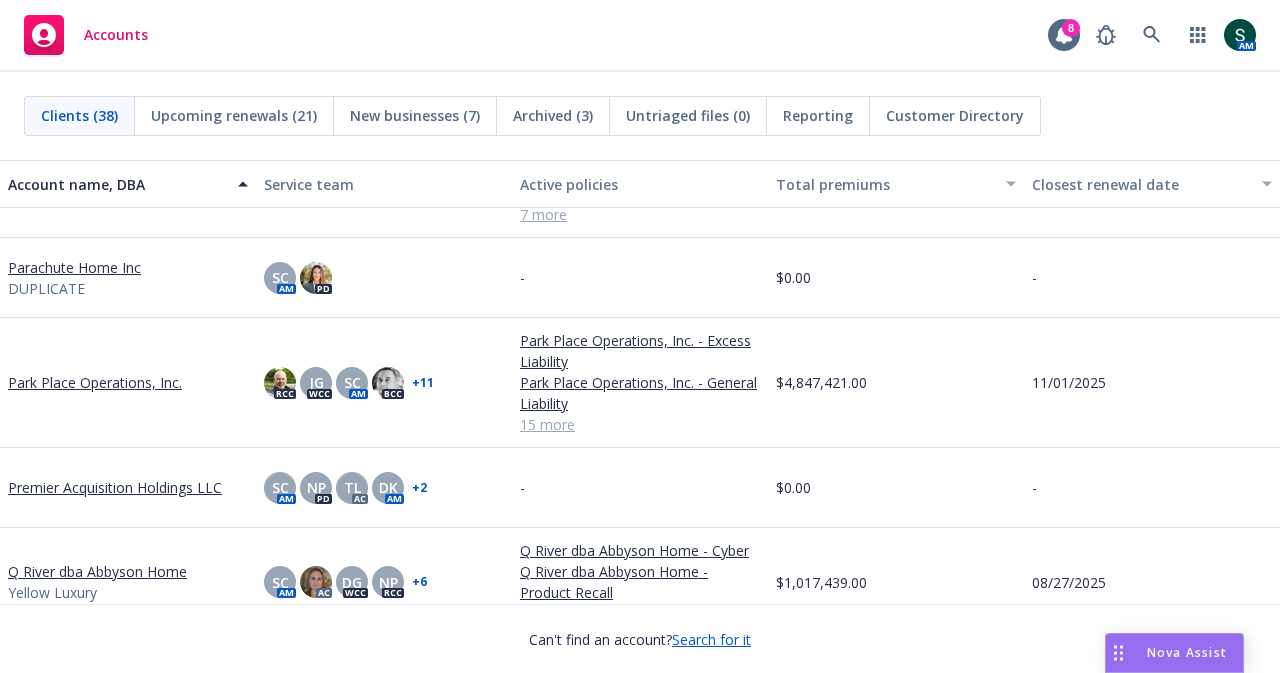 scroll, scrollTop: 2300, scrollLeft: 0, axis: vertical 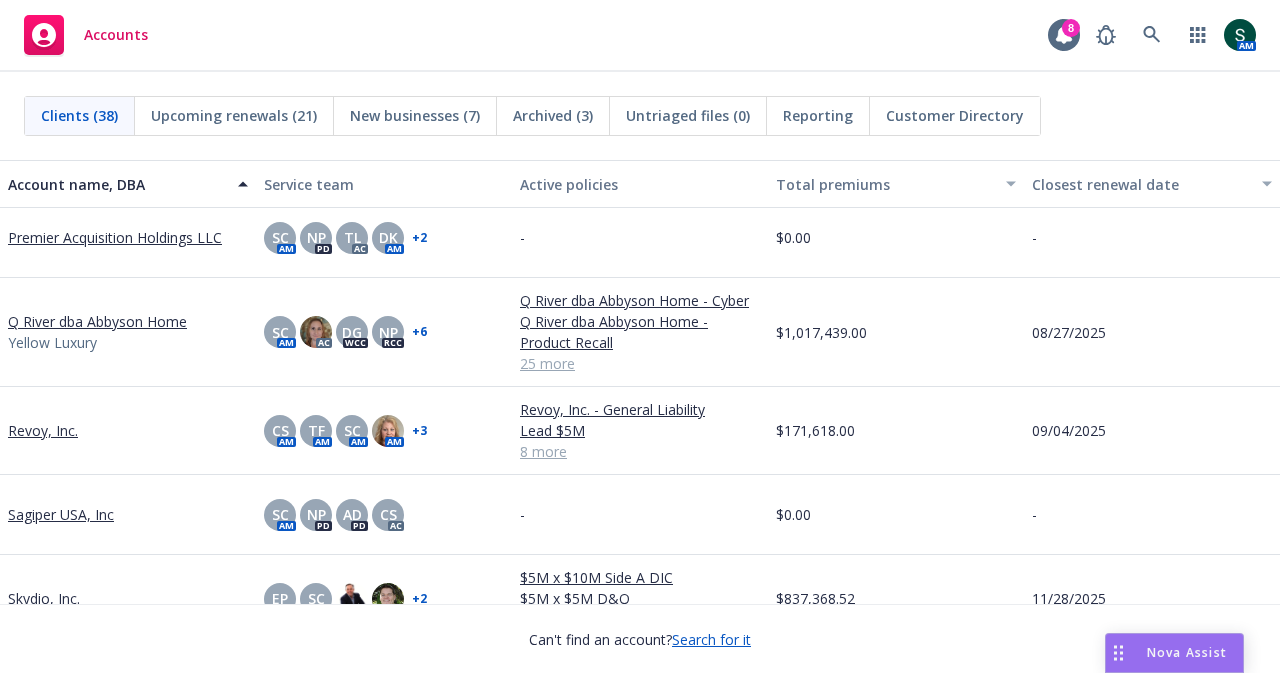click on "Q River dba Abbyson Home" at bounding box center [97, 321] 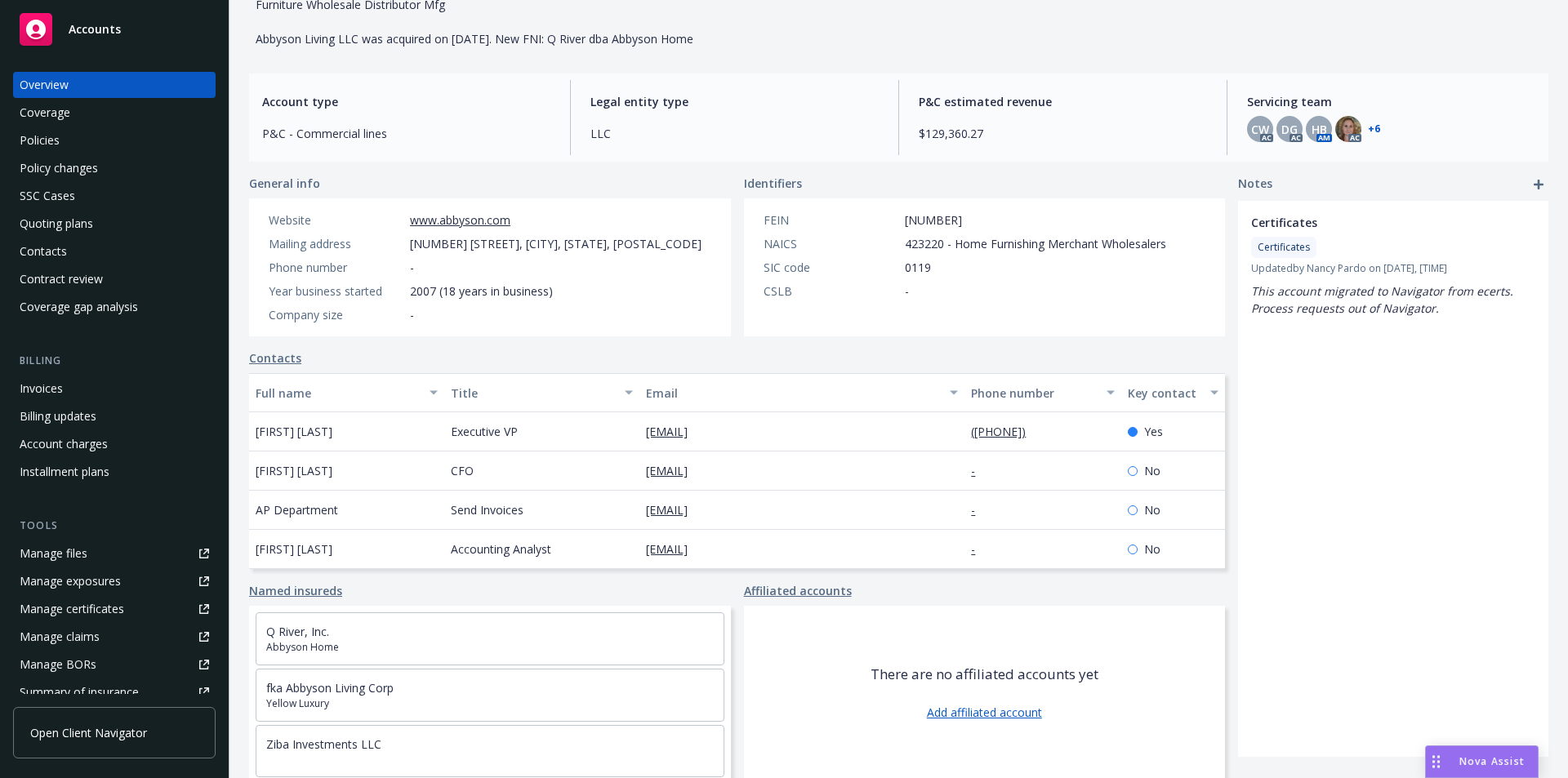 scroll, scrollTop: 134, scrollLeft: 0, axis: vertical 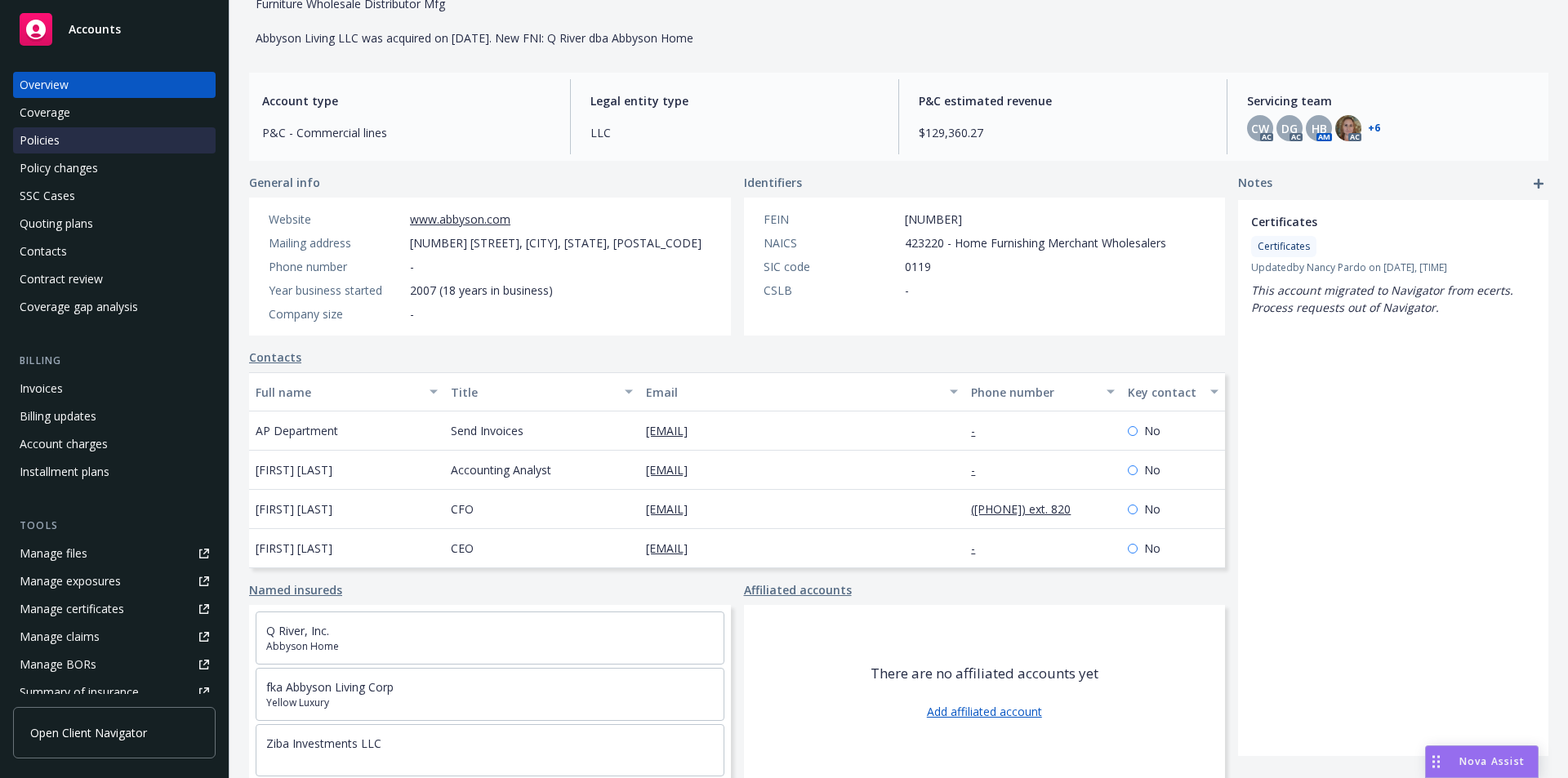 click on "Policies" at bounding box center (114, 140) 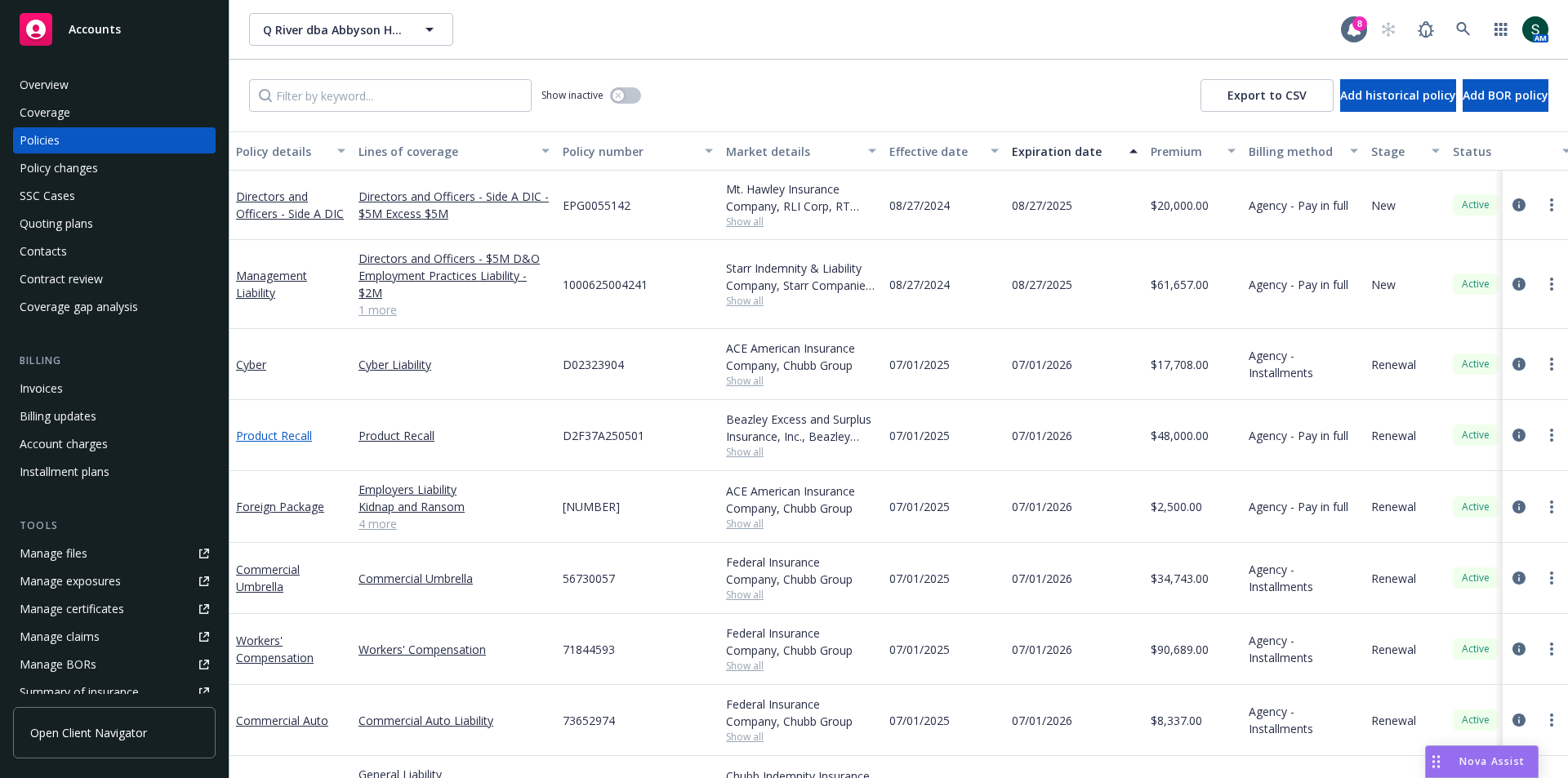click on "Product Recall" at bounding box center [274, 435] 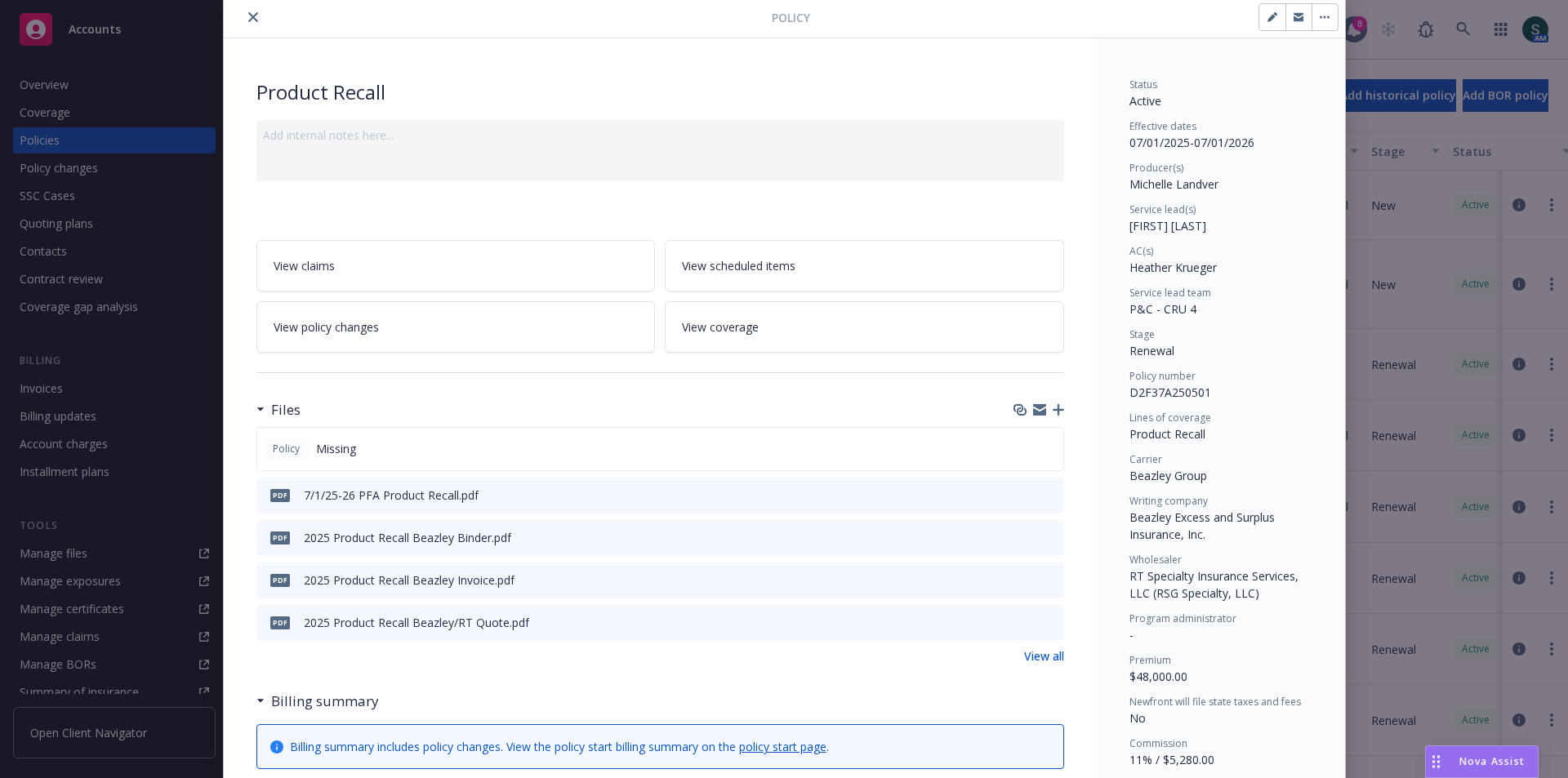 scroll, scrollTop: 82, scrollLeft: 0, axis: vertical 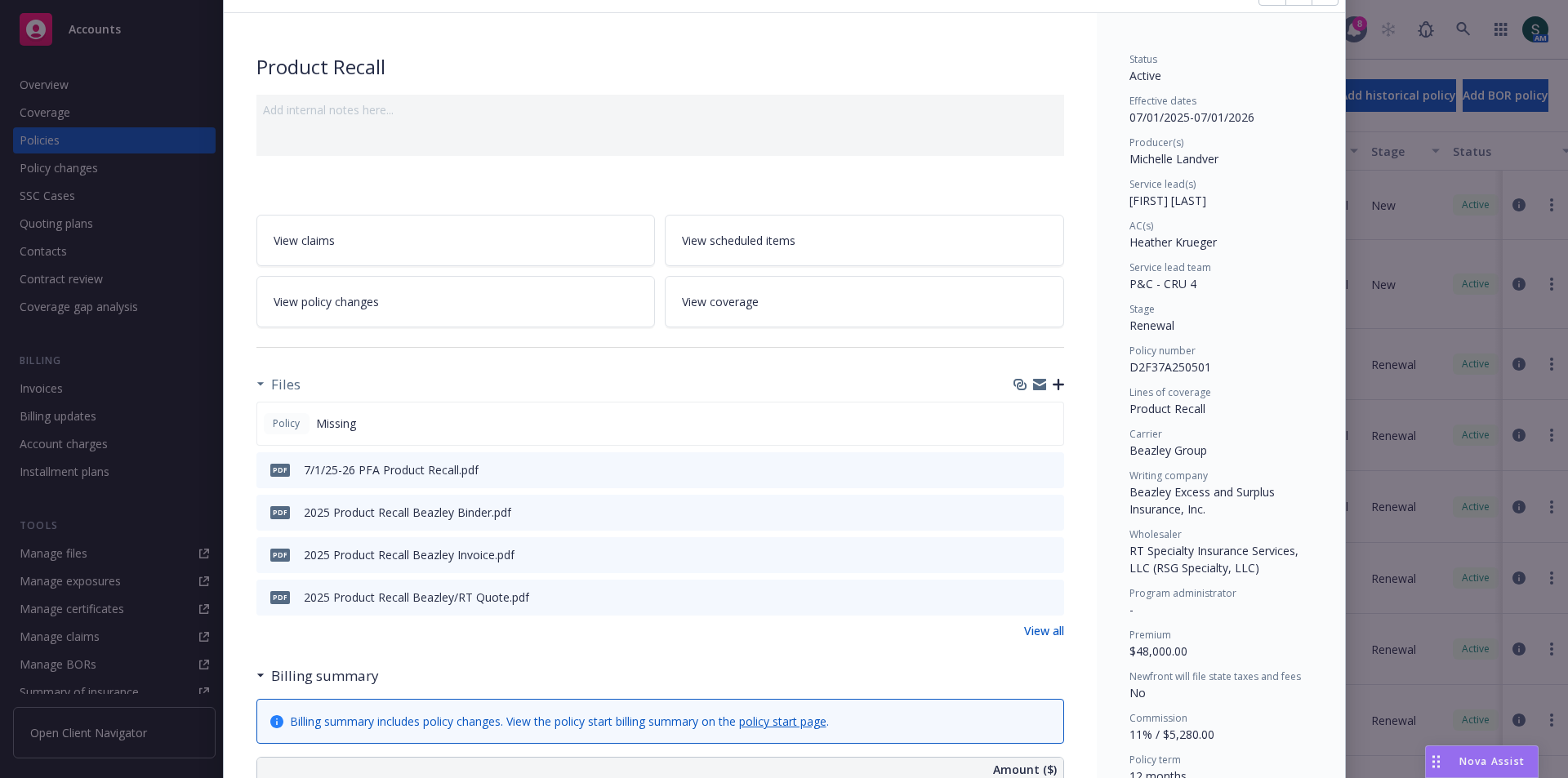 click 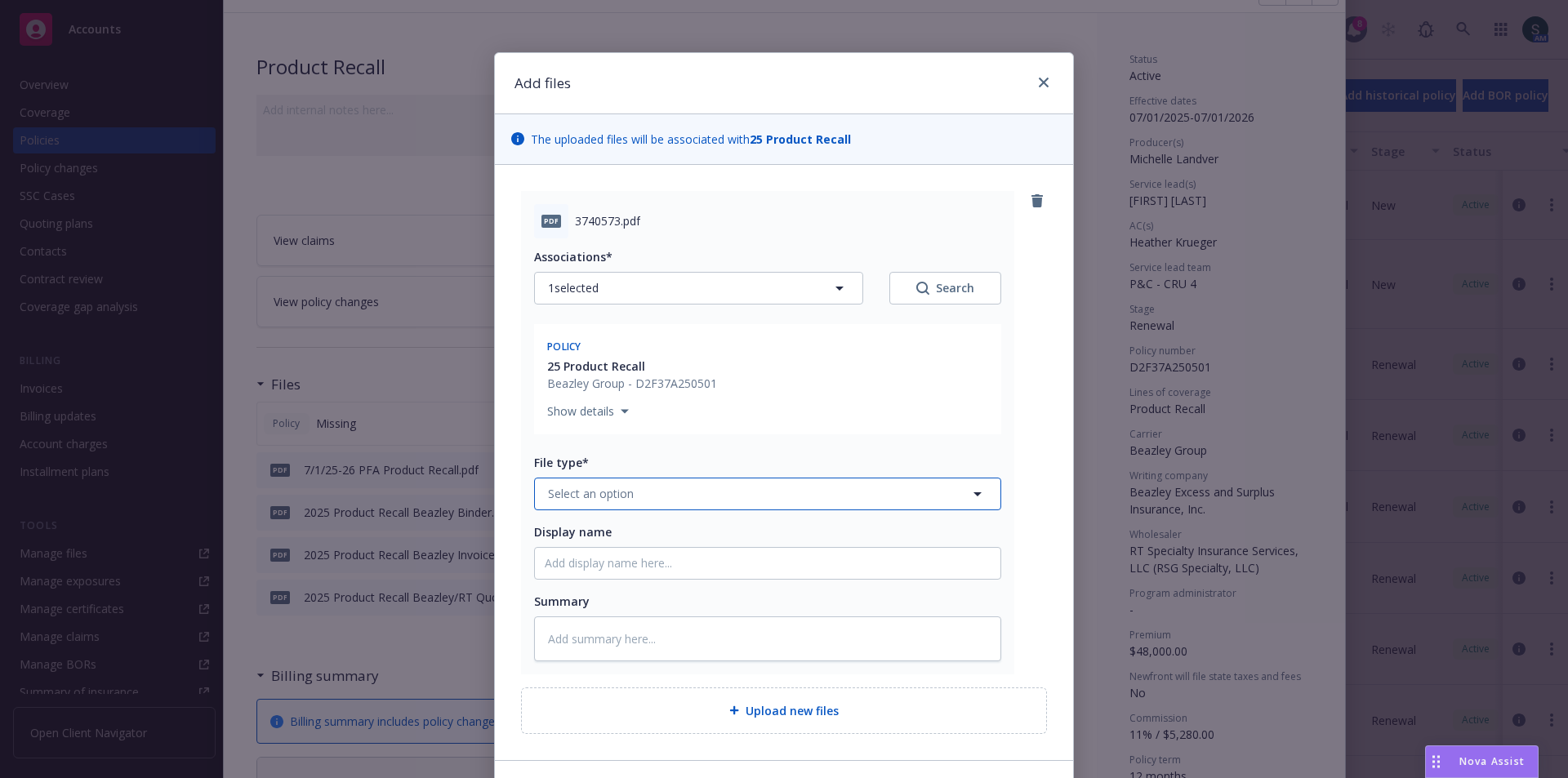 click on "Select an option" at bounding box center [768, 494] 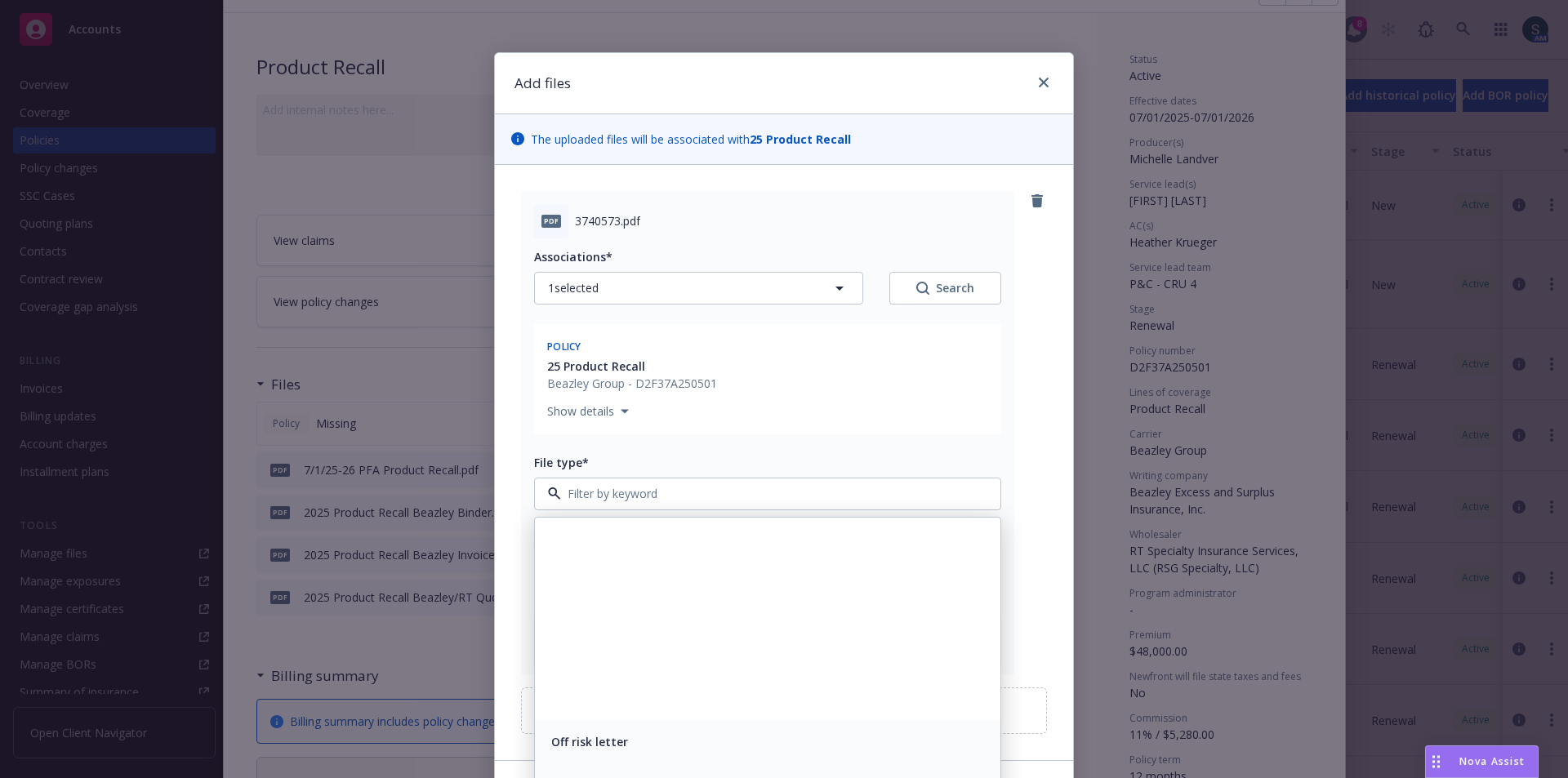 scroll, scrollTop: 5225, scrollLeft: 0, axis: vertical 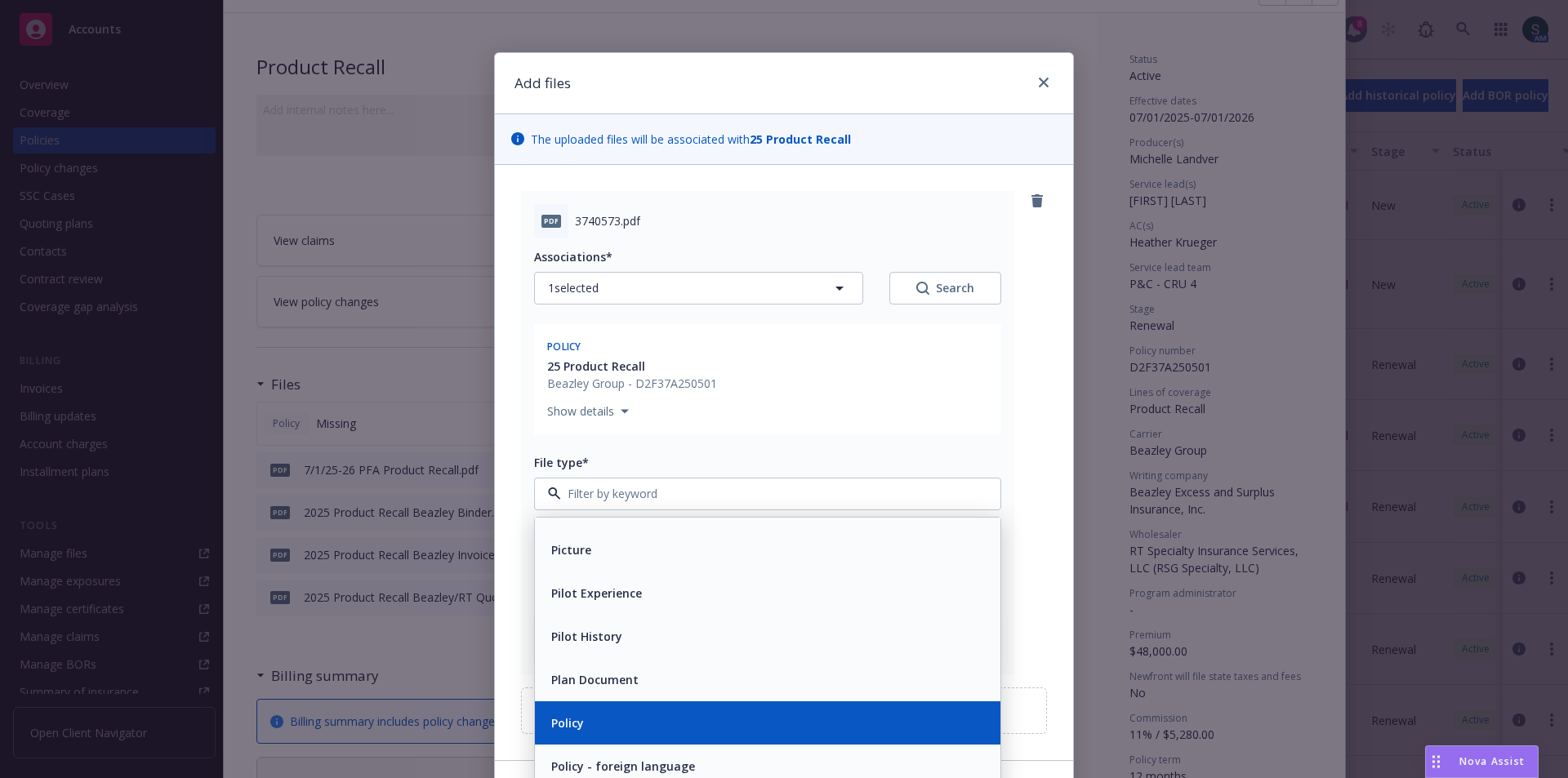 click on "Policy" at bounding box center [568, 722] 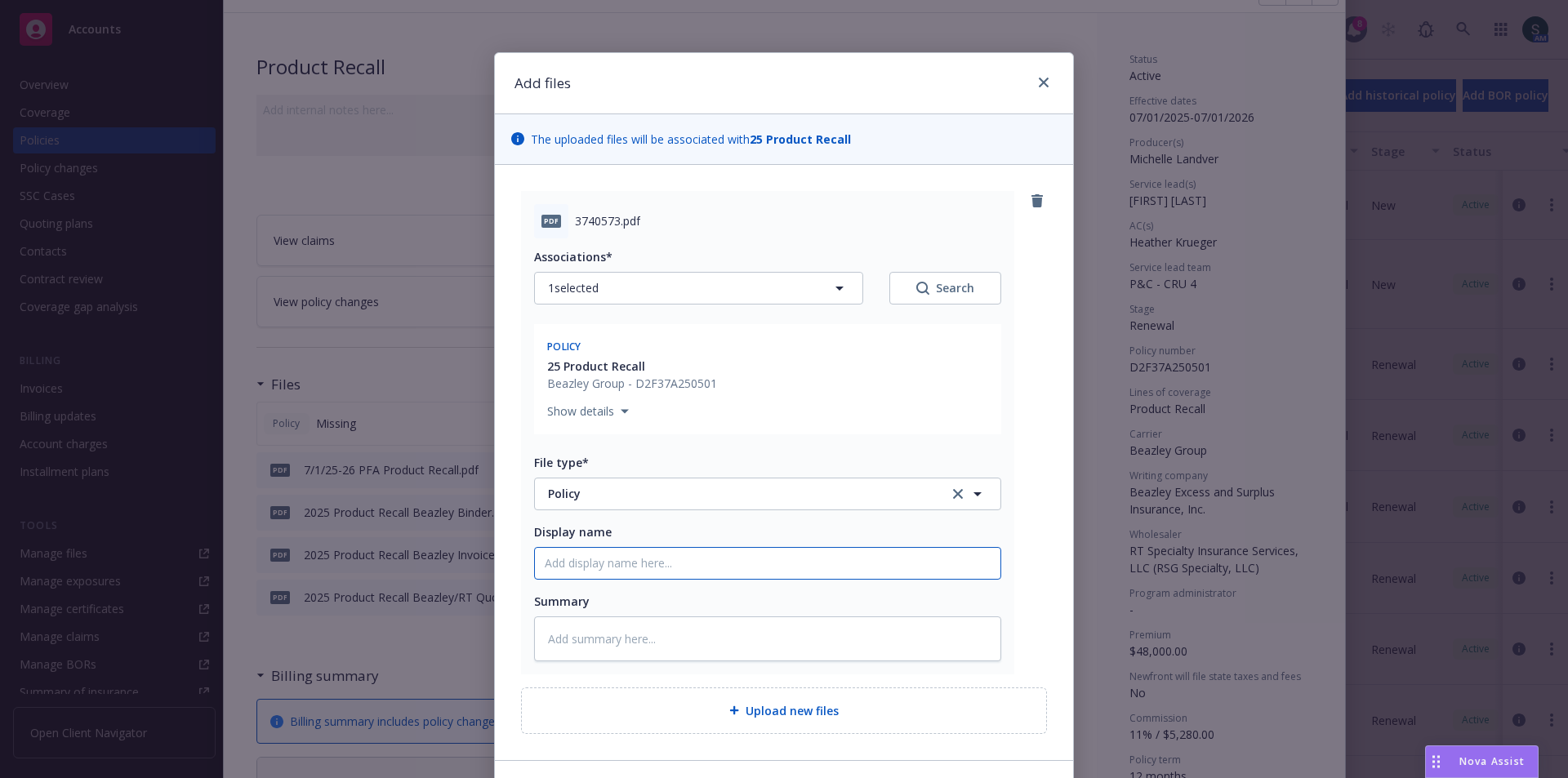 click on "Display name" at bounding box center (768, 563) 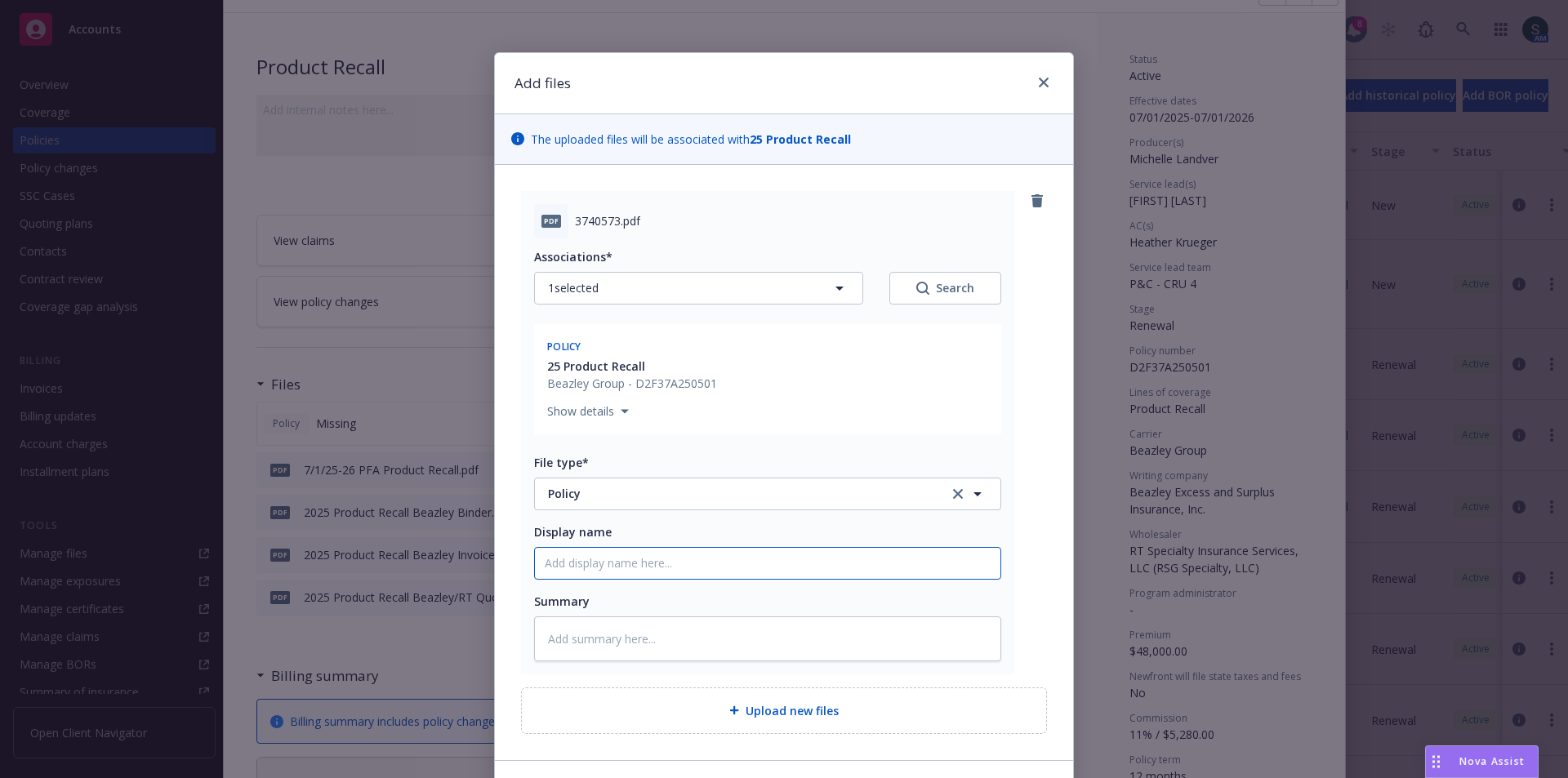 type on "x" 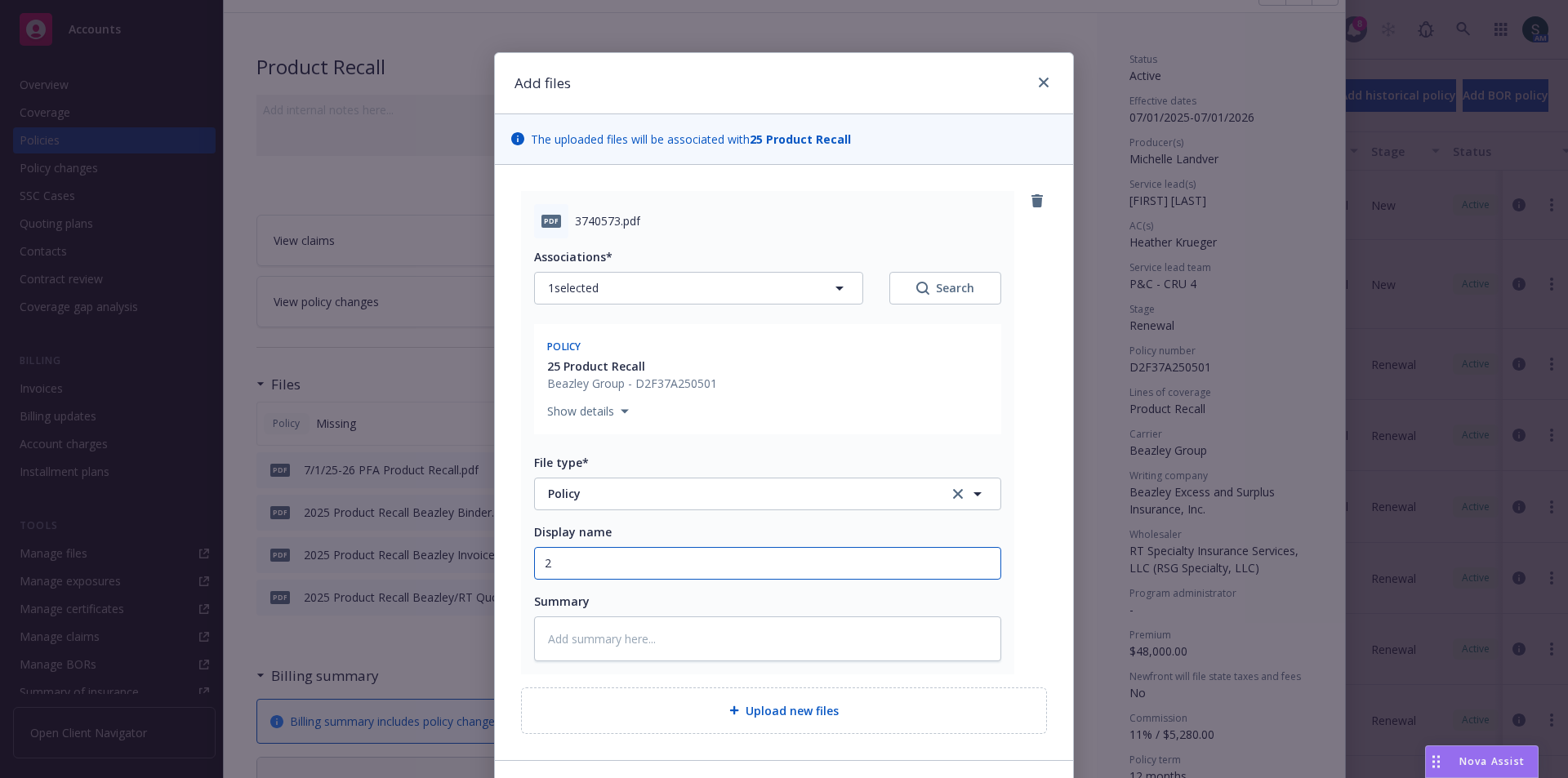type on "x" 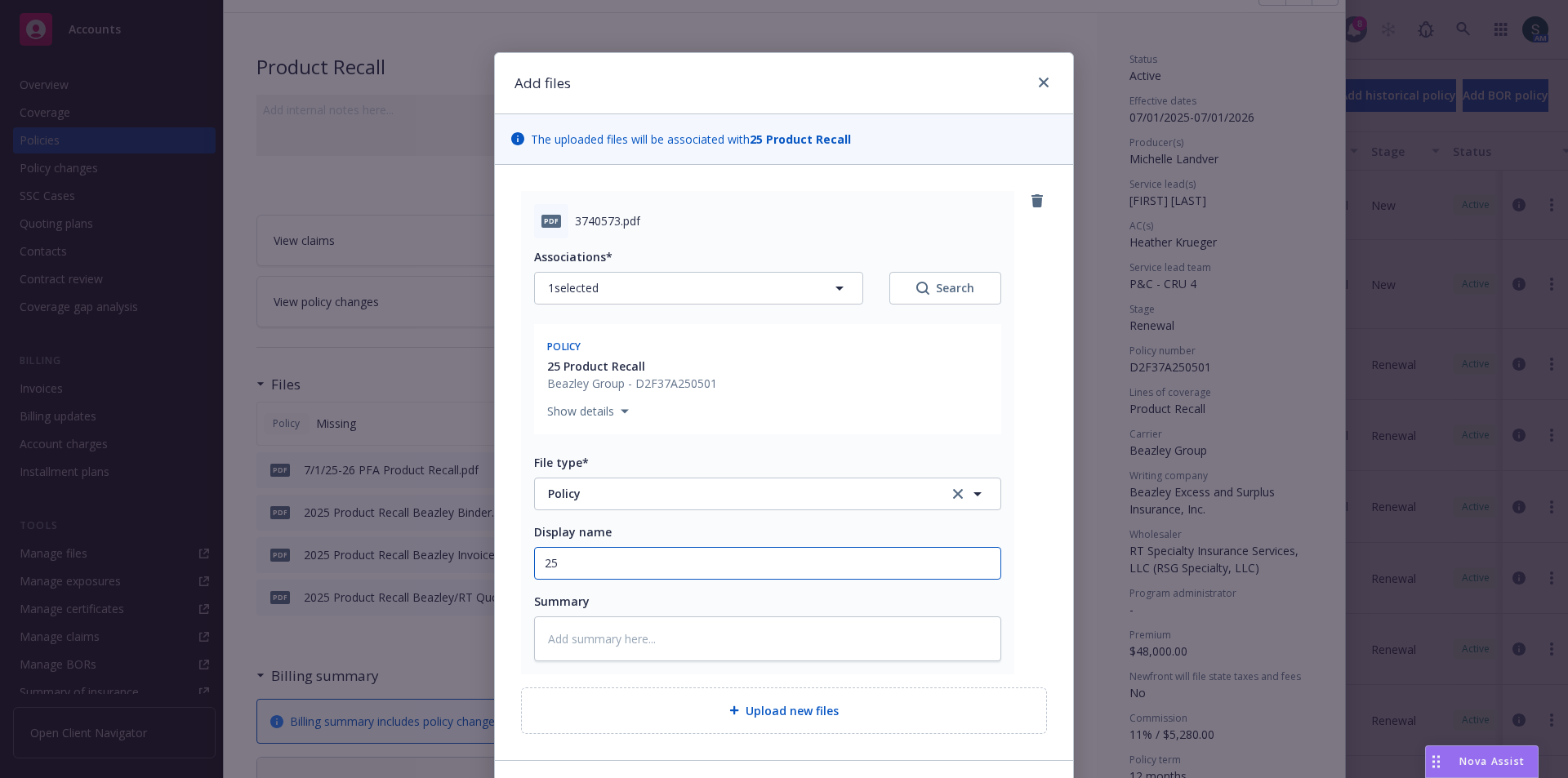 type on "x" 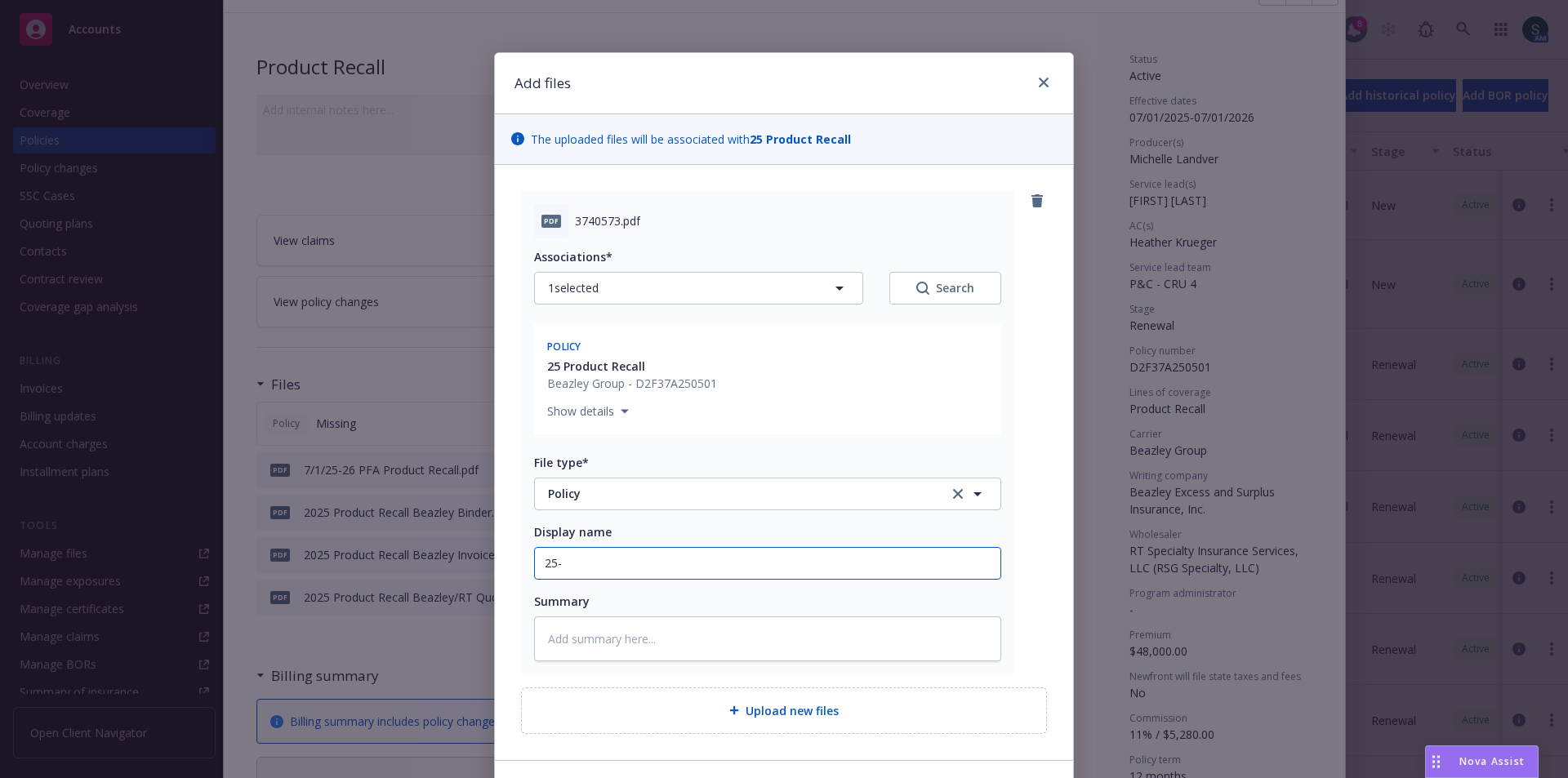 type on "x" 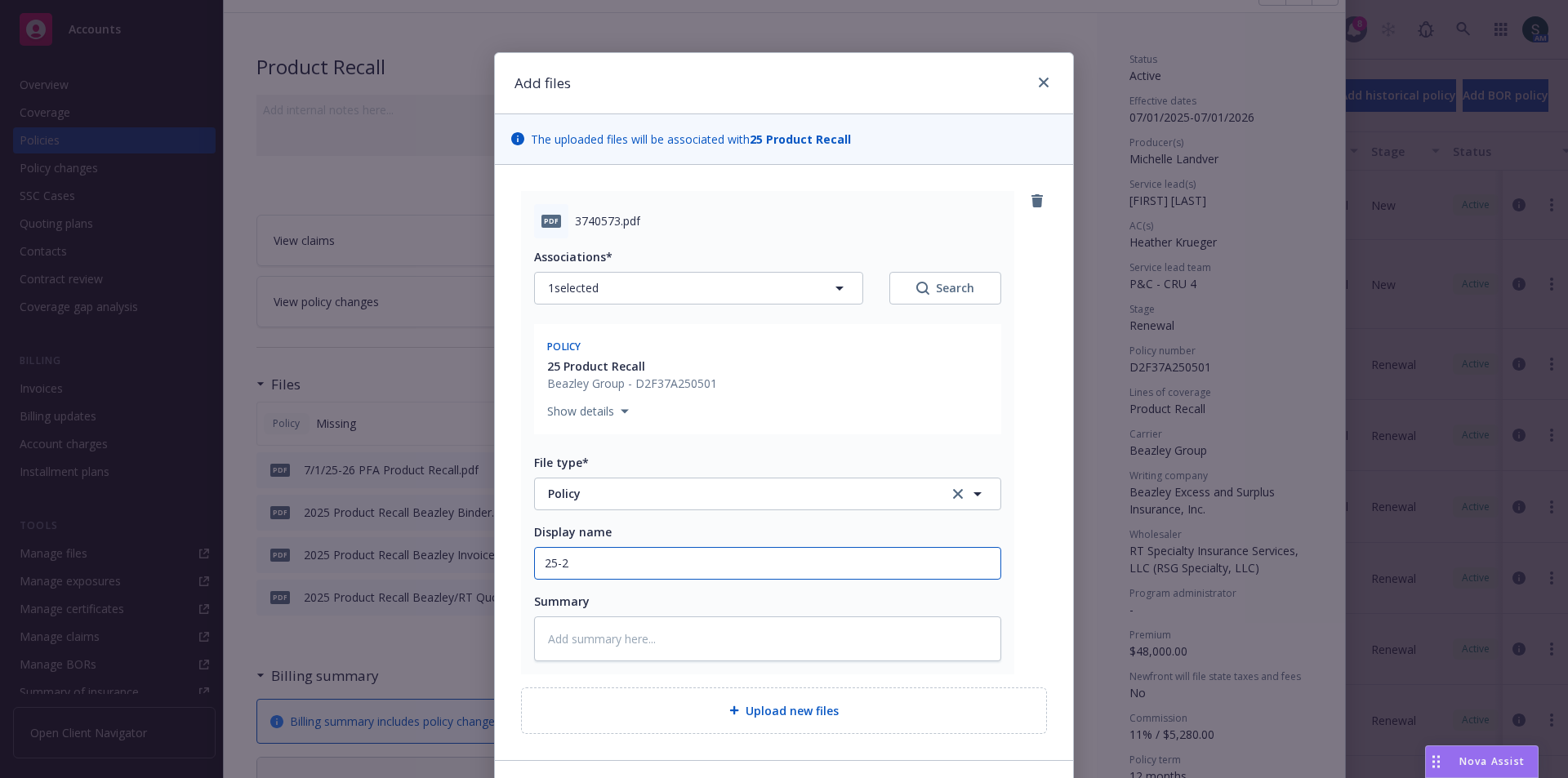 type on "x" 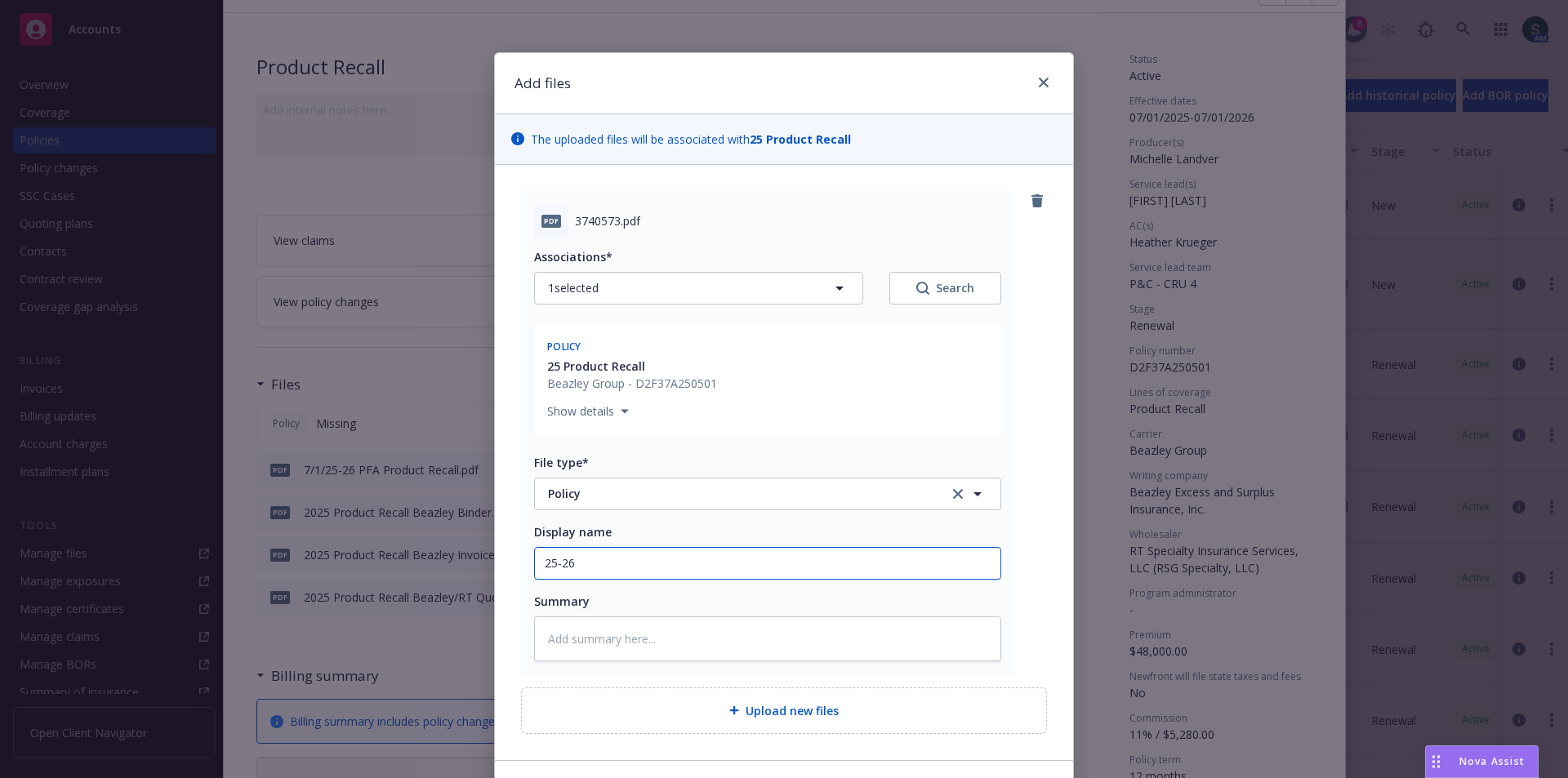 type on "x" 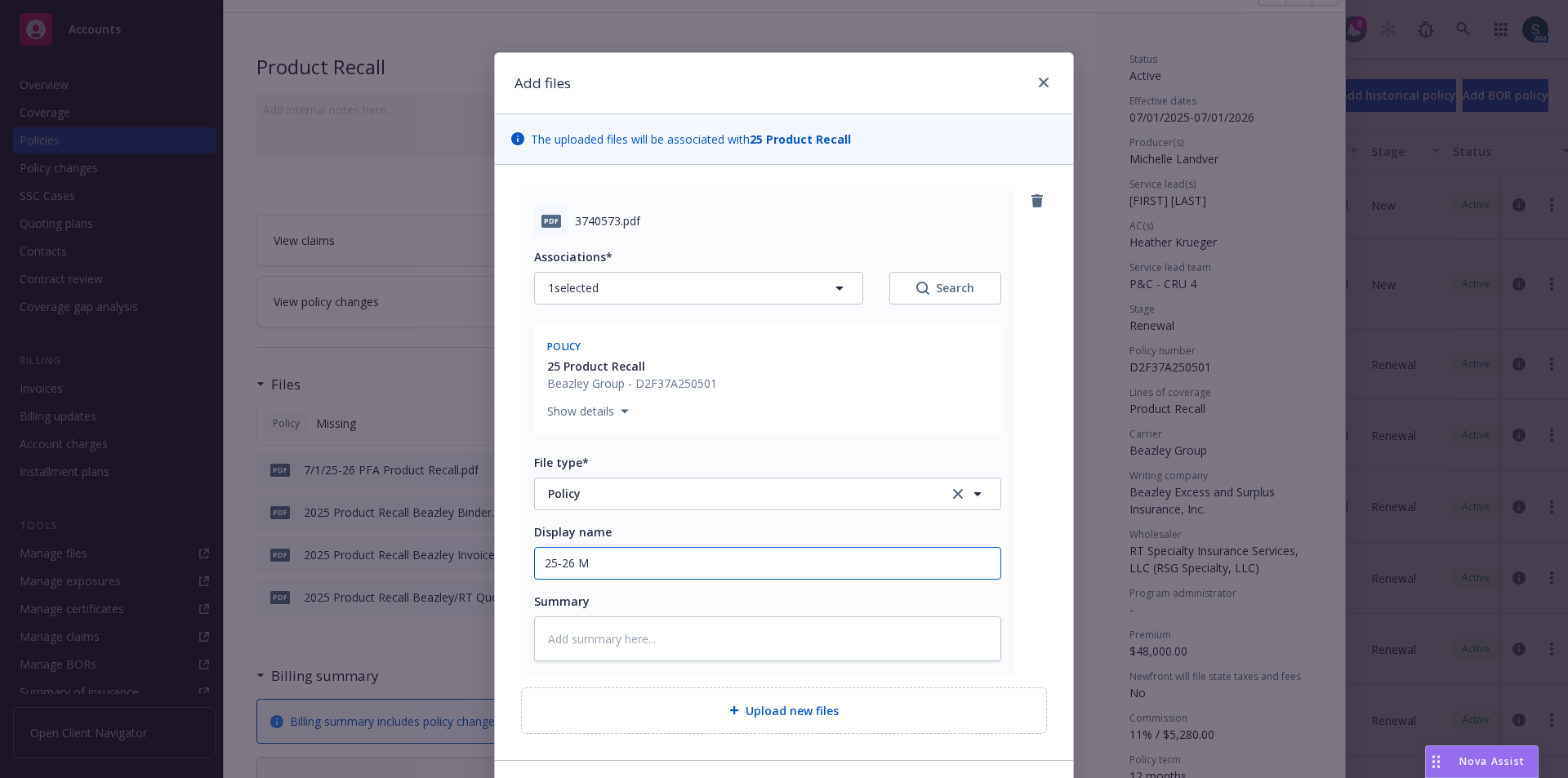 type on "x" 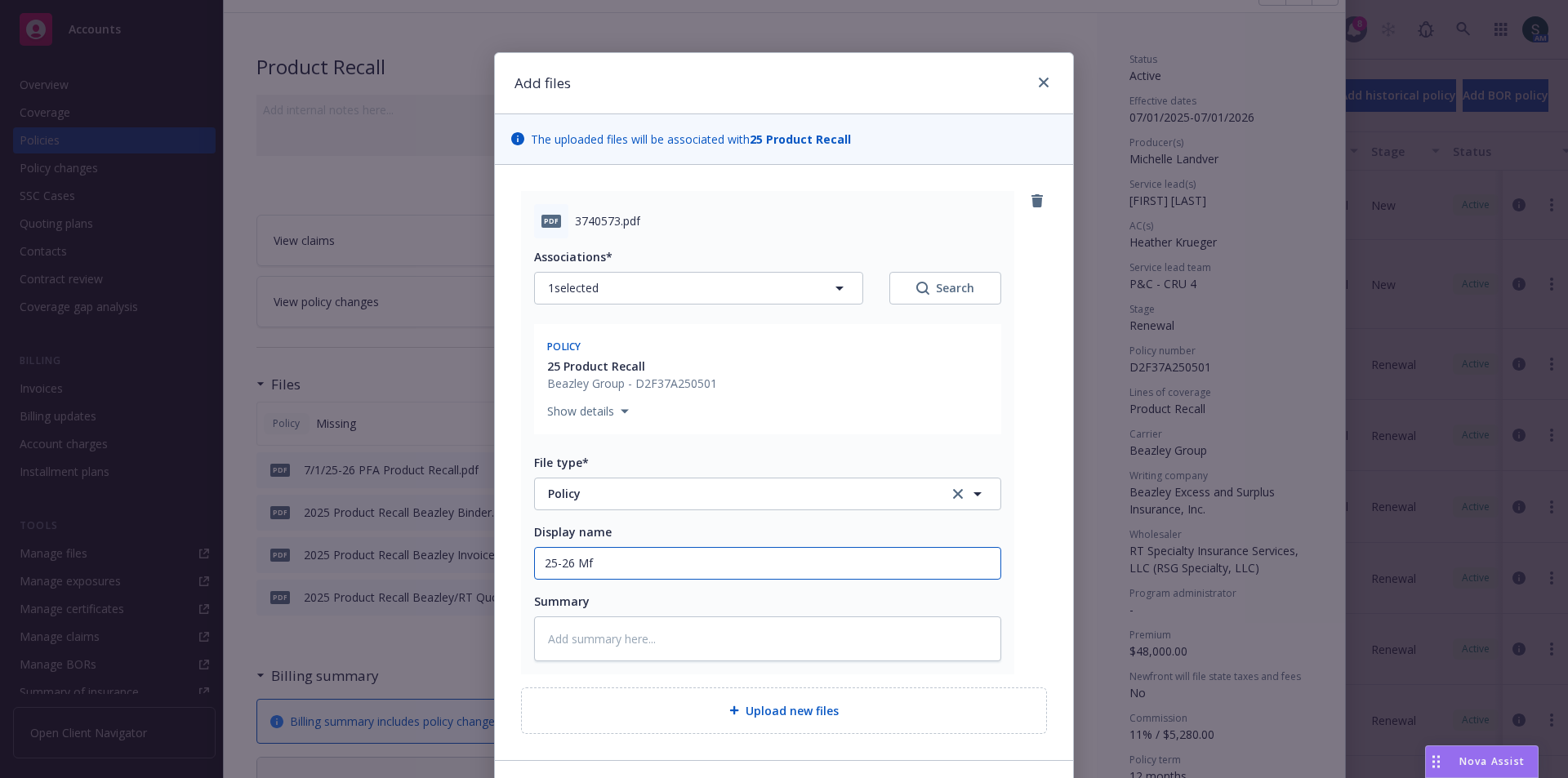 type on "x" 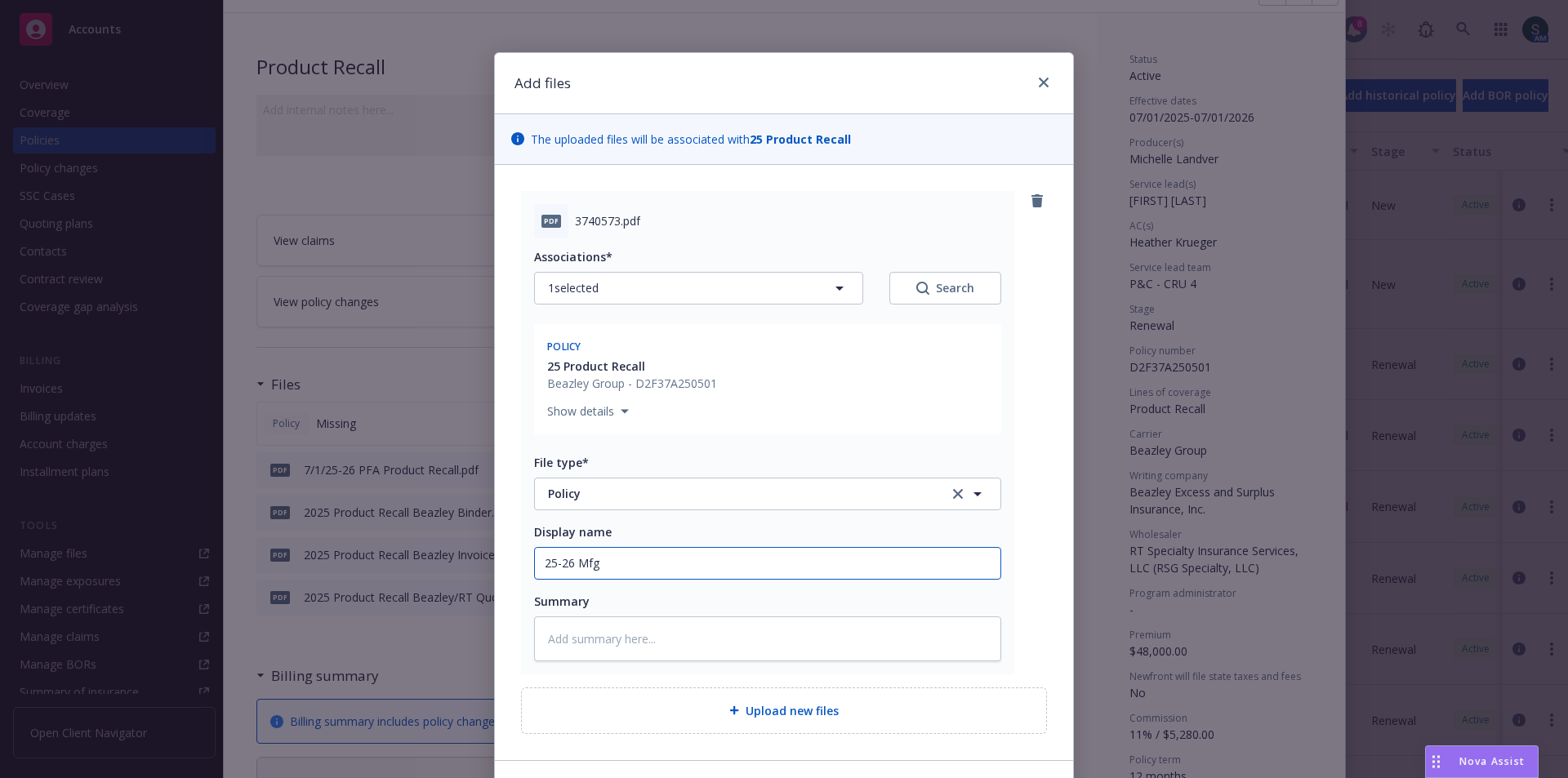 type on "x" 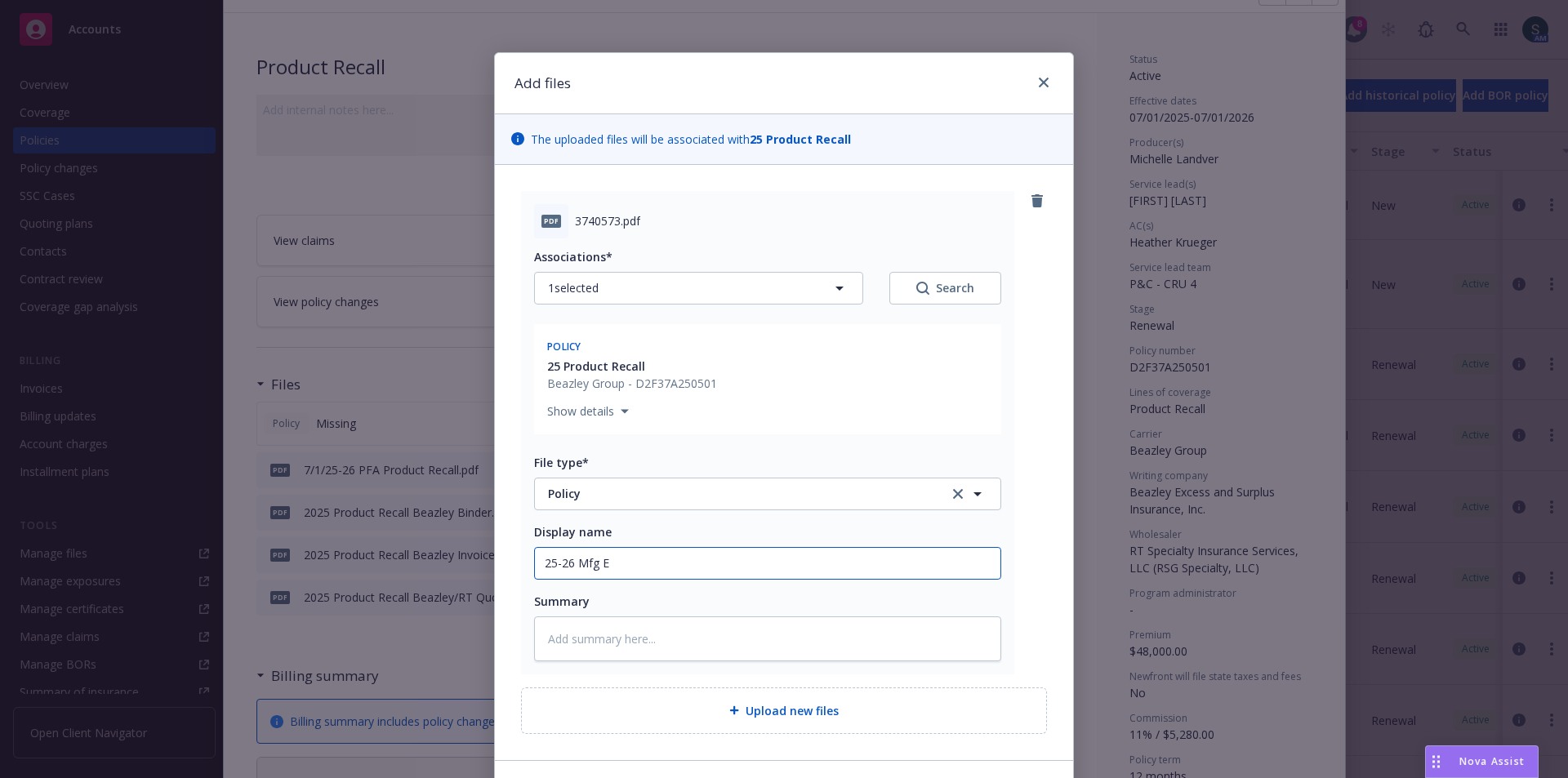 type on "x" 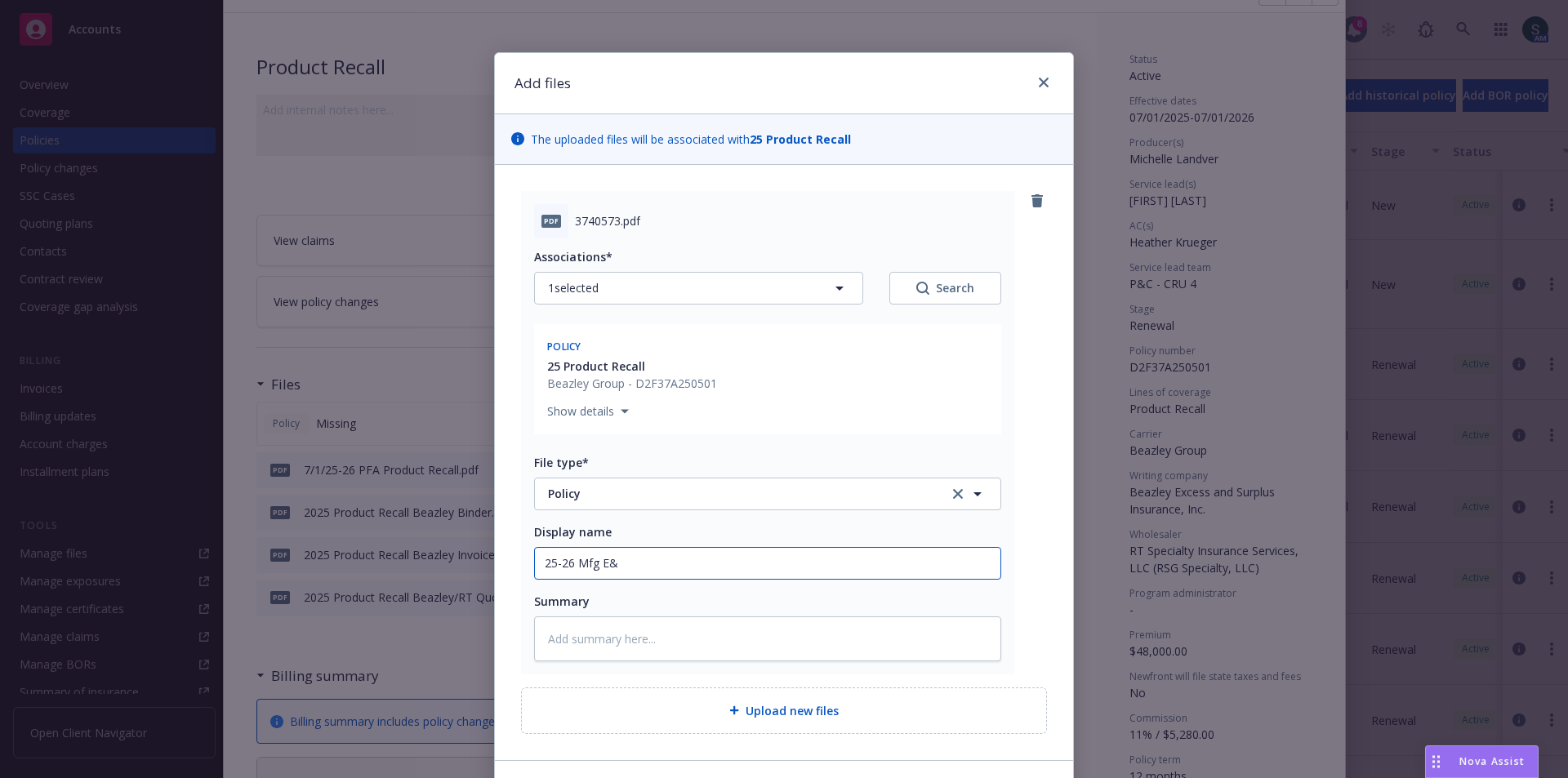 type on "x" 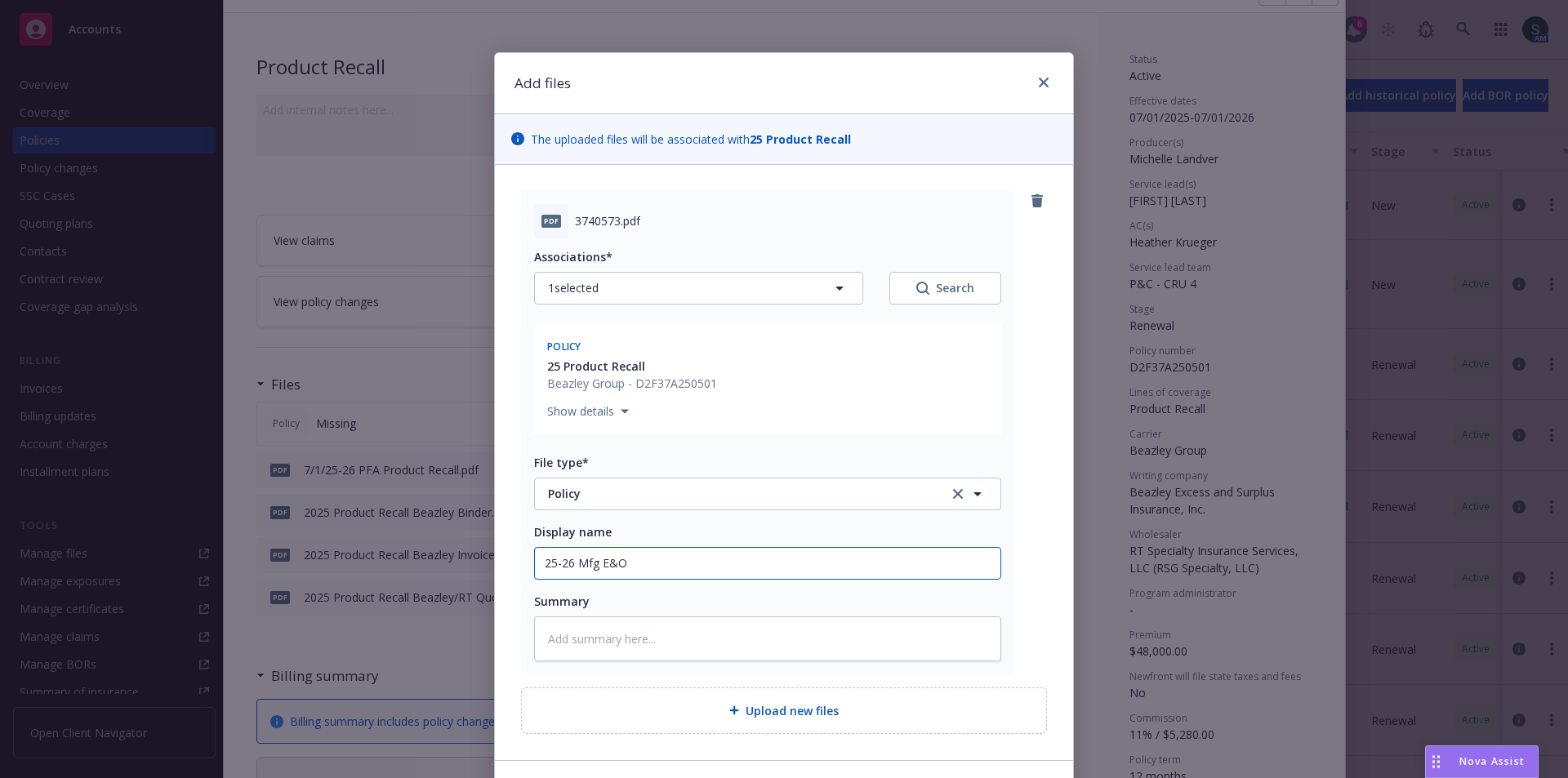 type on "x" 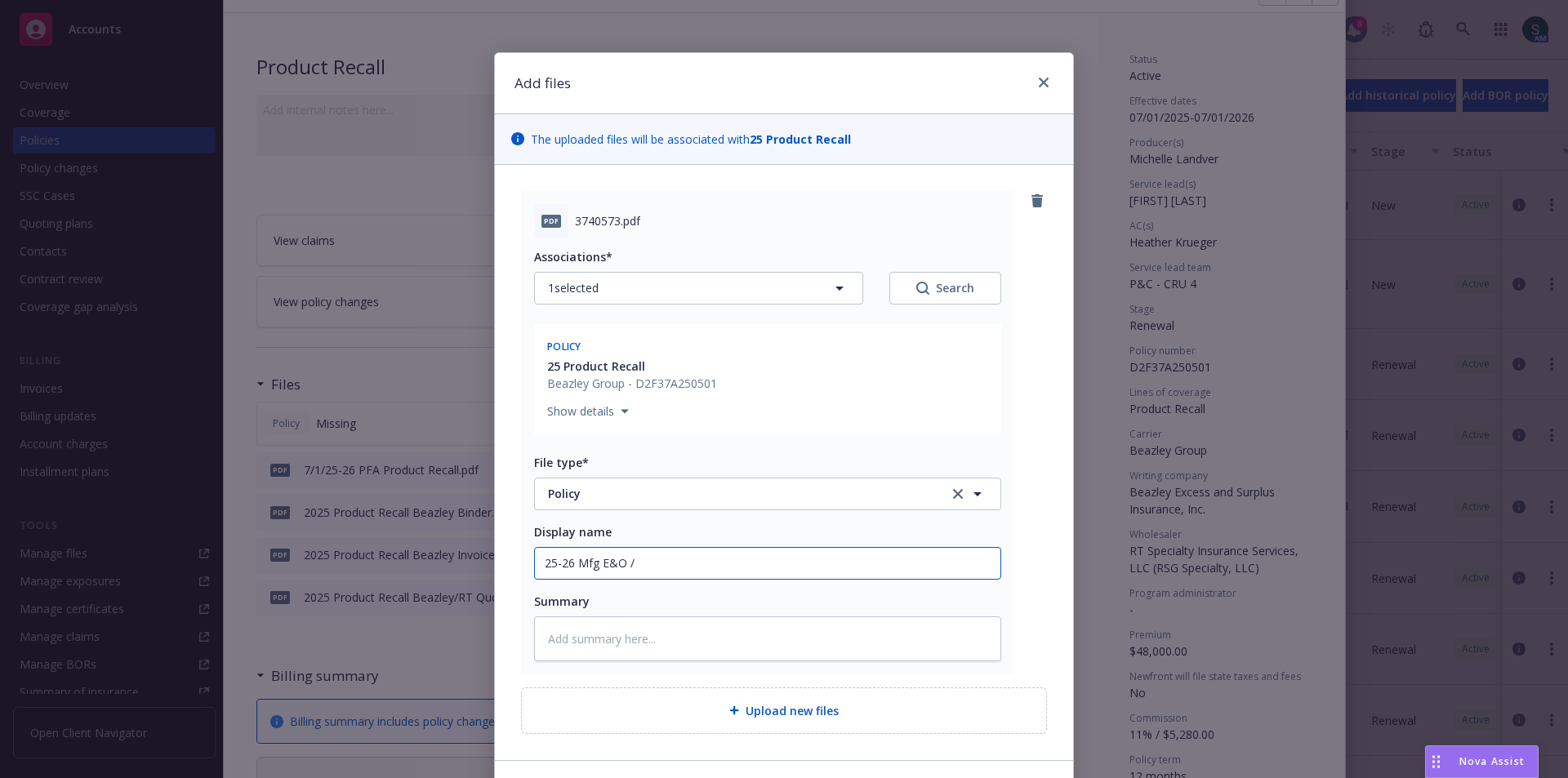type on "x" 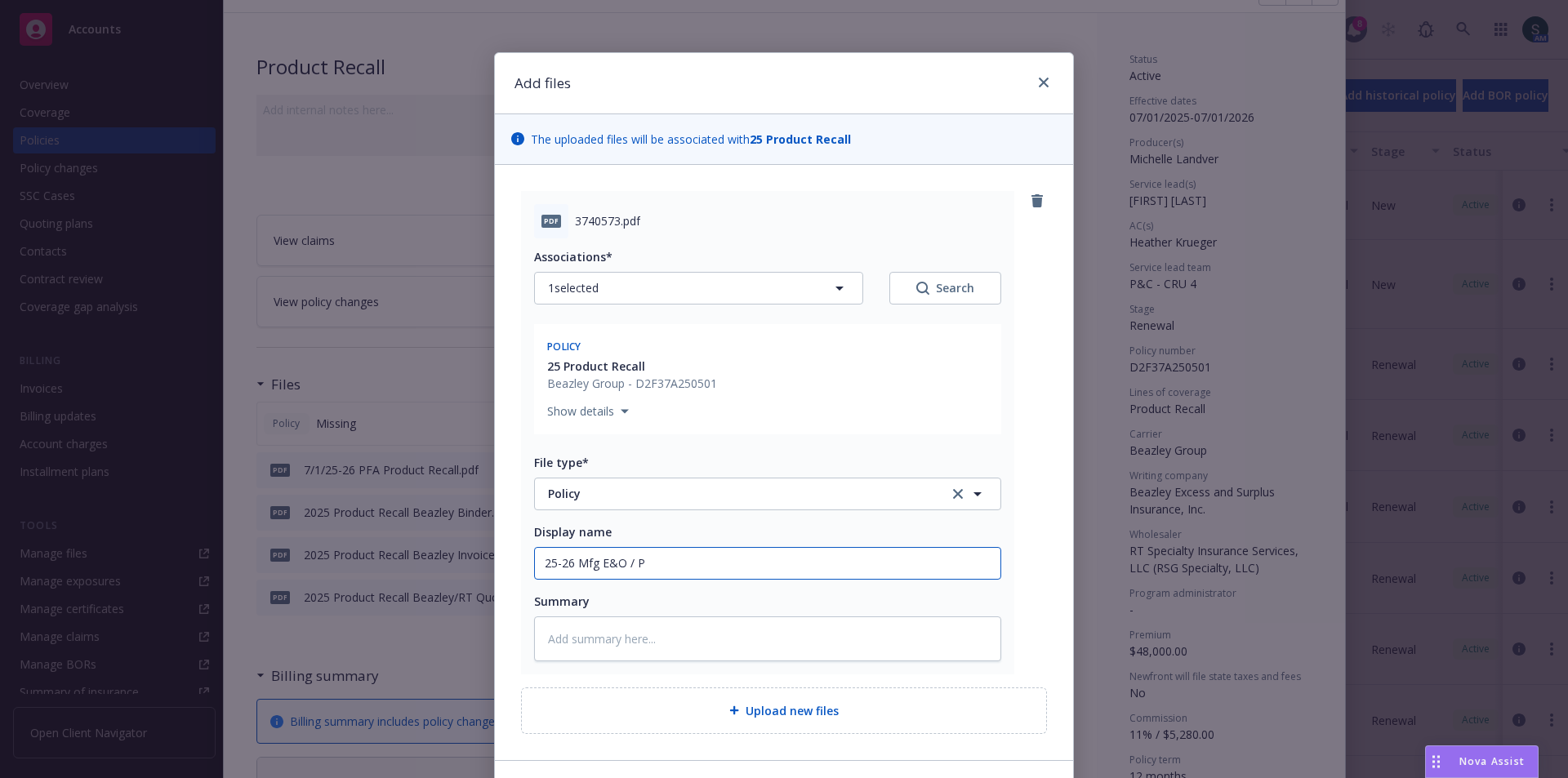 type on "x" 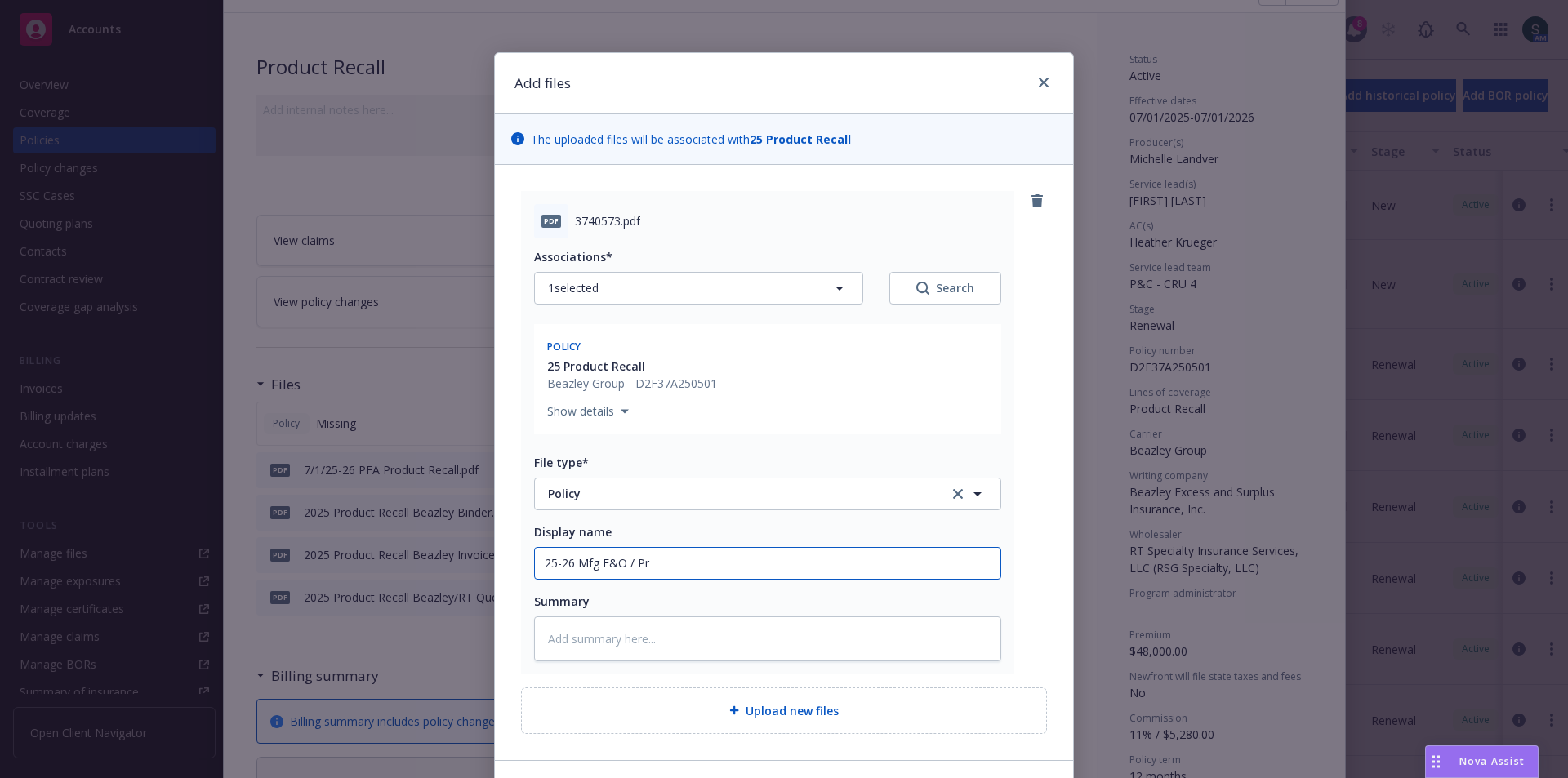 type on "x" 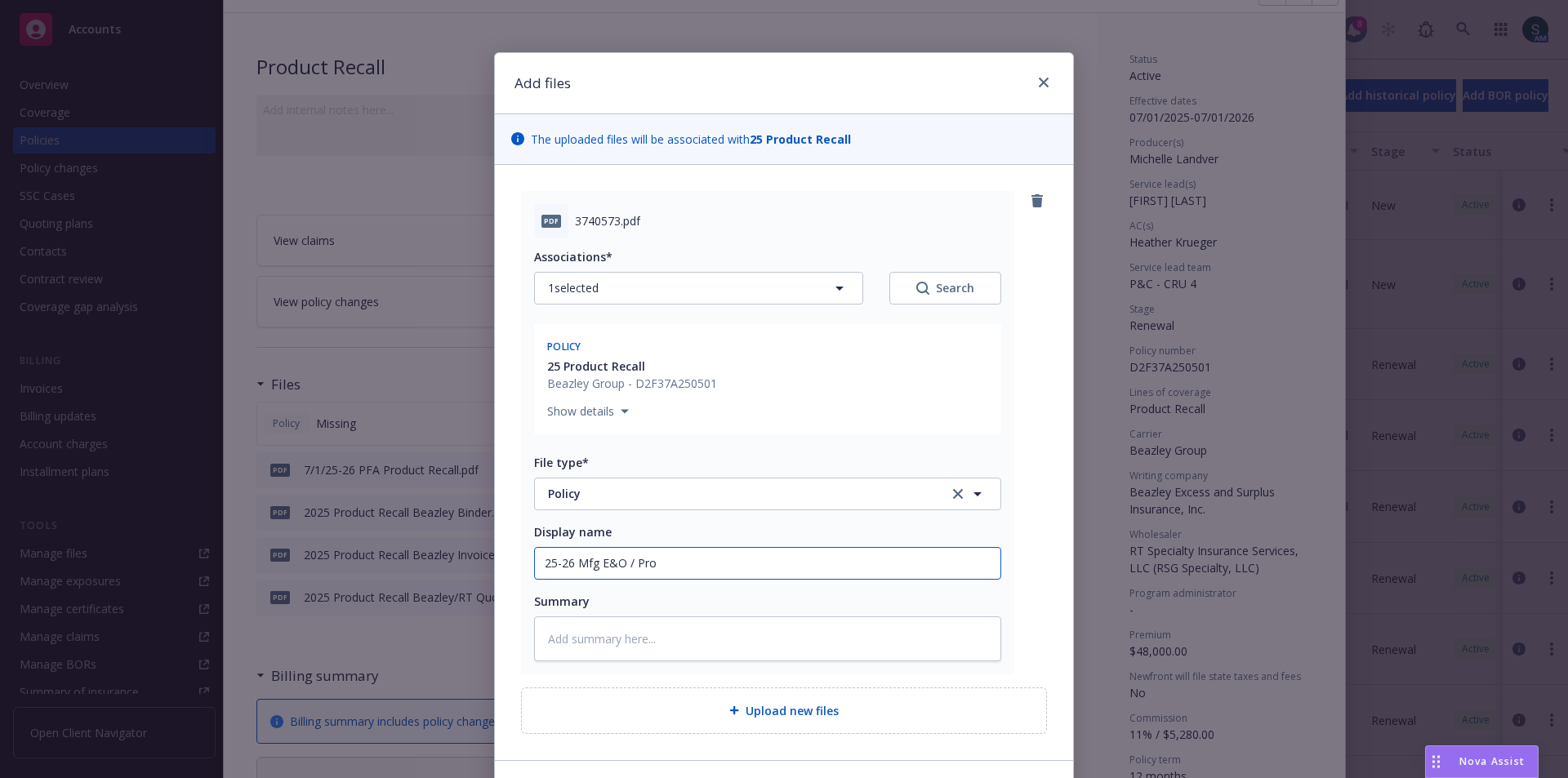 type on "x" 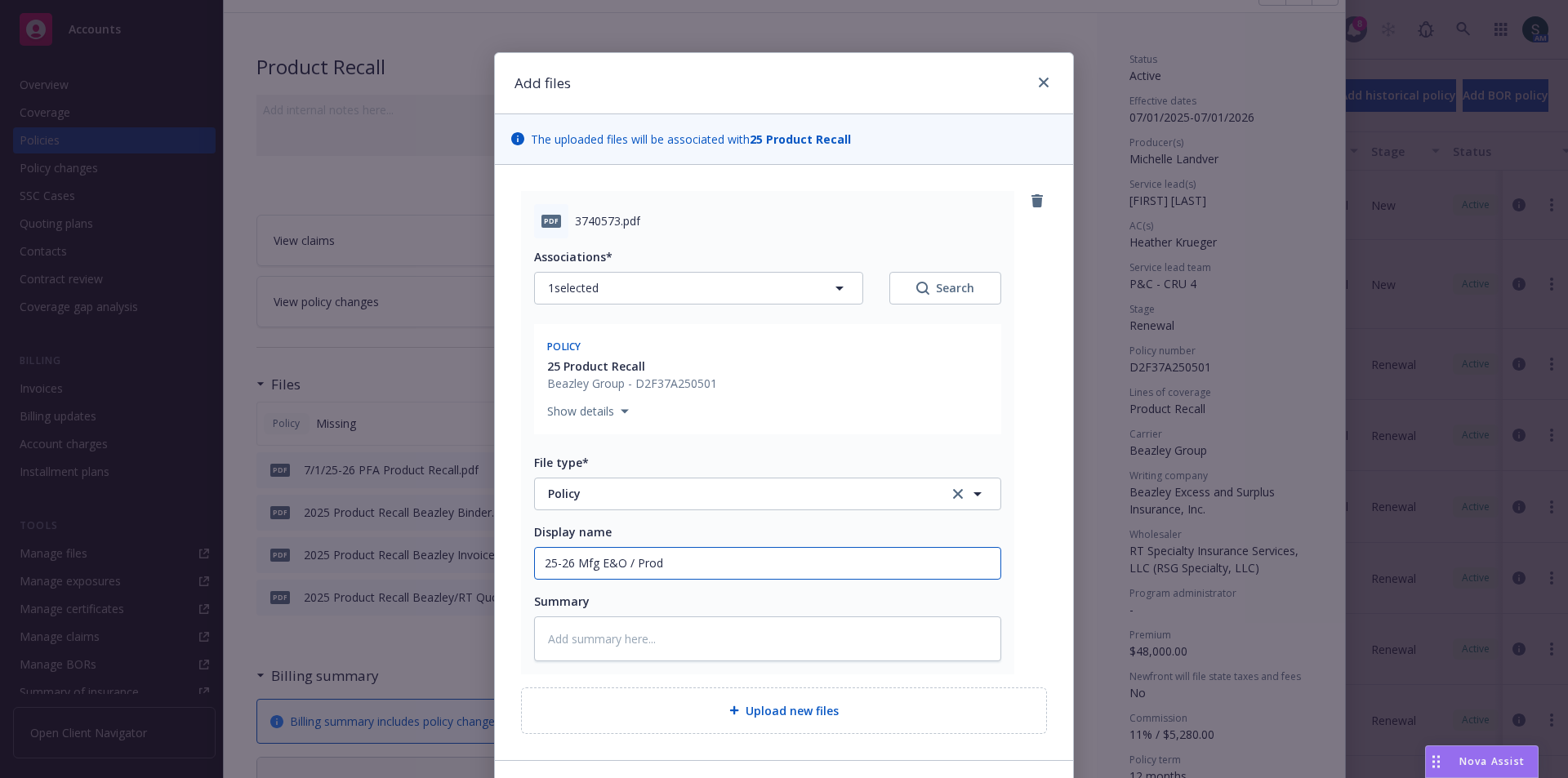type on "x" 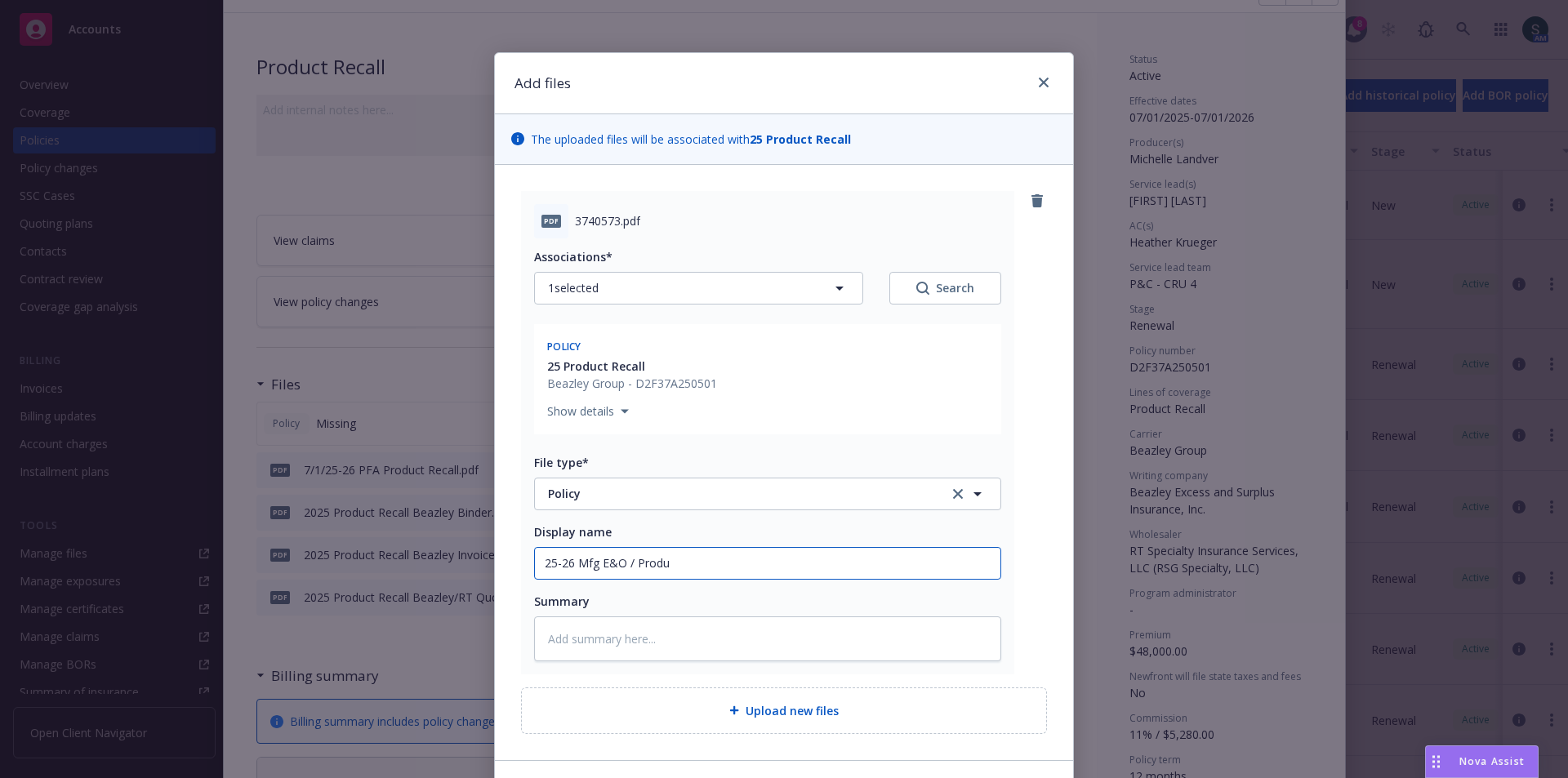 type on "x" 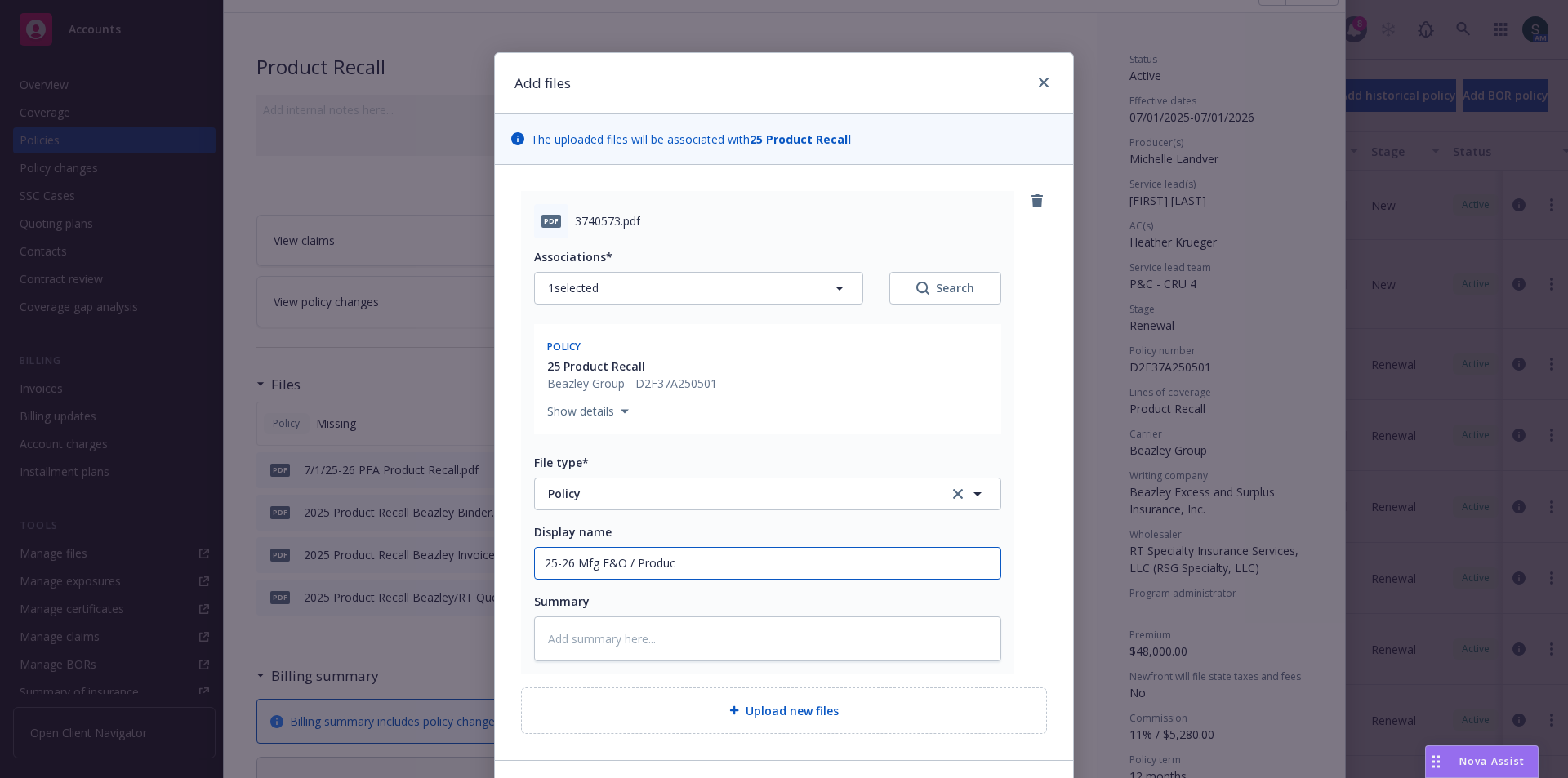 type on "x" 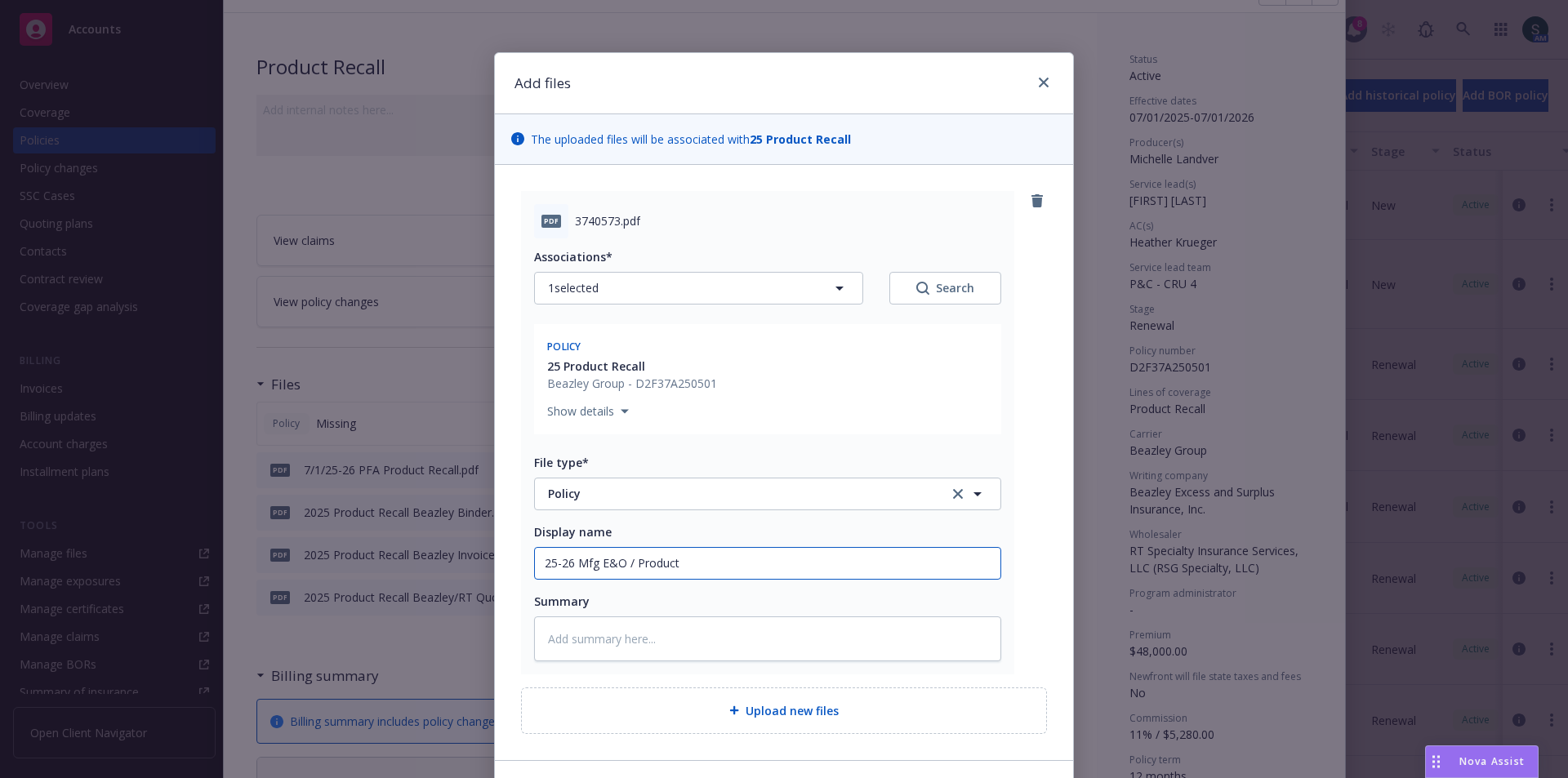 type on "x" 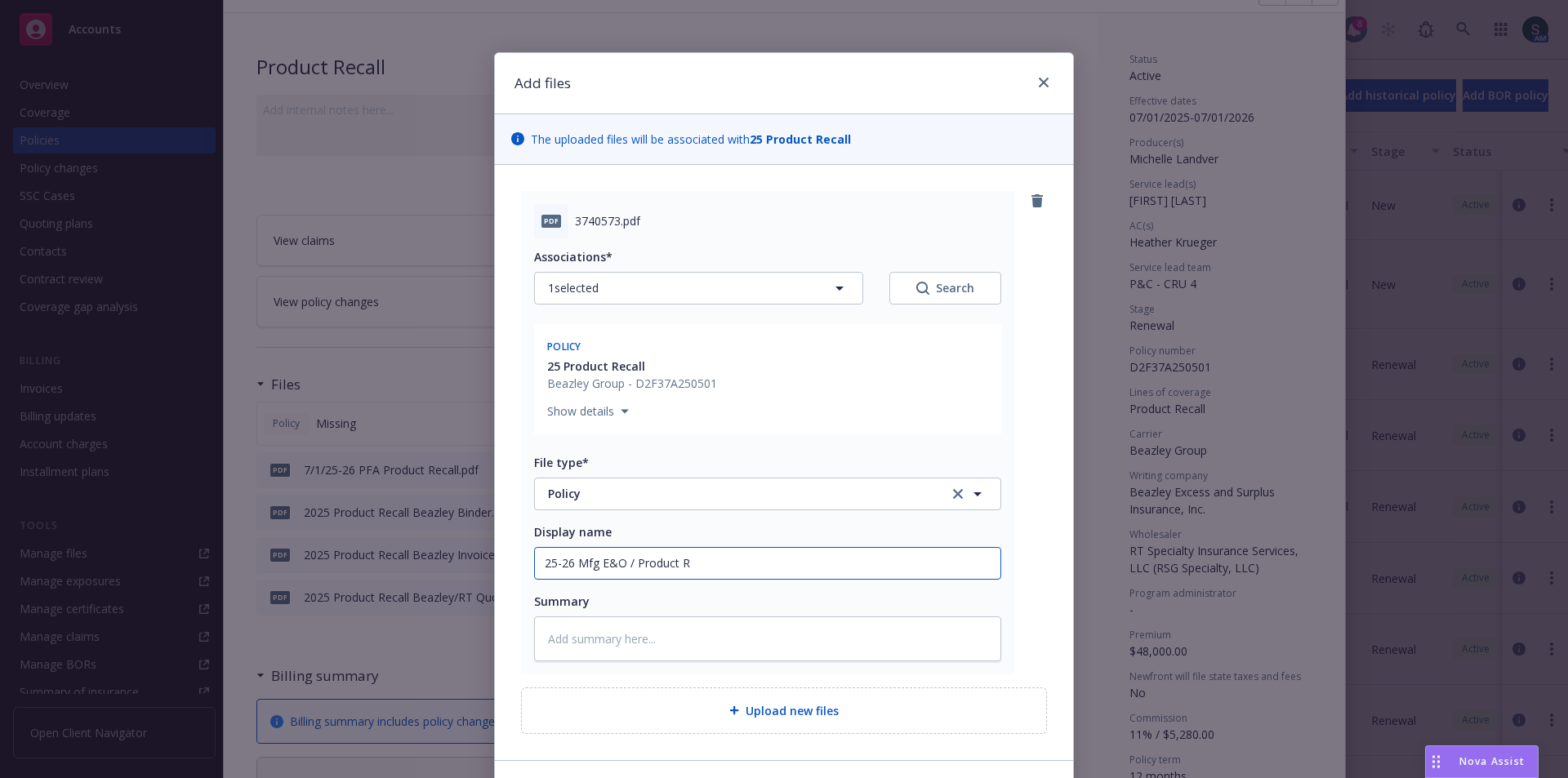 type on "x" 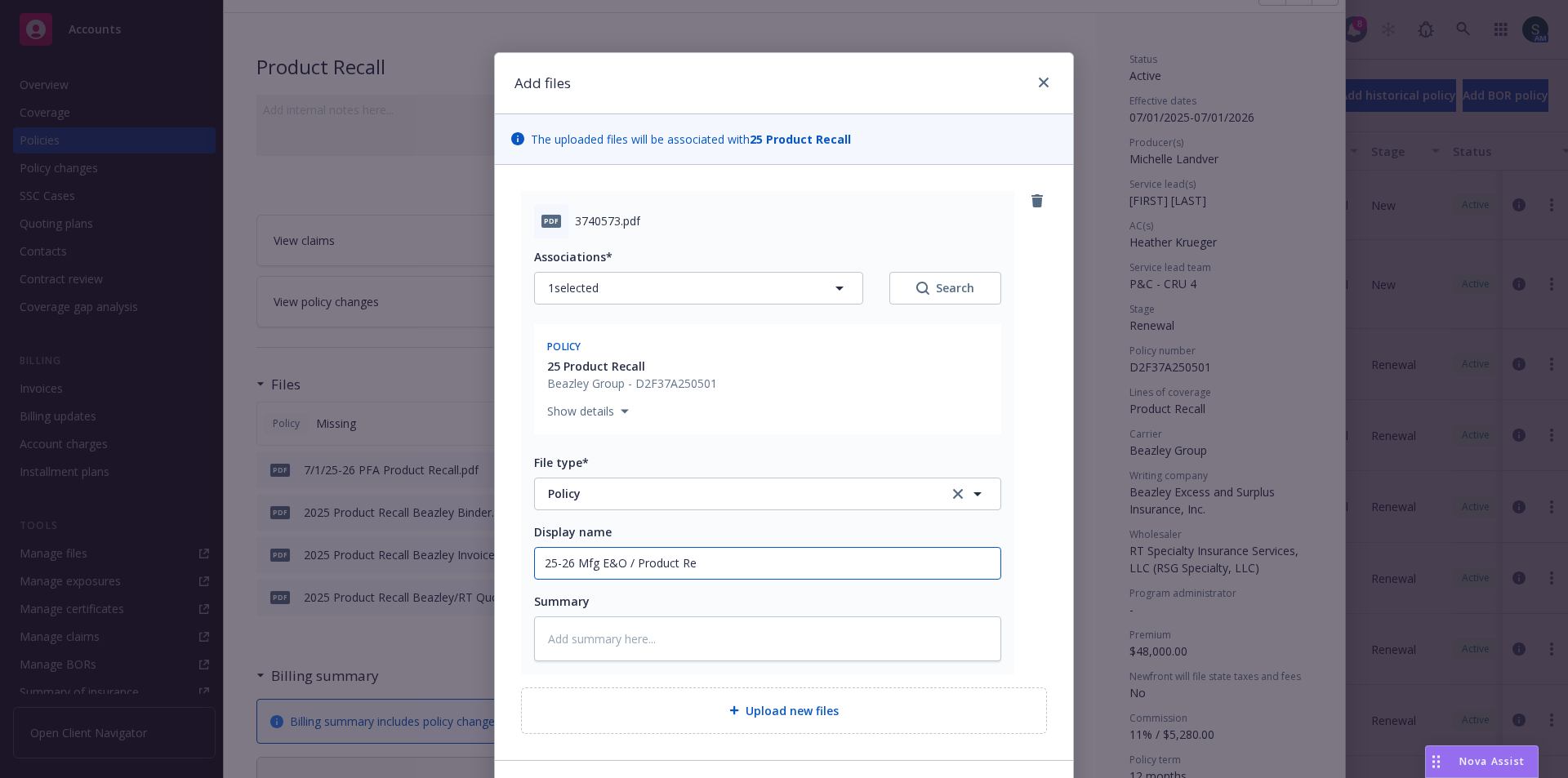 type on "x" 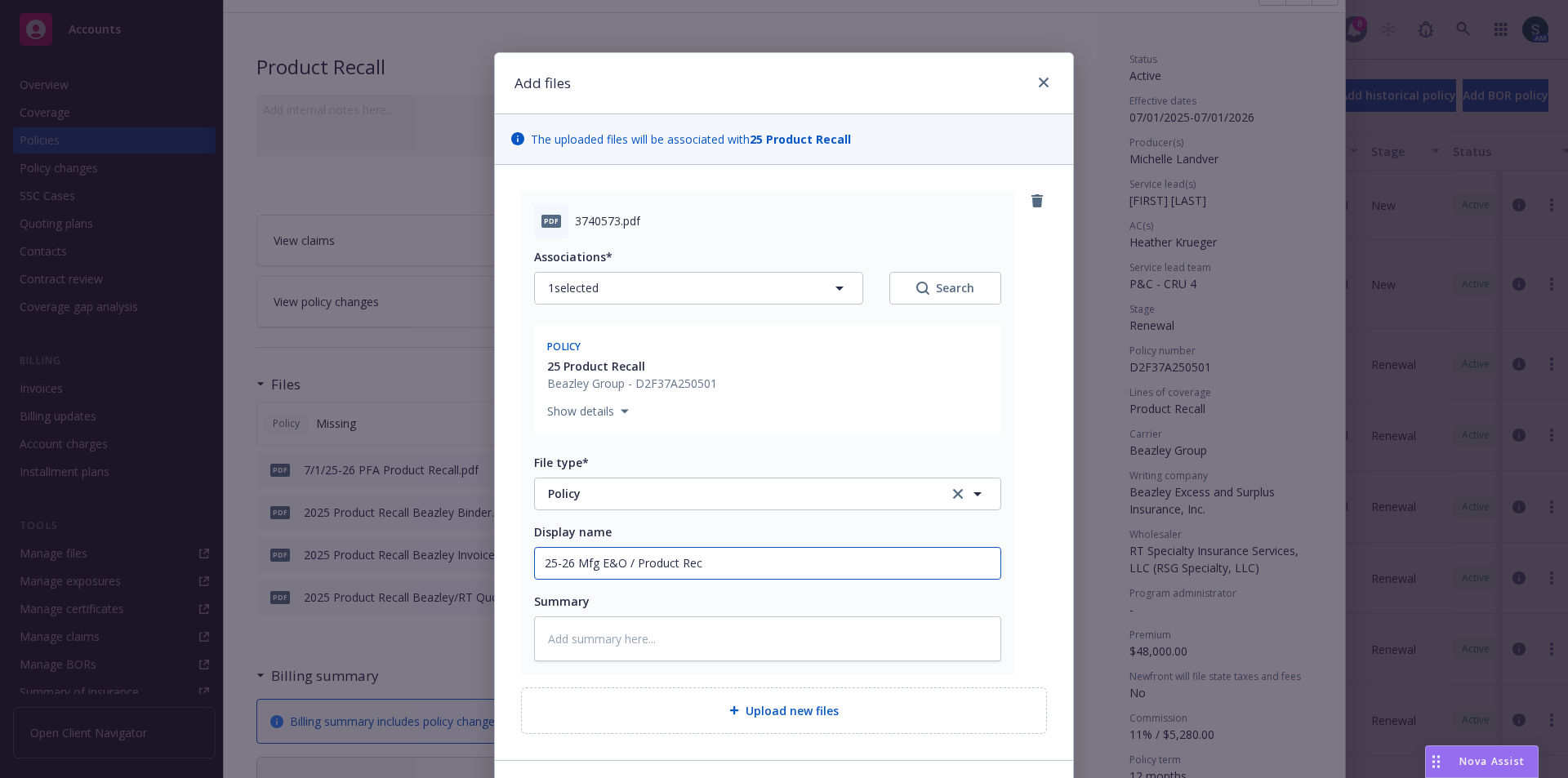 type on "x" 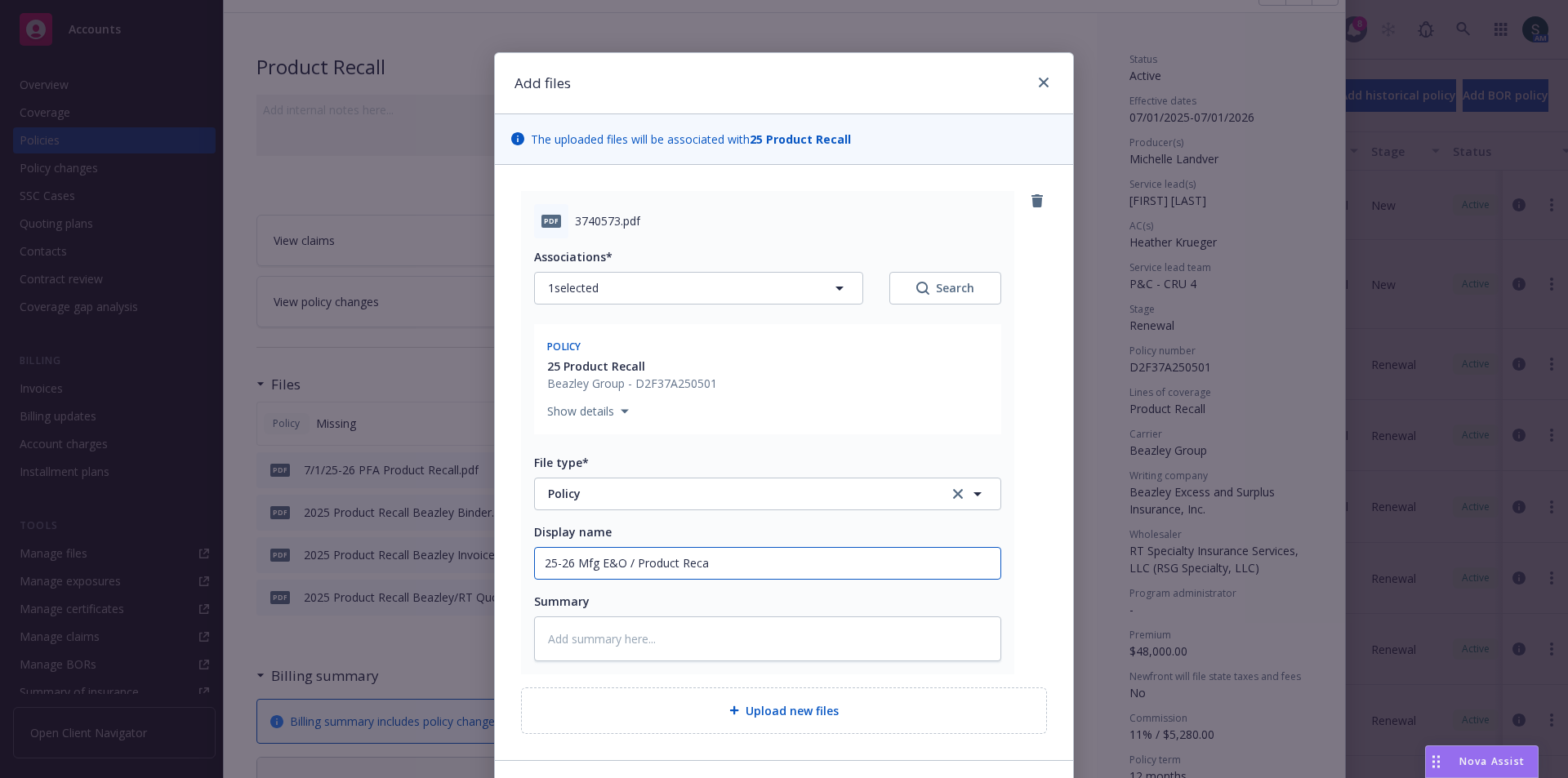 type on "x" 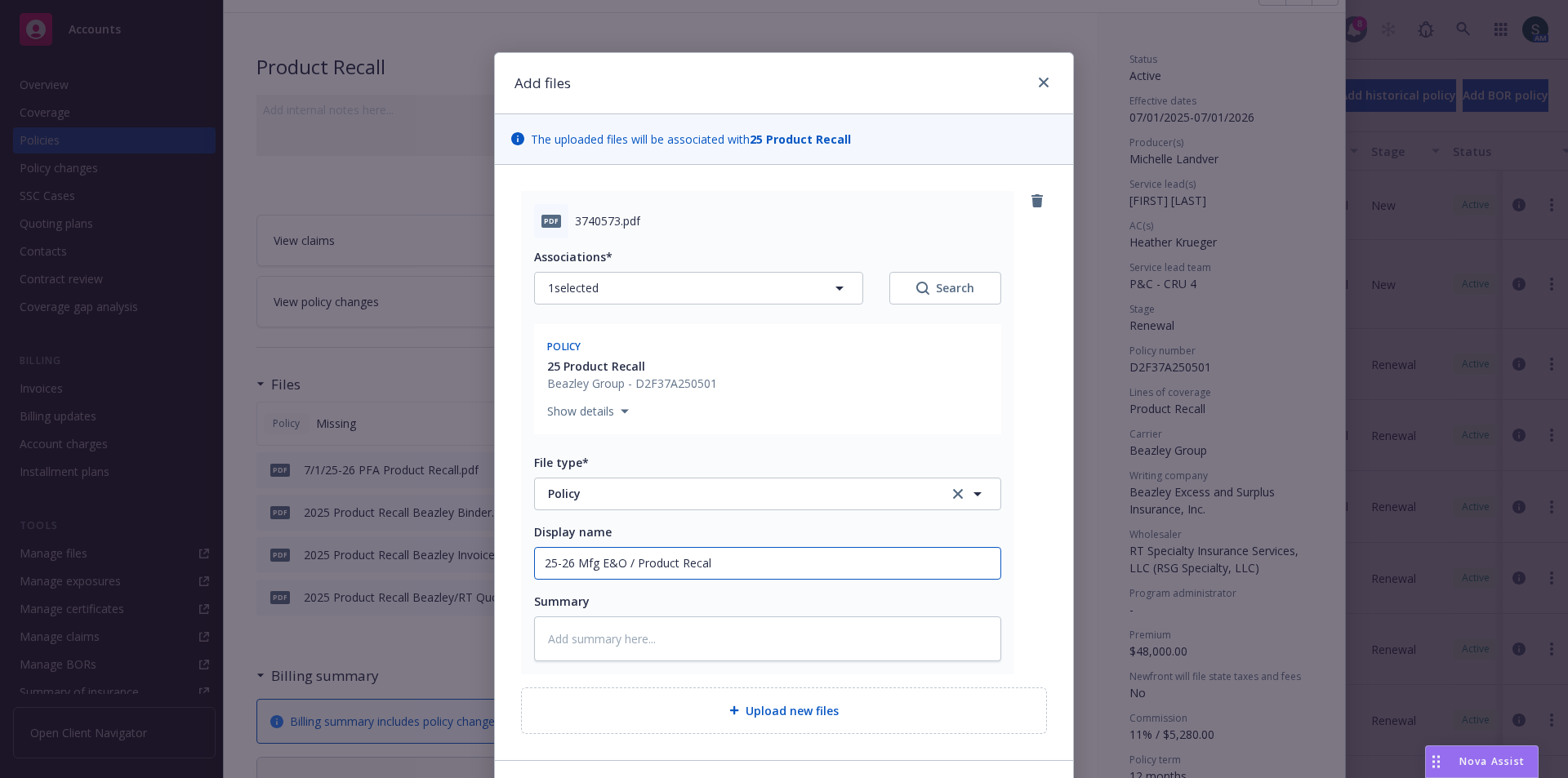 type on "x" 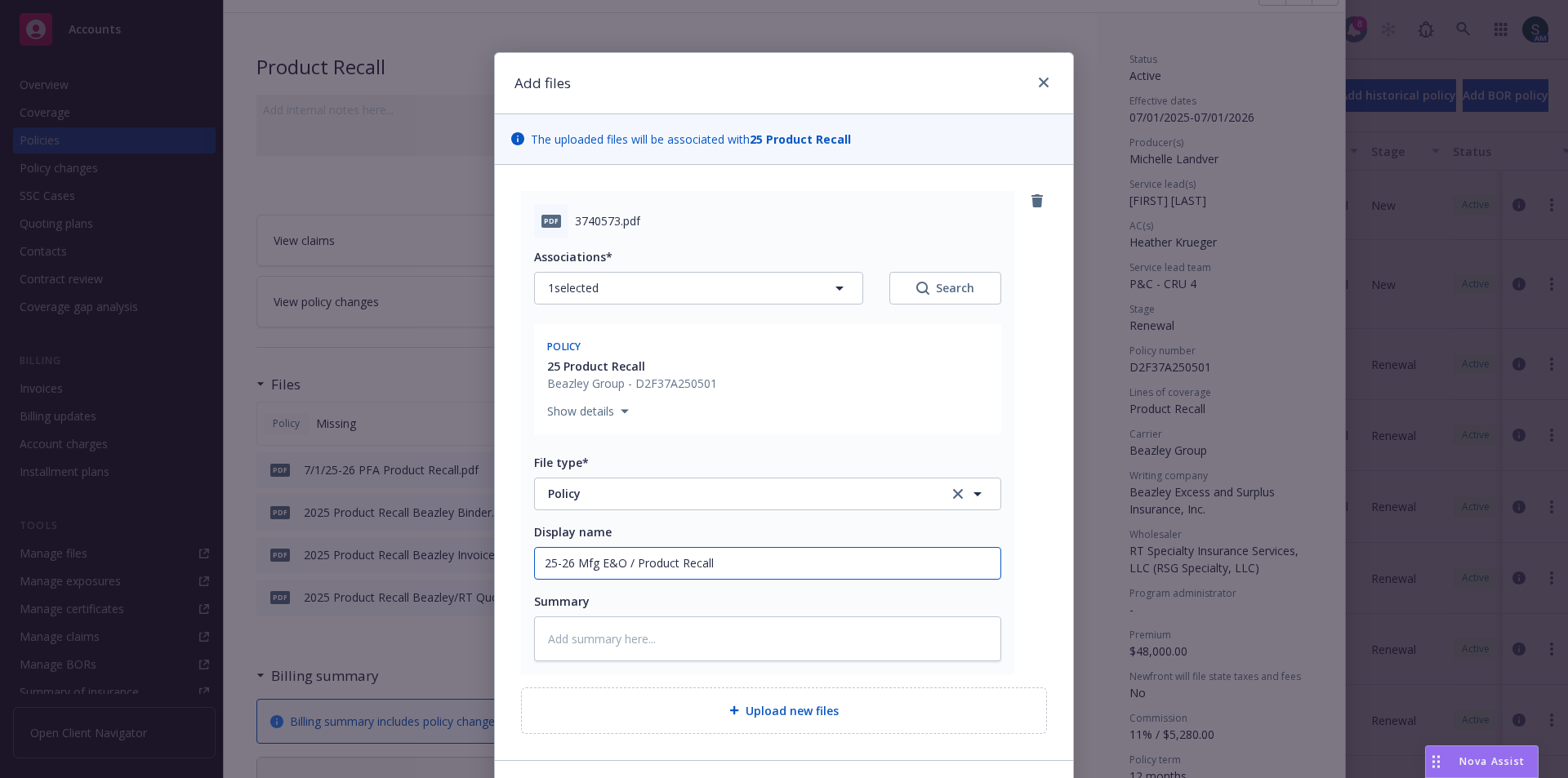 type on "x" 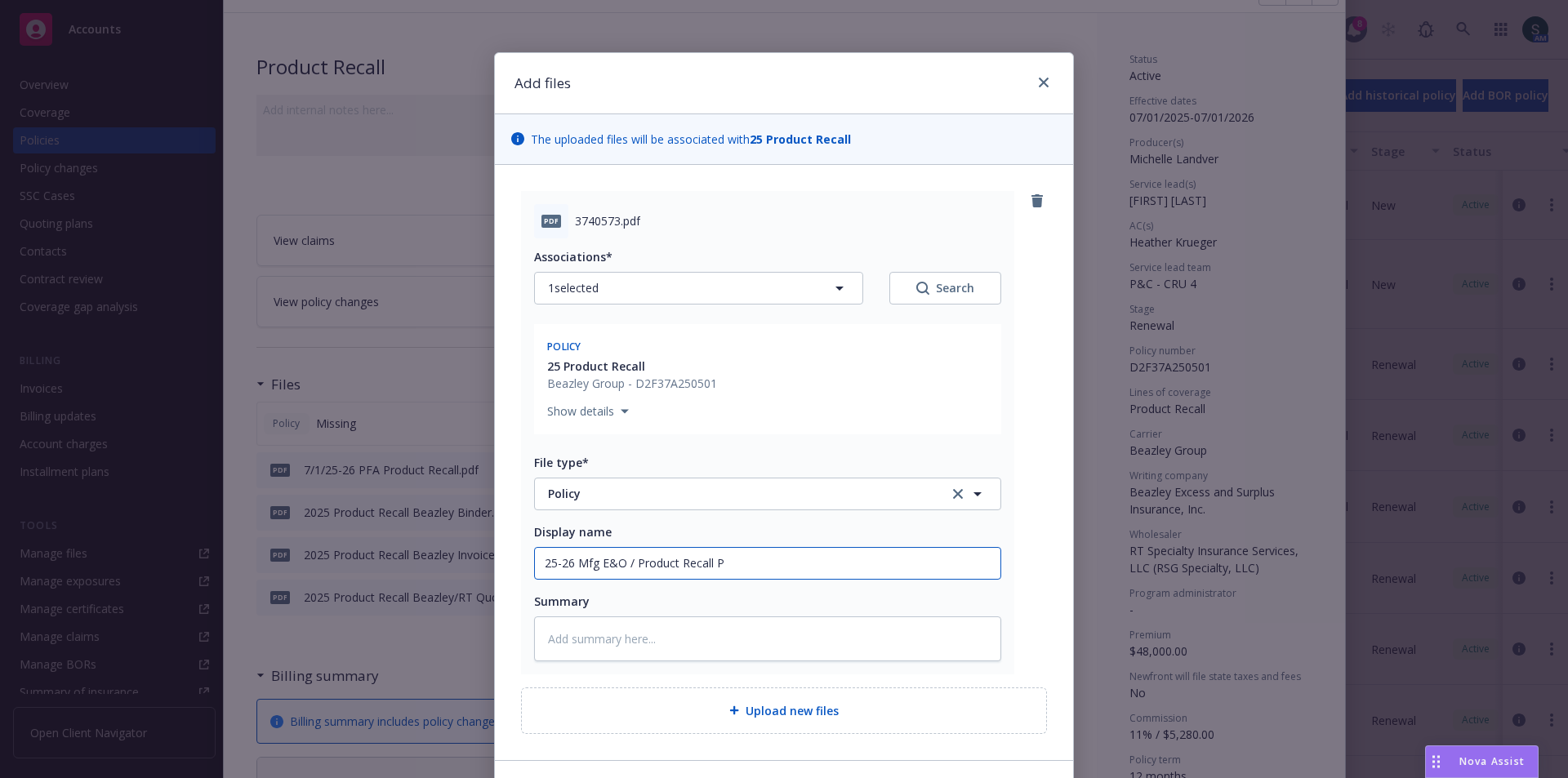 type on "x" 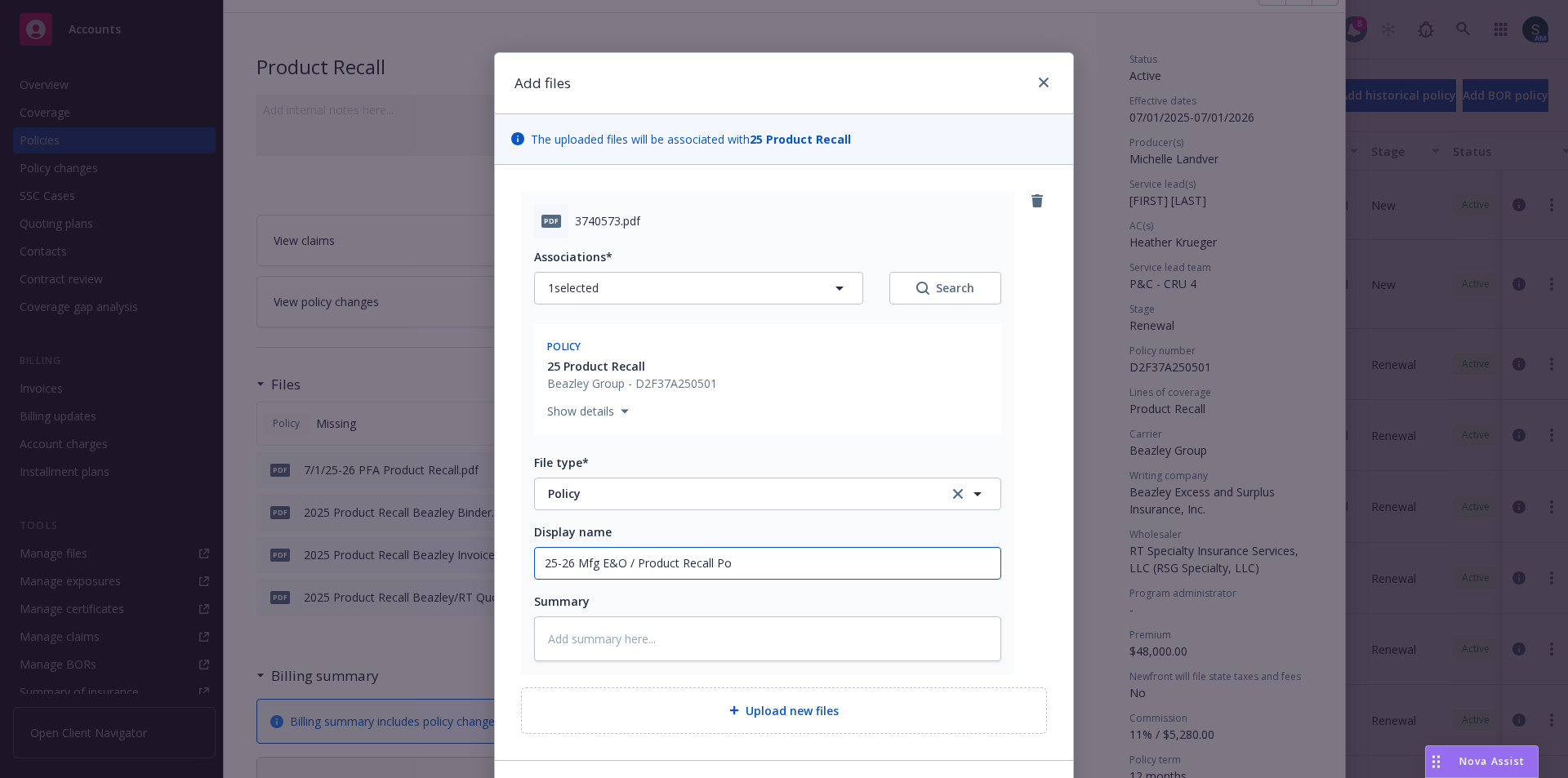 type on "x" 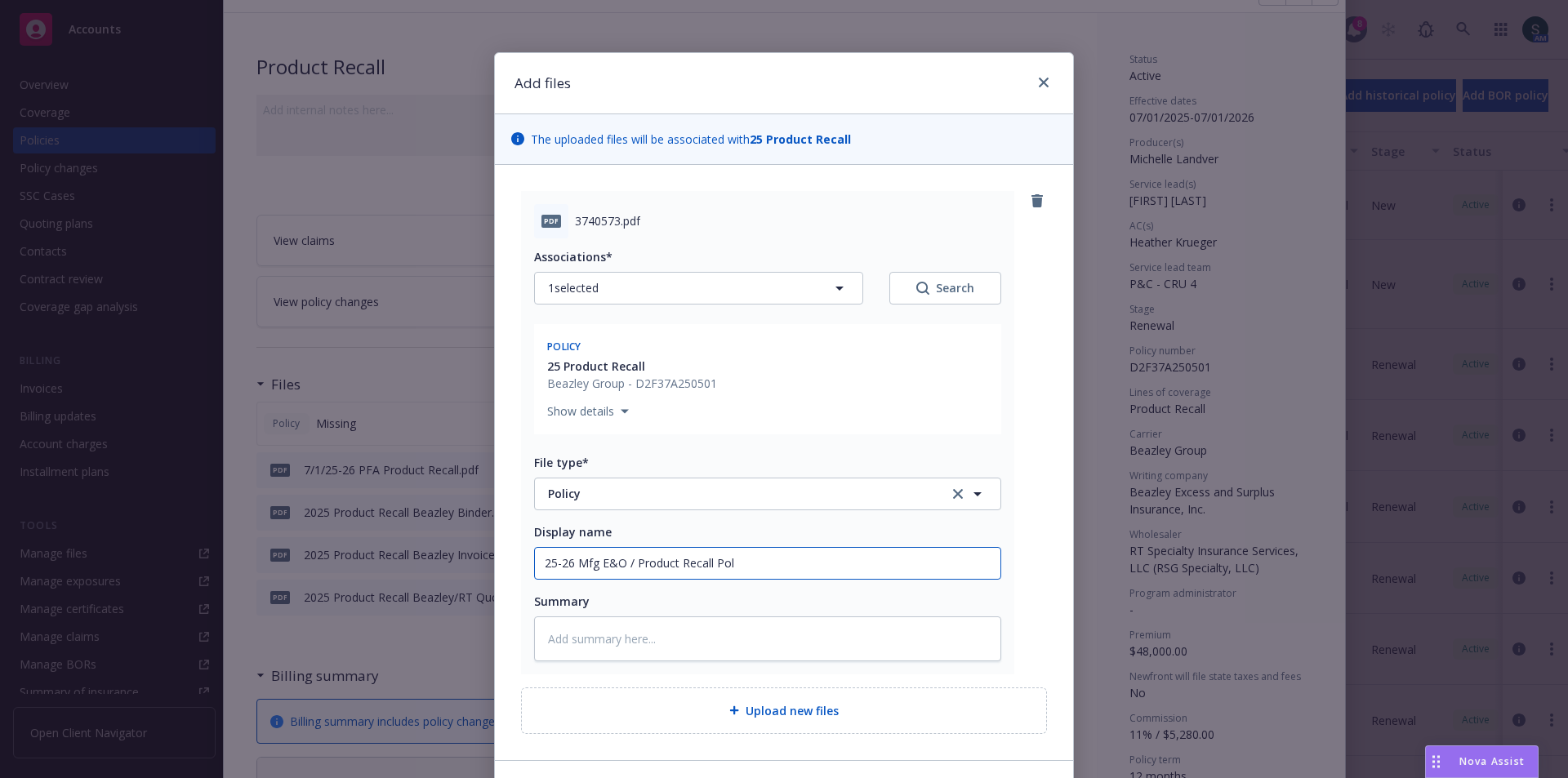type on "x" 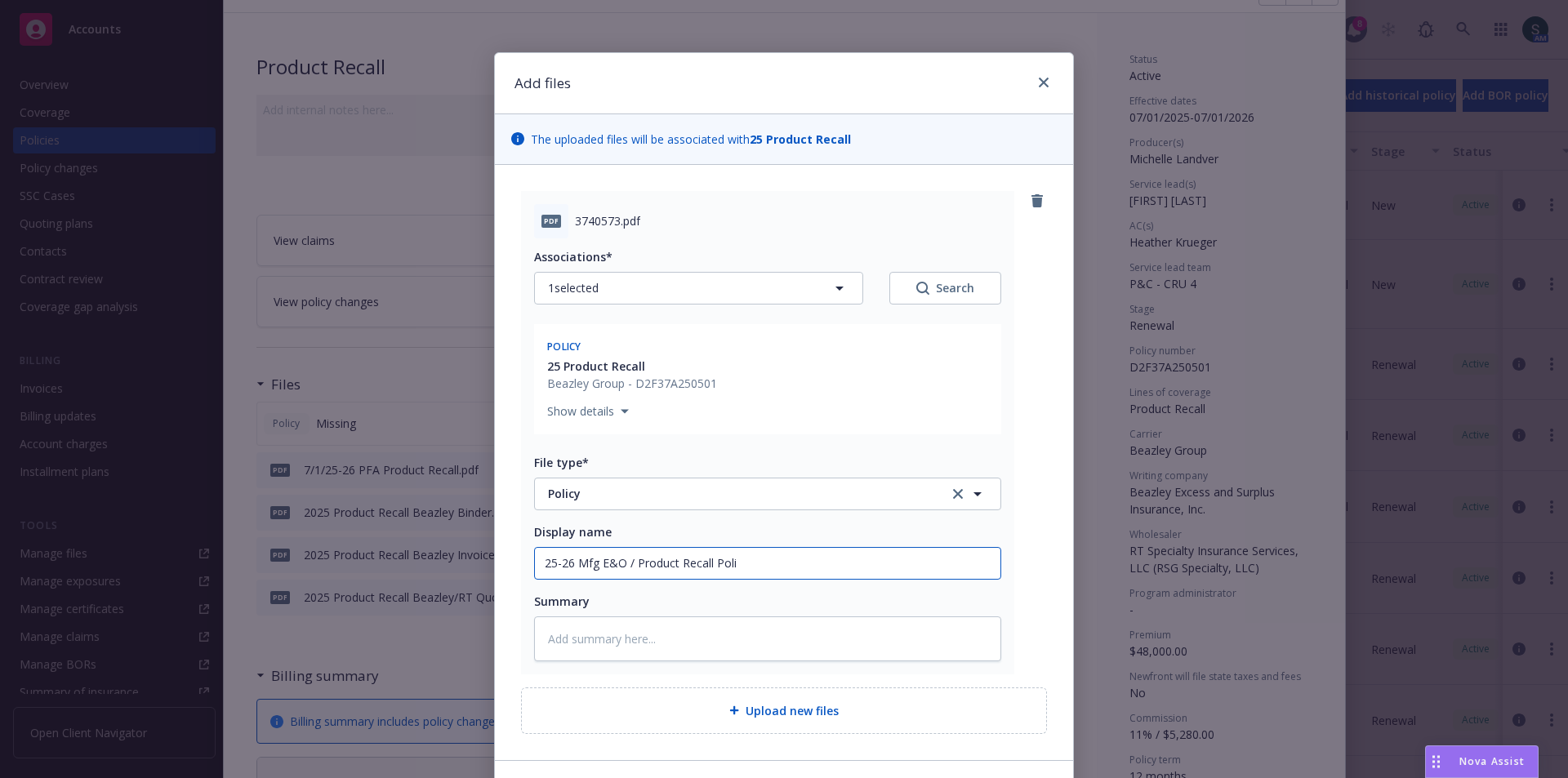 type on "x" 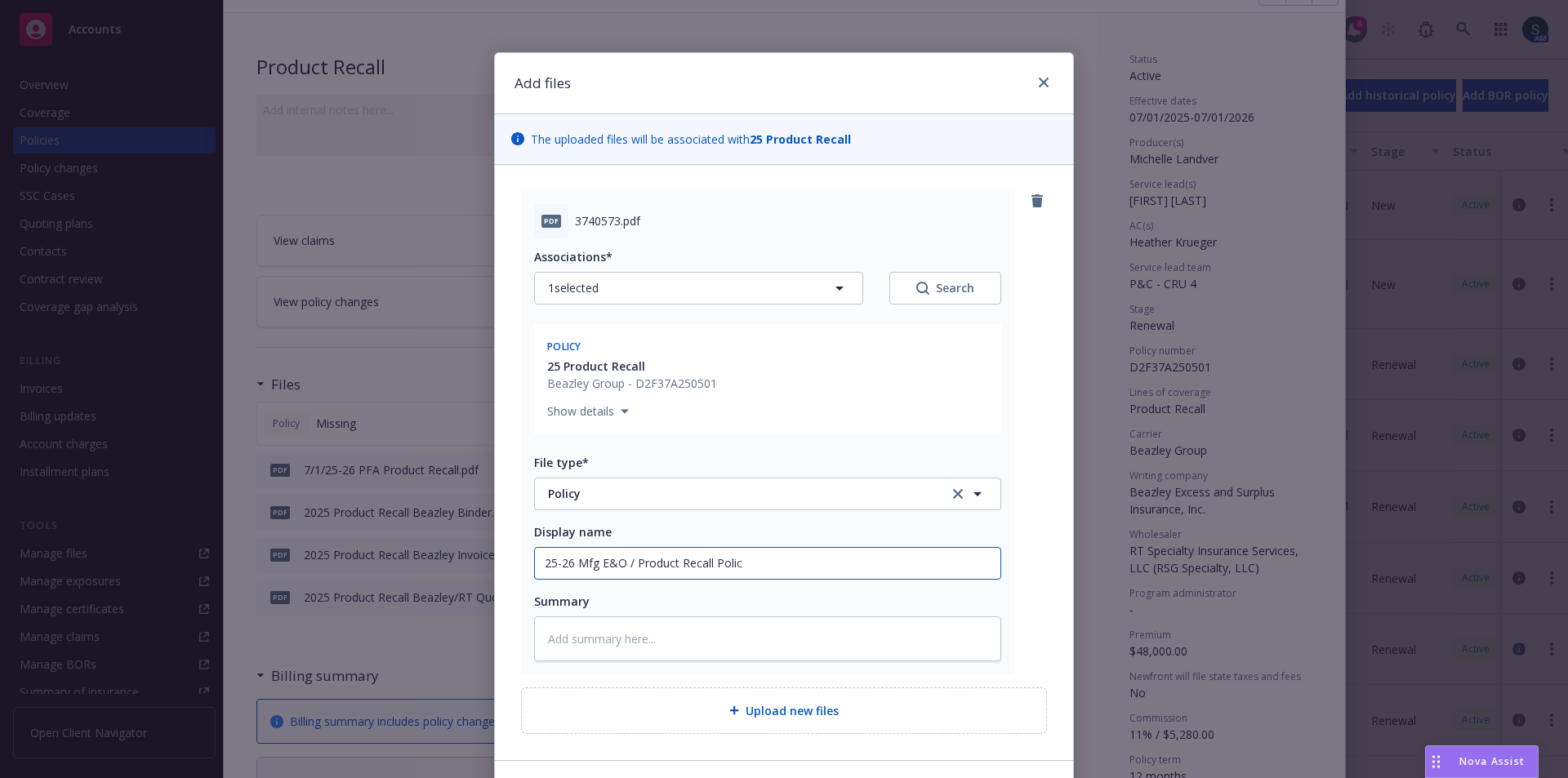 type on "x" 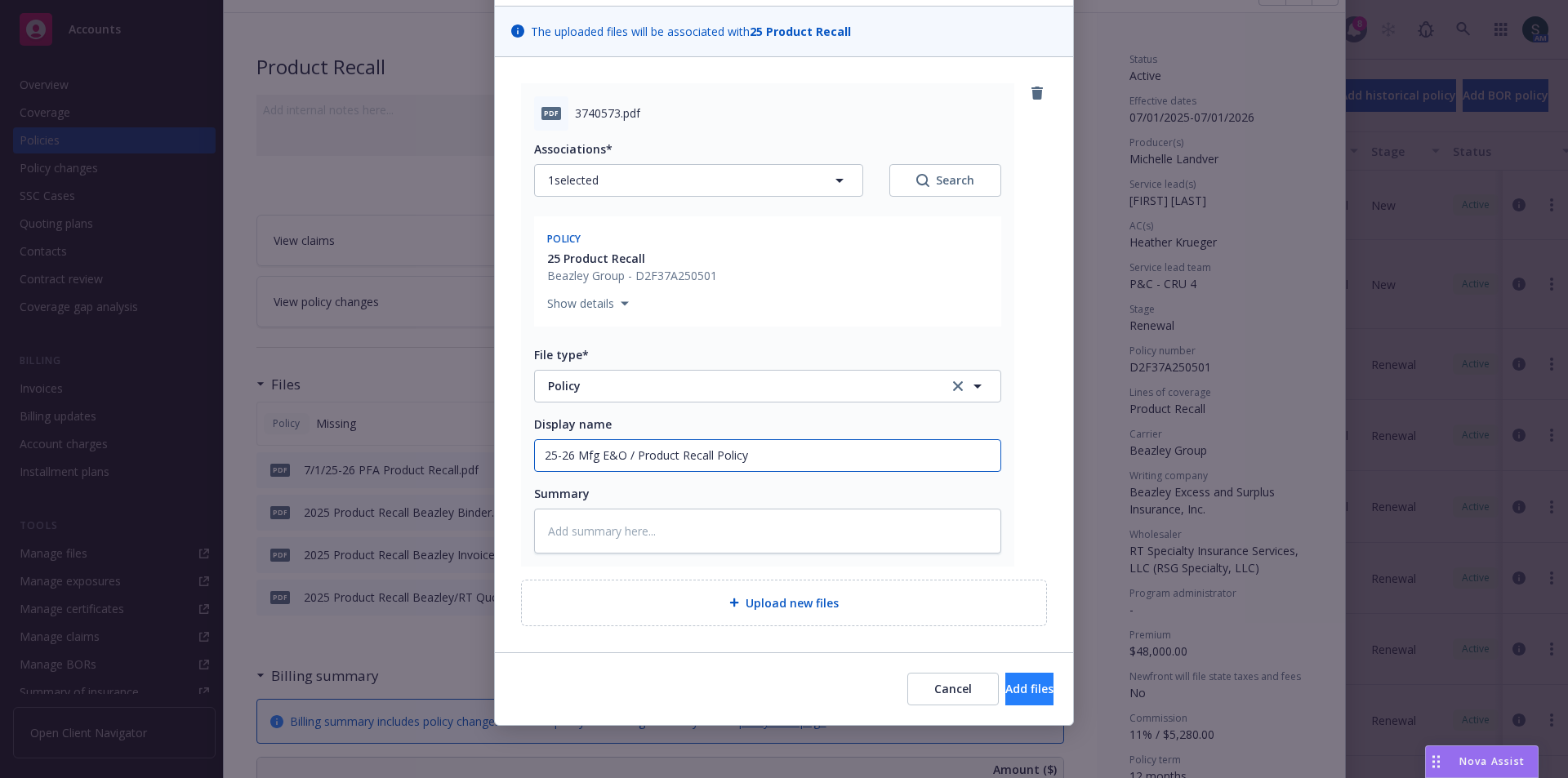 type on "25-26 Mfg E&O / Product Recall Policy" 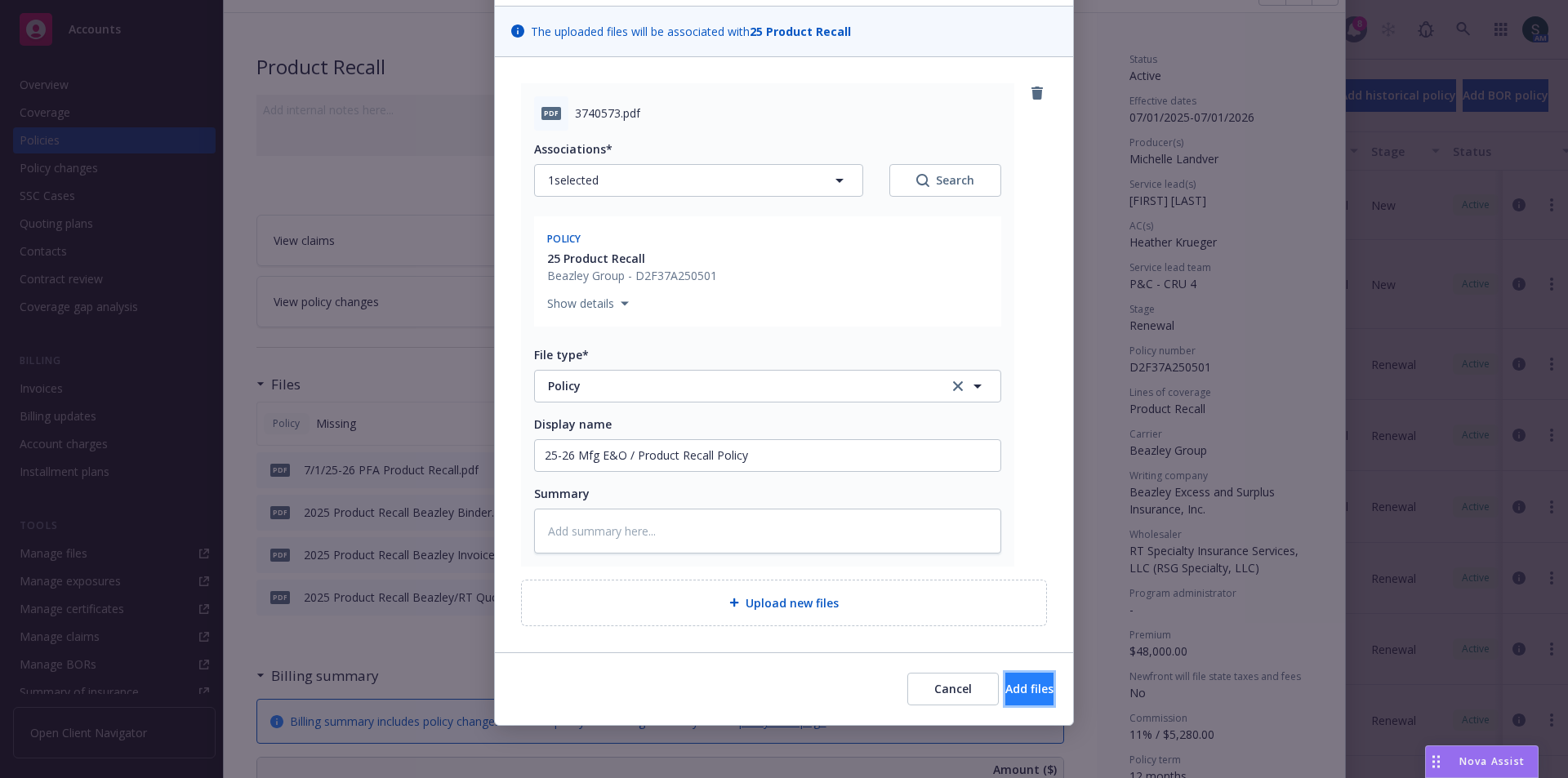 click on "Add files" at bounding box center (1029, 689) 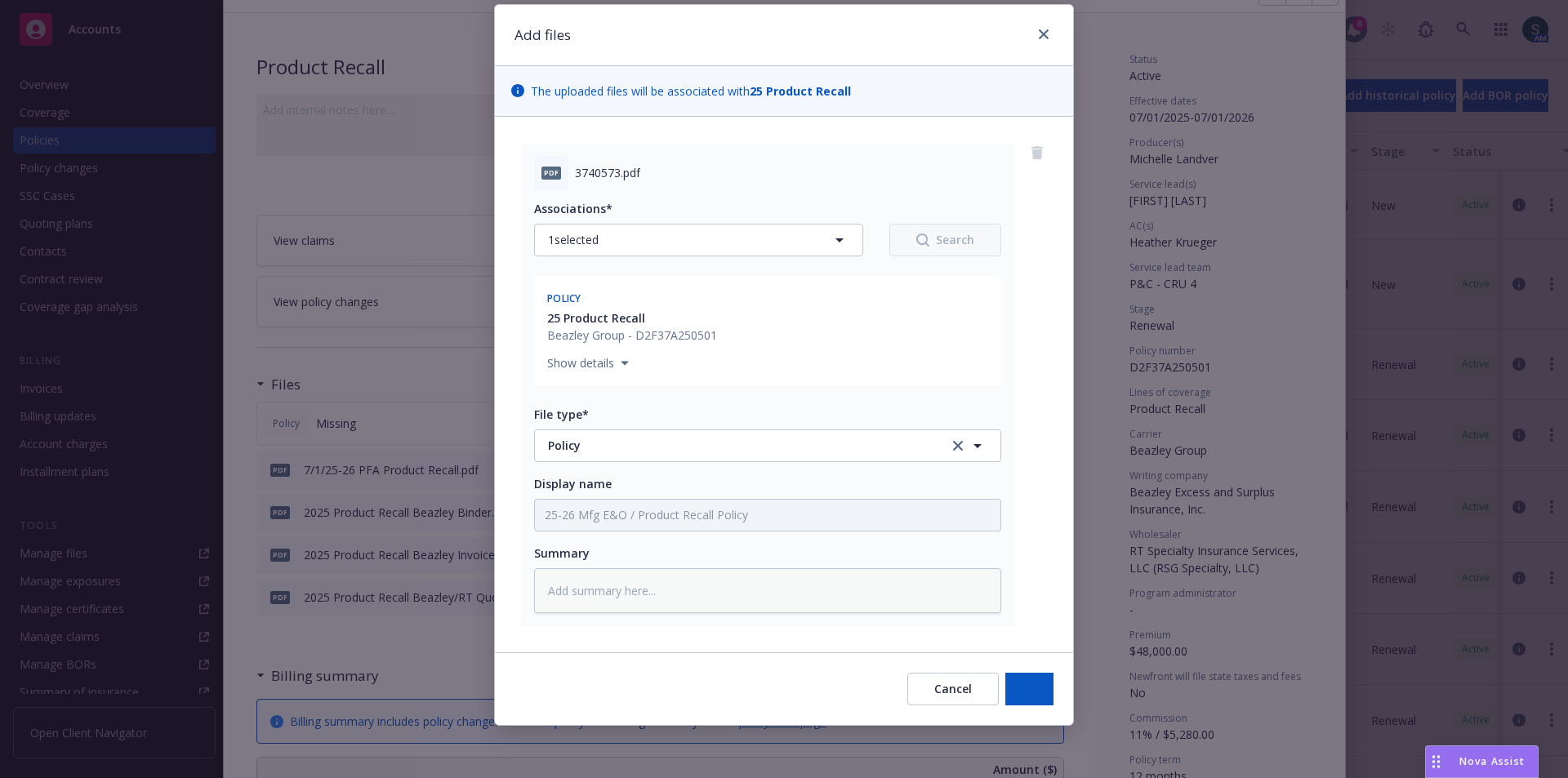 scroll, scrollTop: 48, scrollLeft: 0, axis: vertical 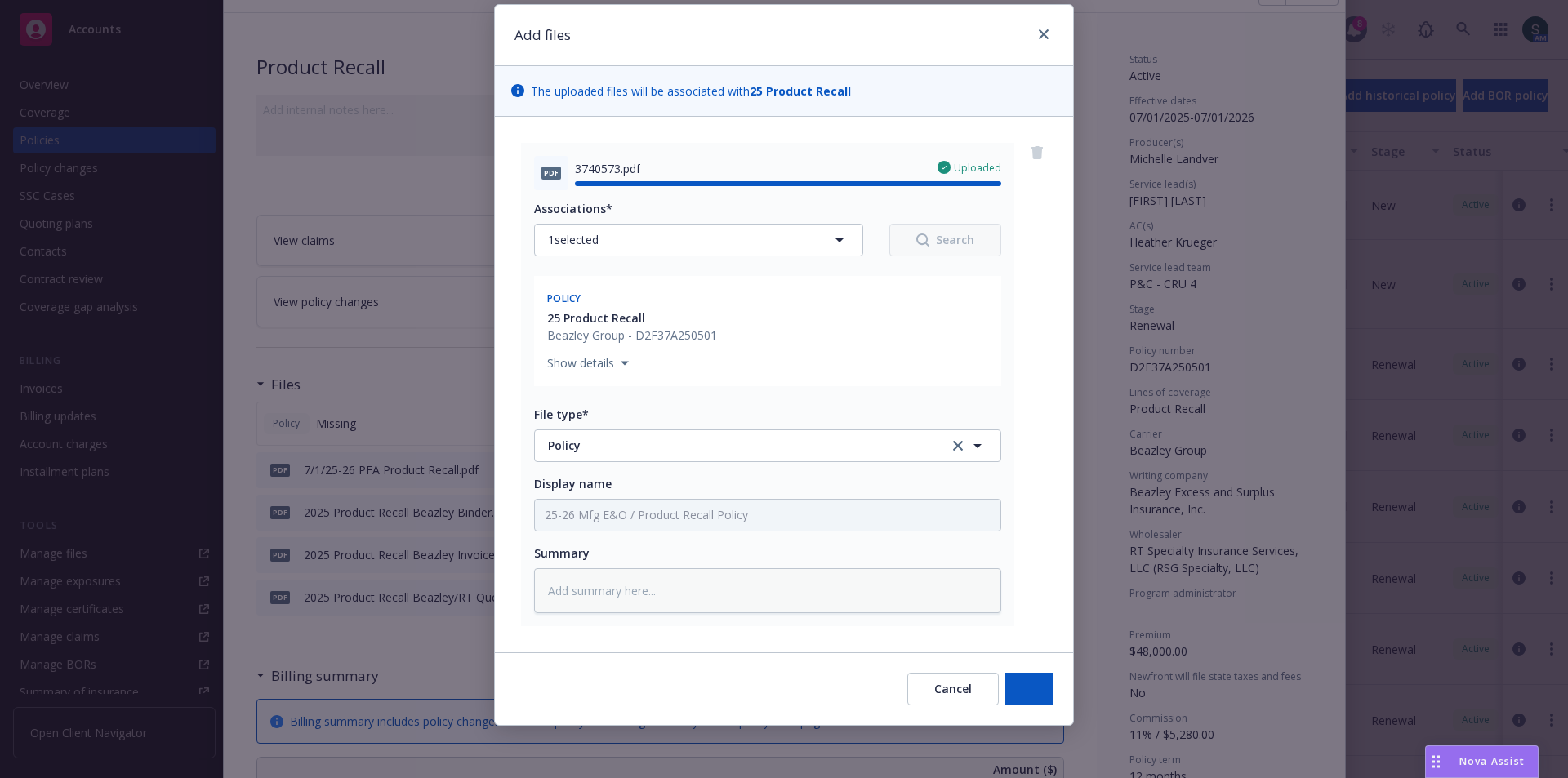 type on "x" 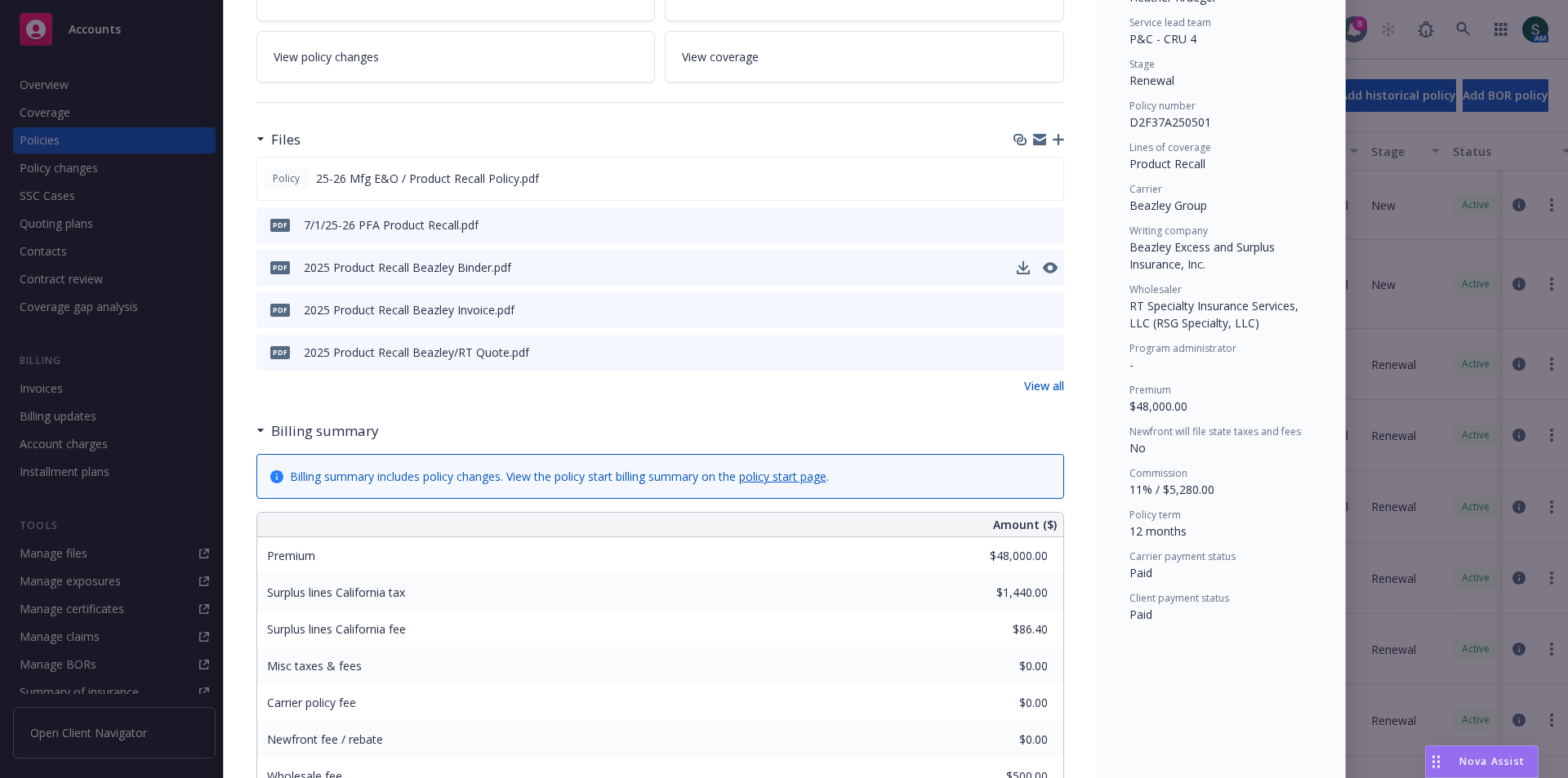 scroll, scrollTop: 0, scrollLeft: 0, axis: both 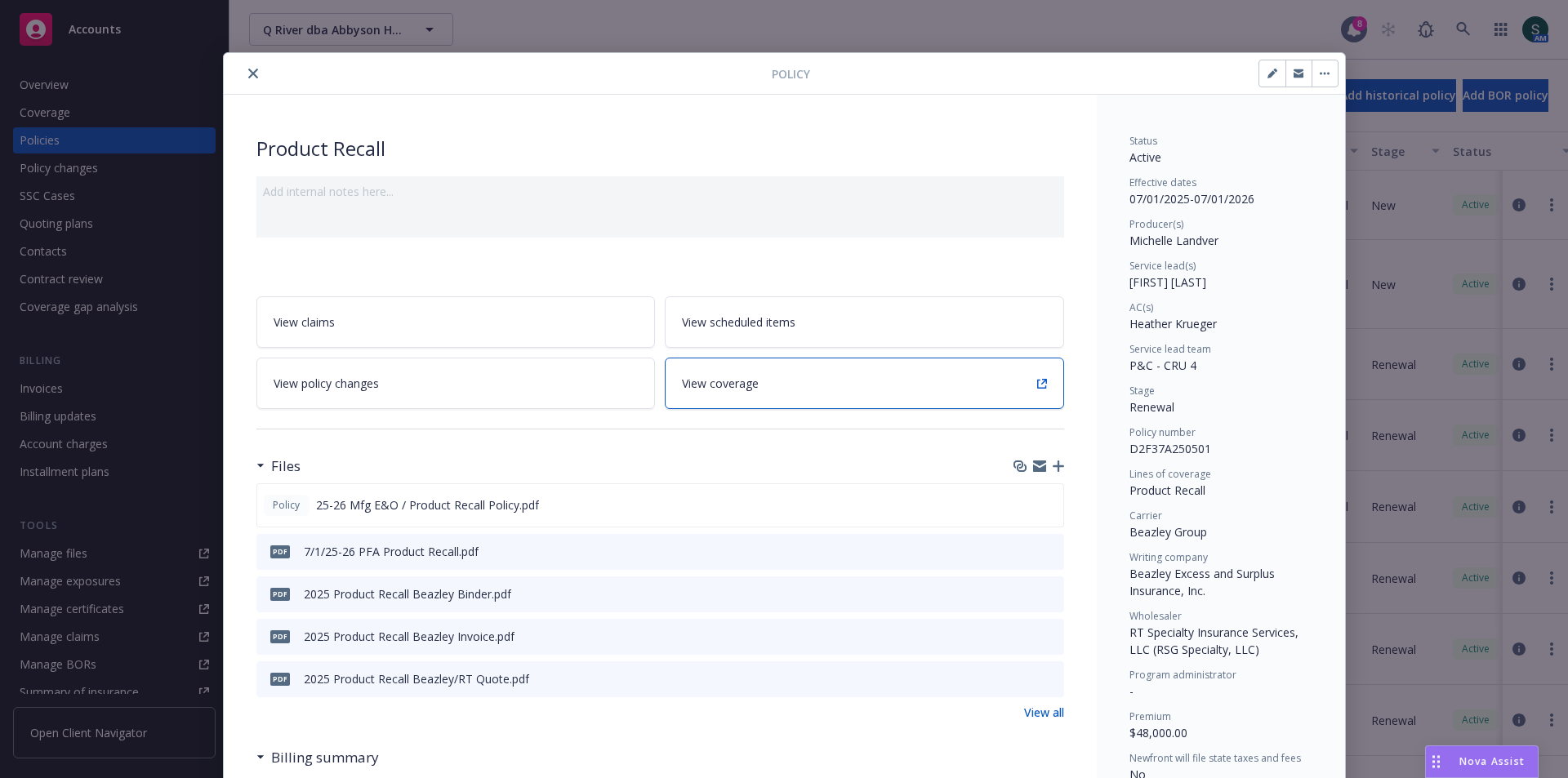 click on "View coverage" at bounding box center [864, 383] 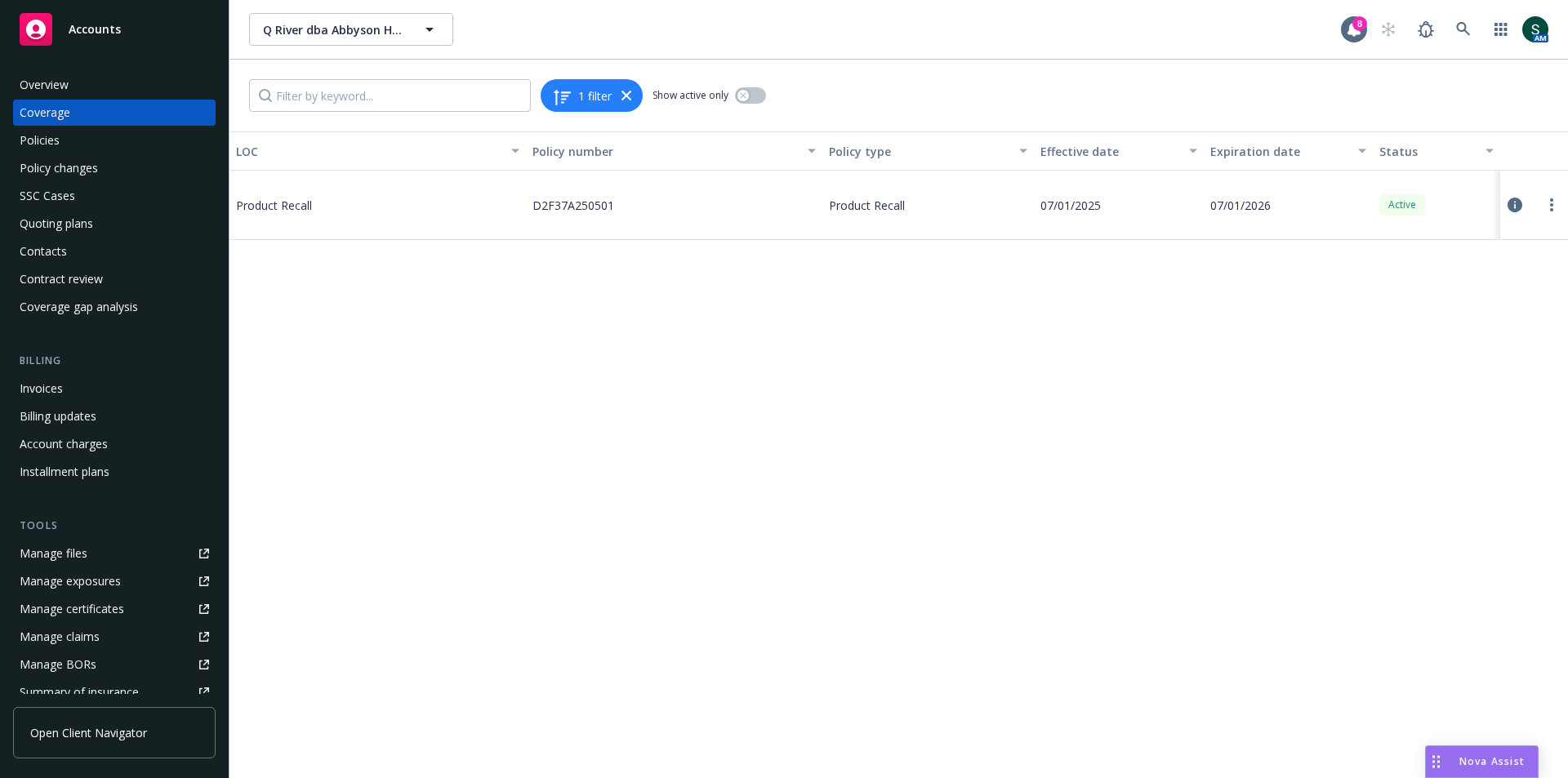 click on "Product Recall" at bounding box center [359, 205] 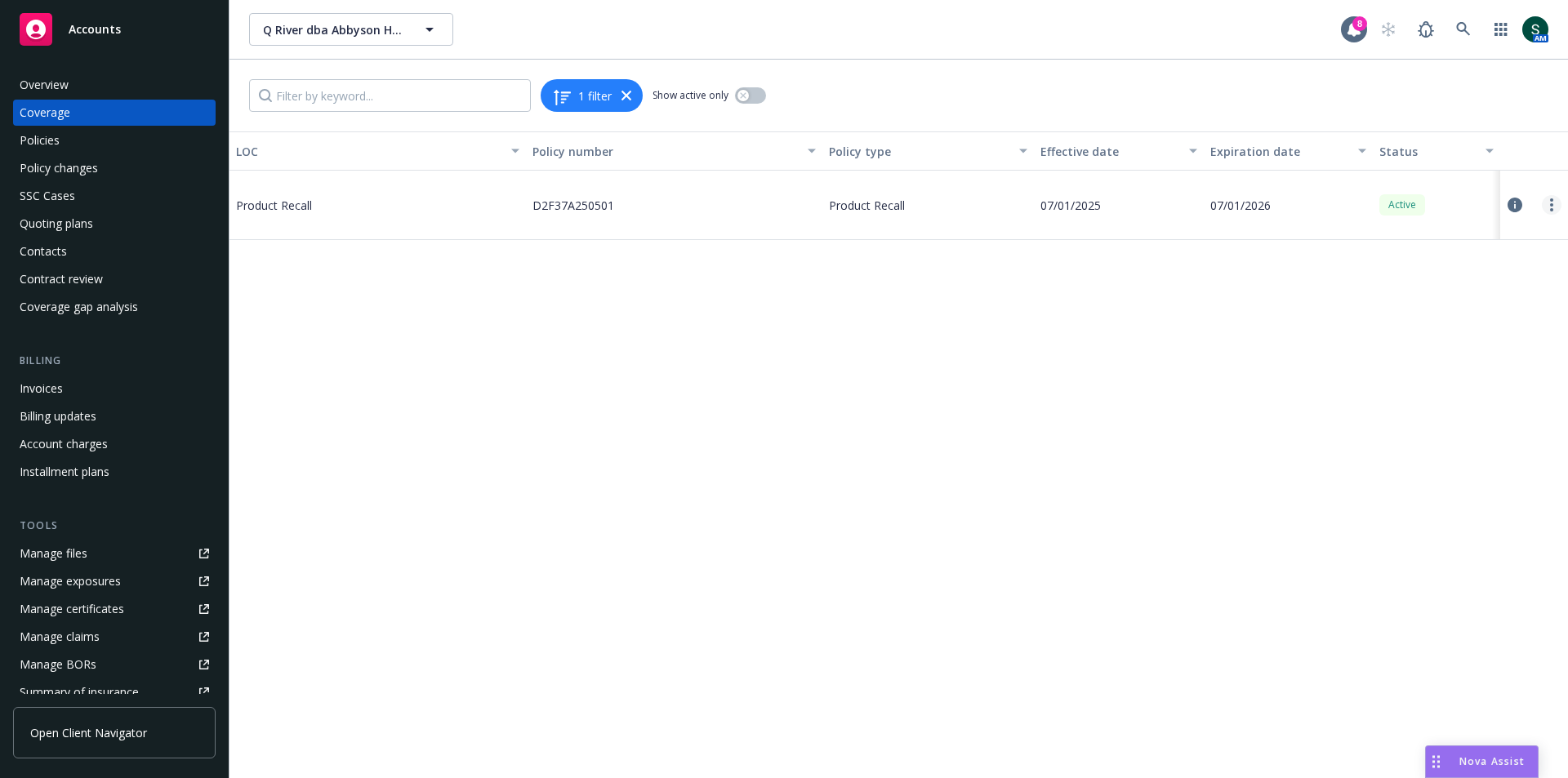 click at bounding box center [1552, 205] 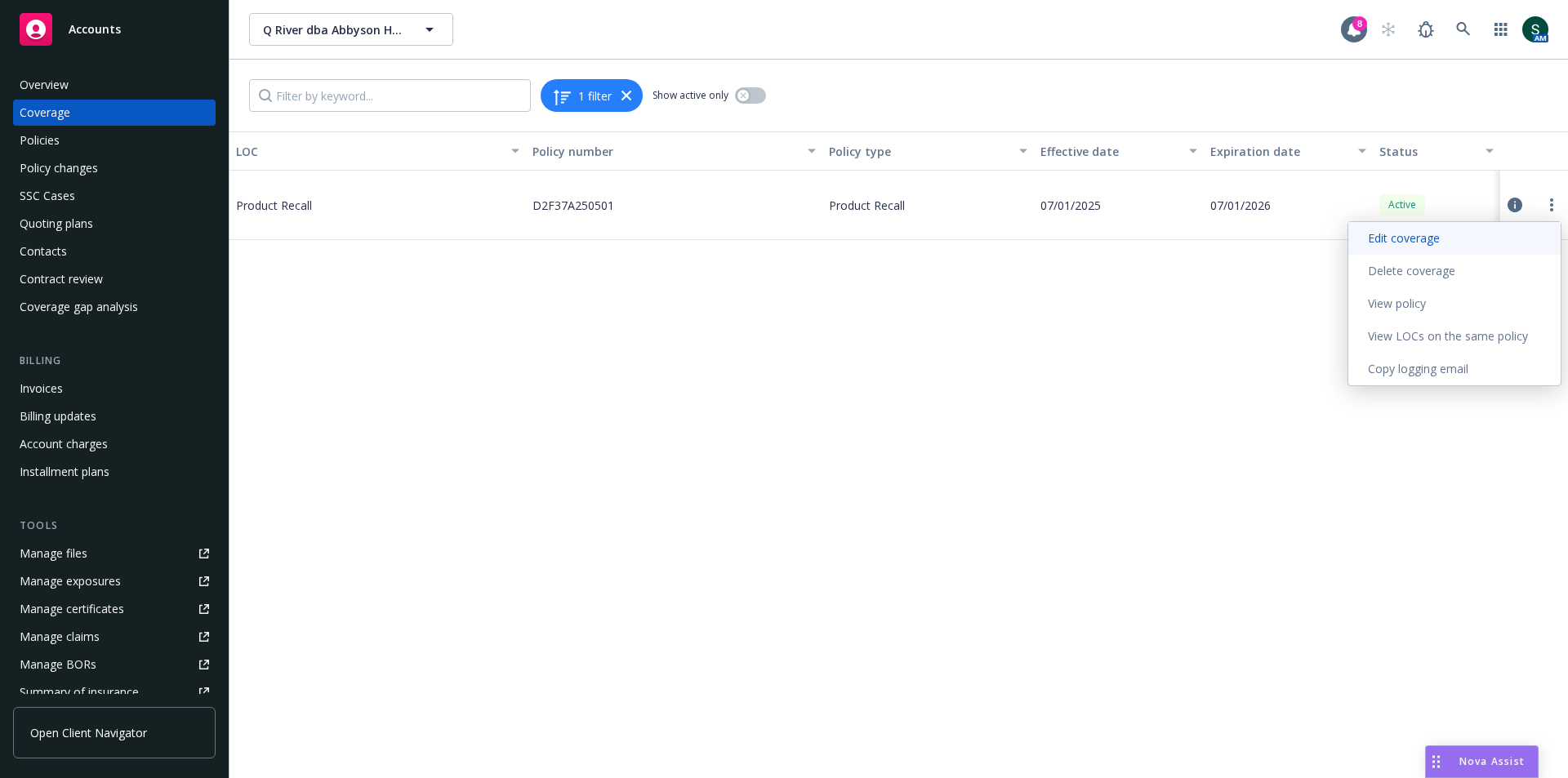 click on "Edit coverage" at bounding box center (1454, 238) 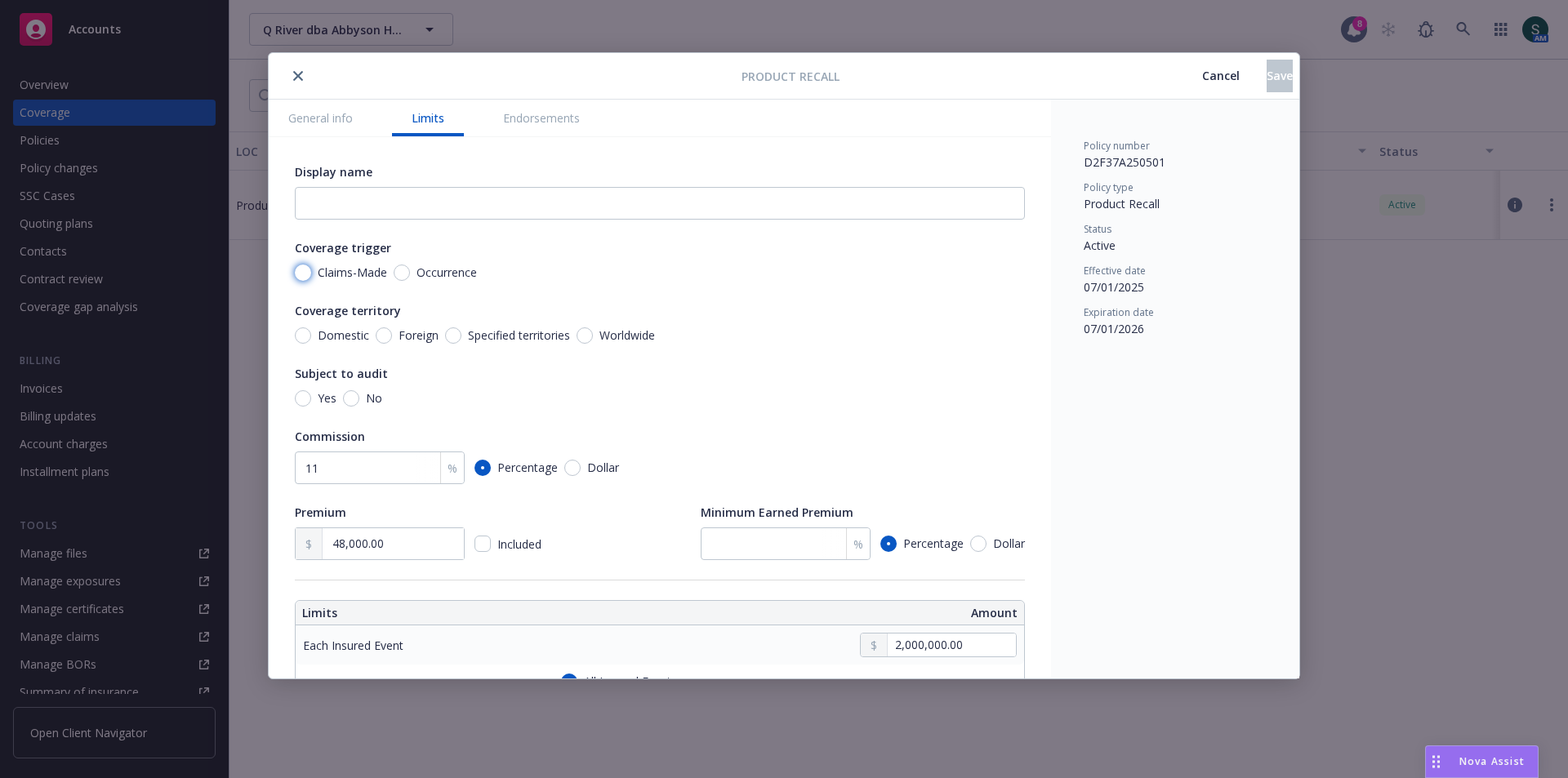 click on "Claims-Made" at bounding box center (303, 273) 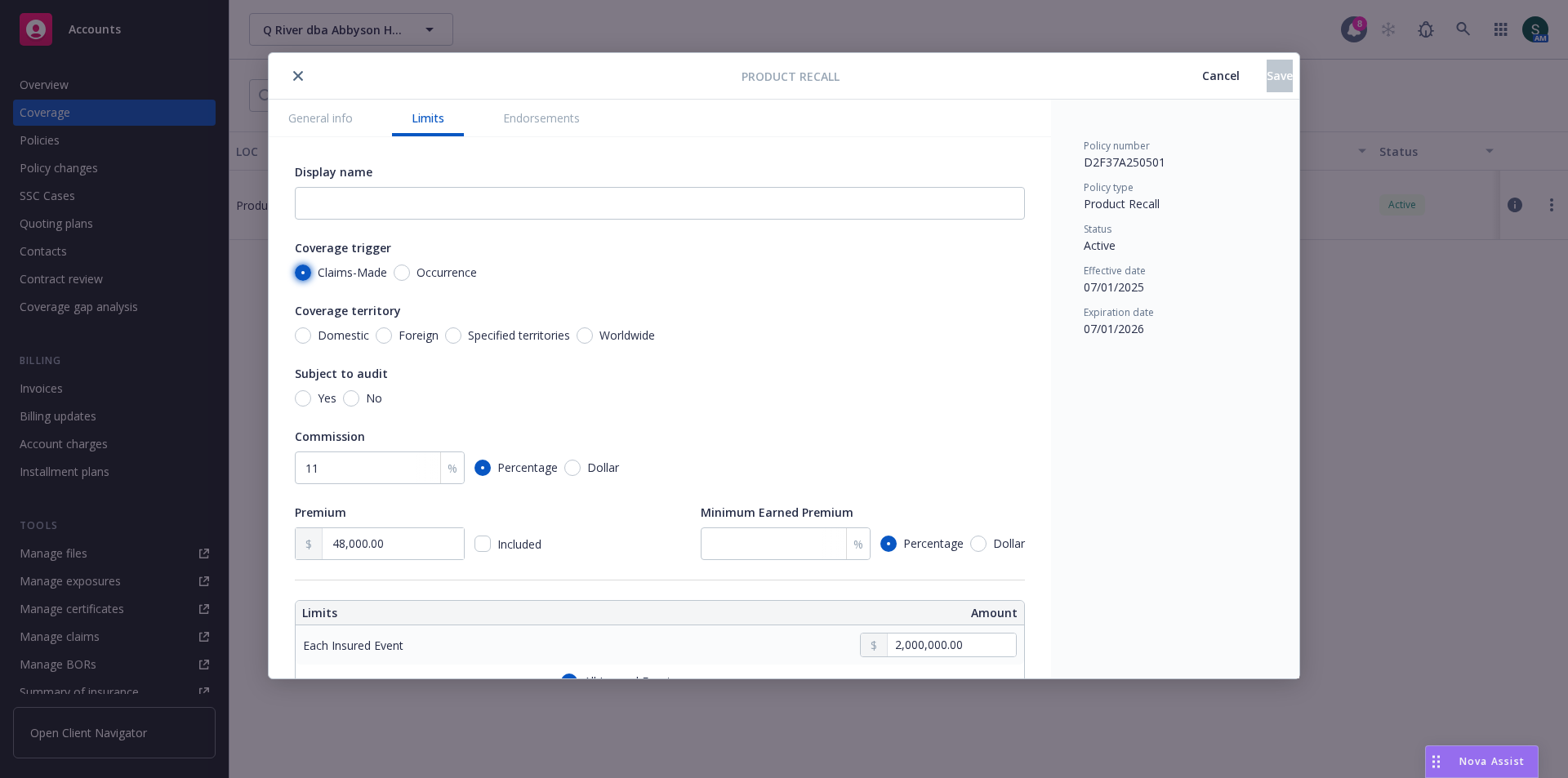 radio on "true" 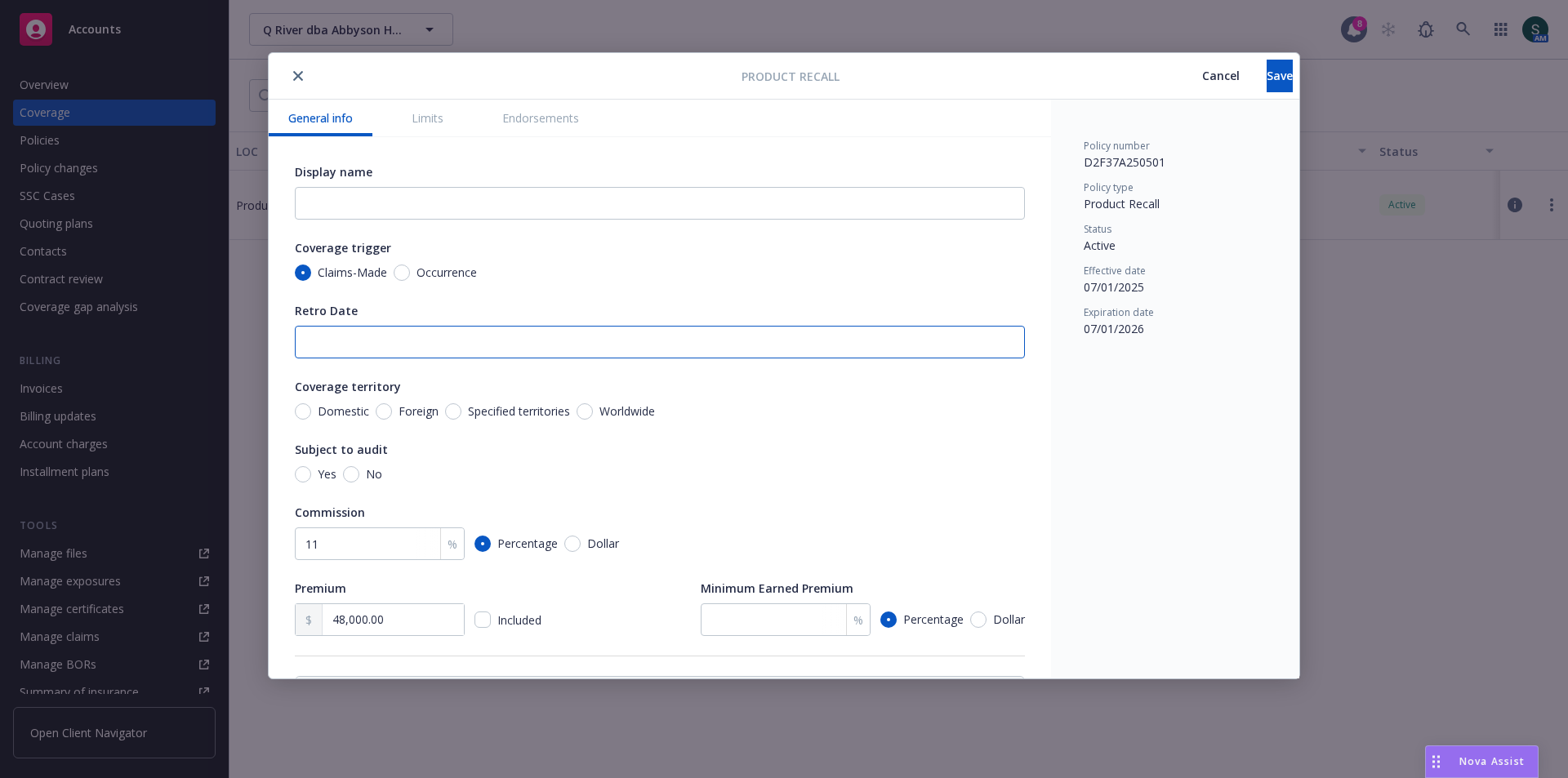 click on "Retro Date" at bounding box center [660, 342] 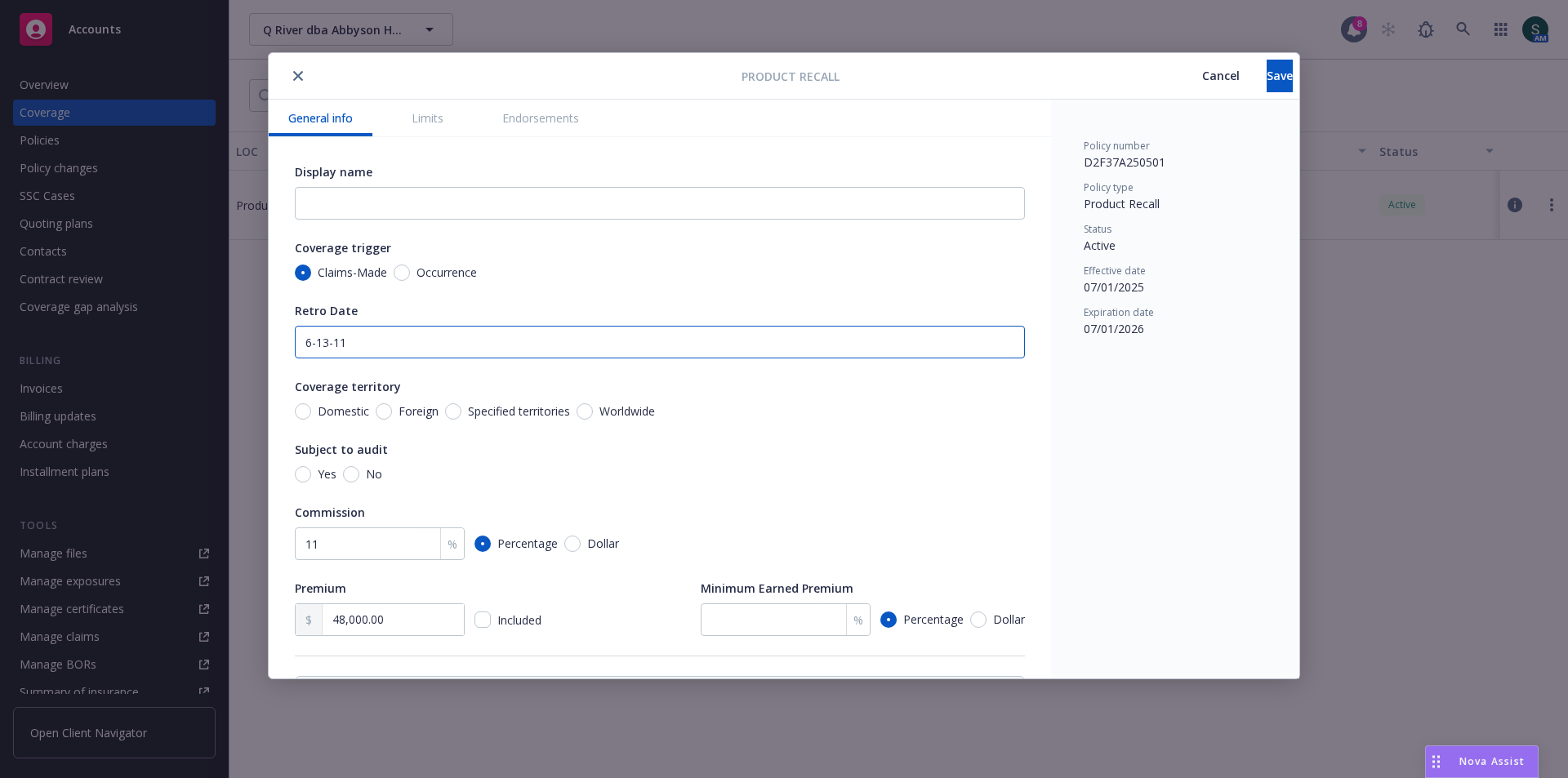 type on "6-13-11" 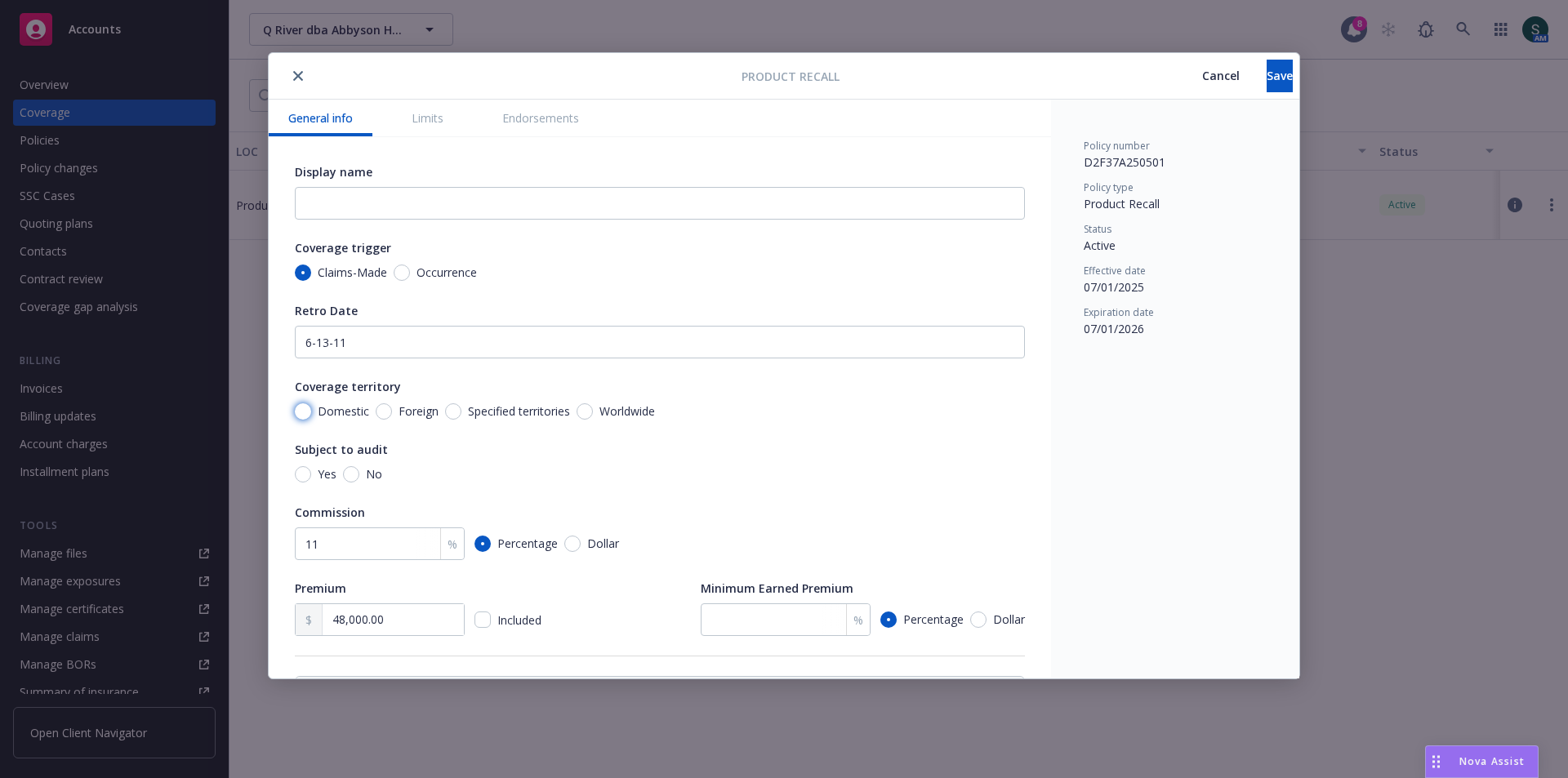 click on "Domestic" at bounding box center (303, 411) 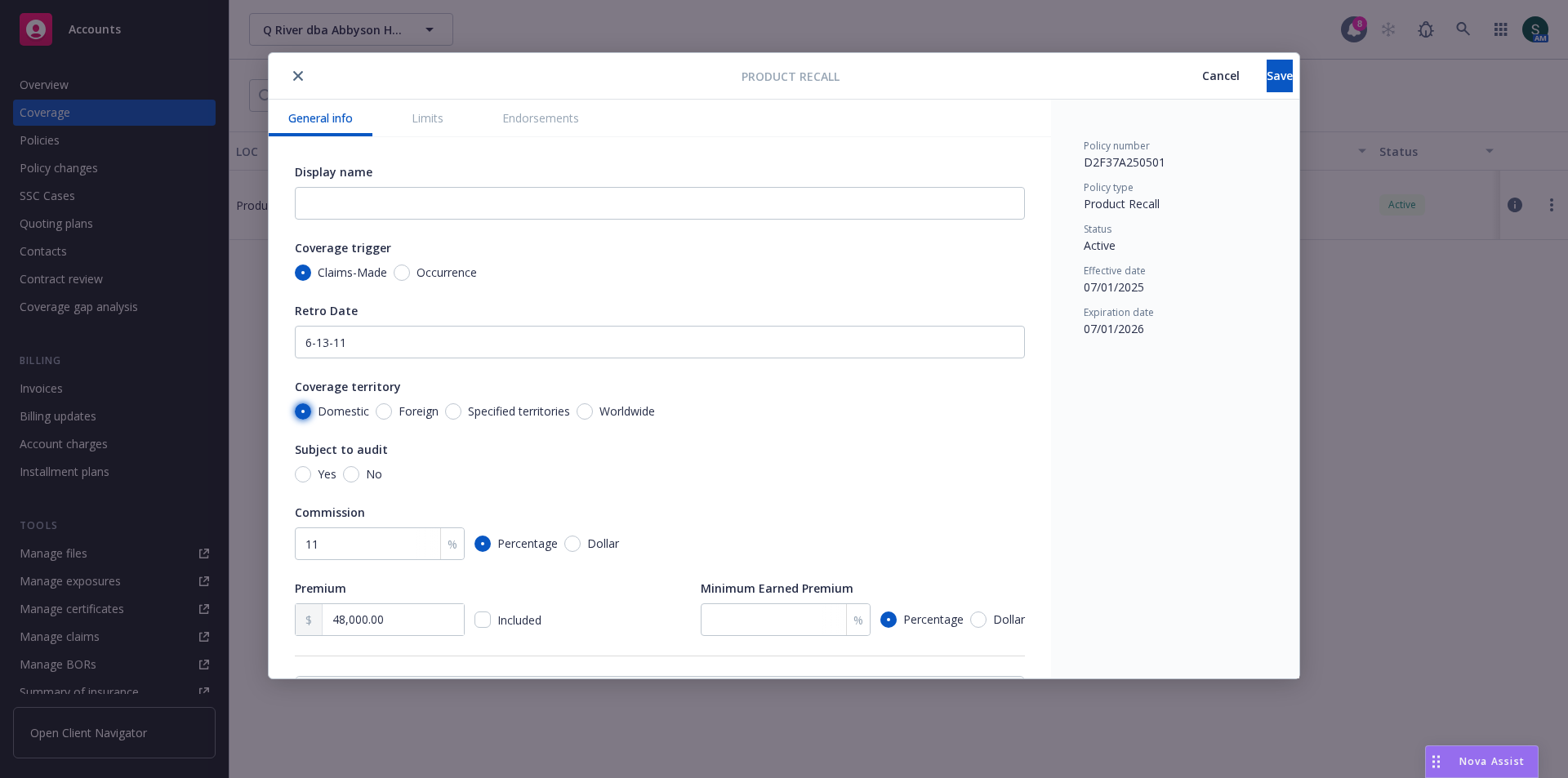 radio on "true" 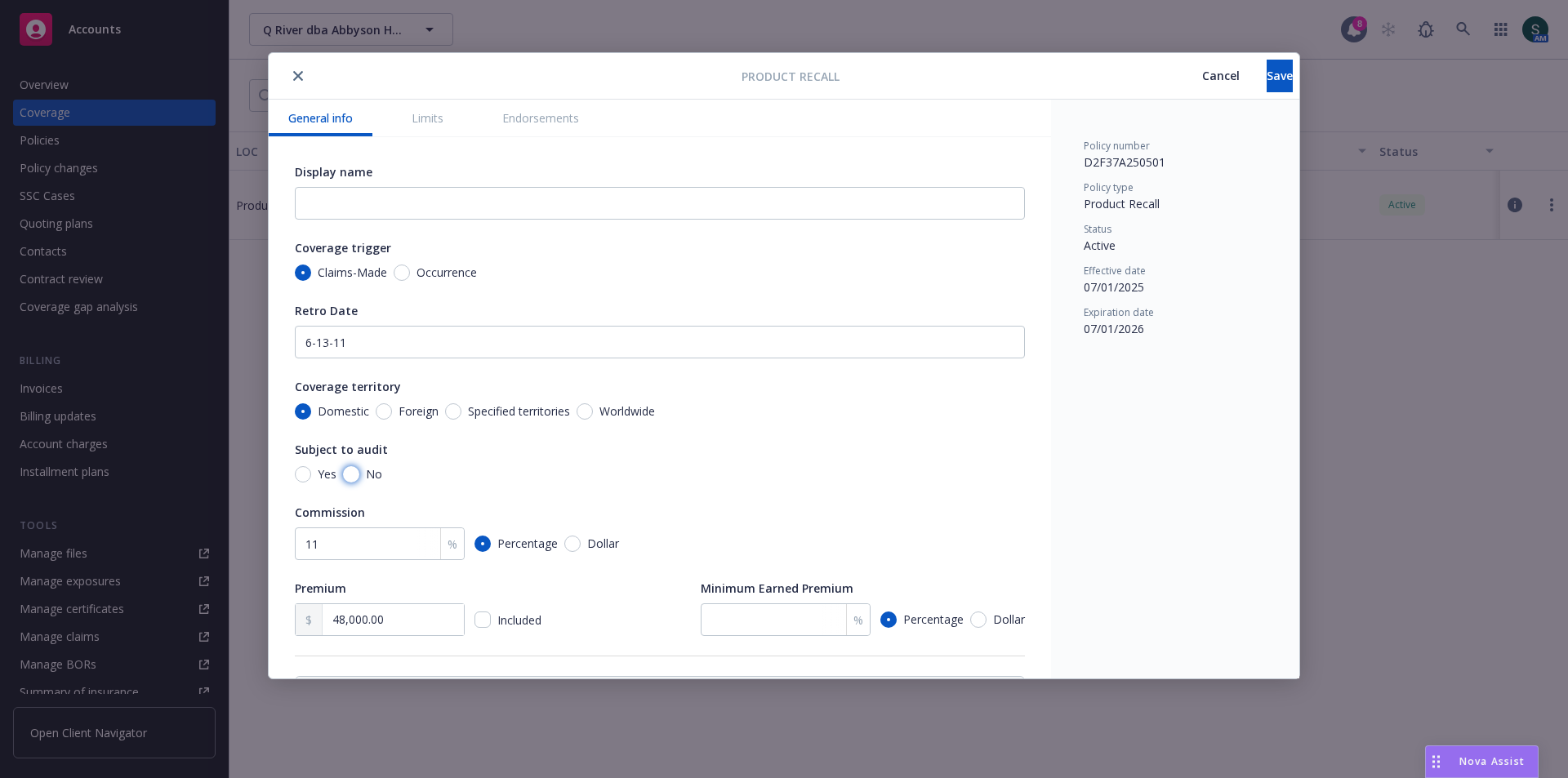 click on "No" at bounding box center [351, 474] 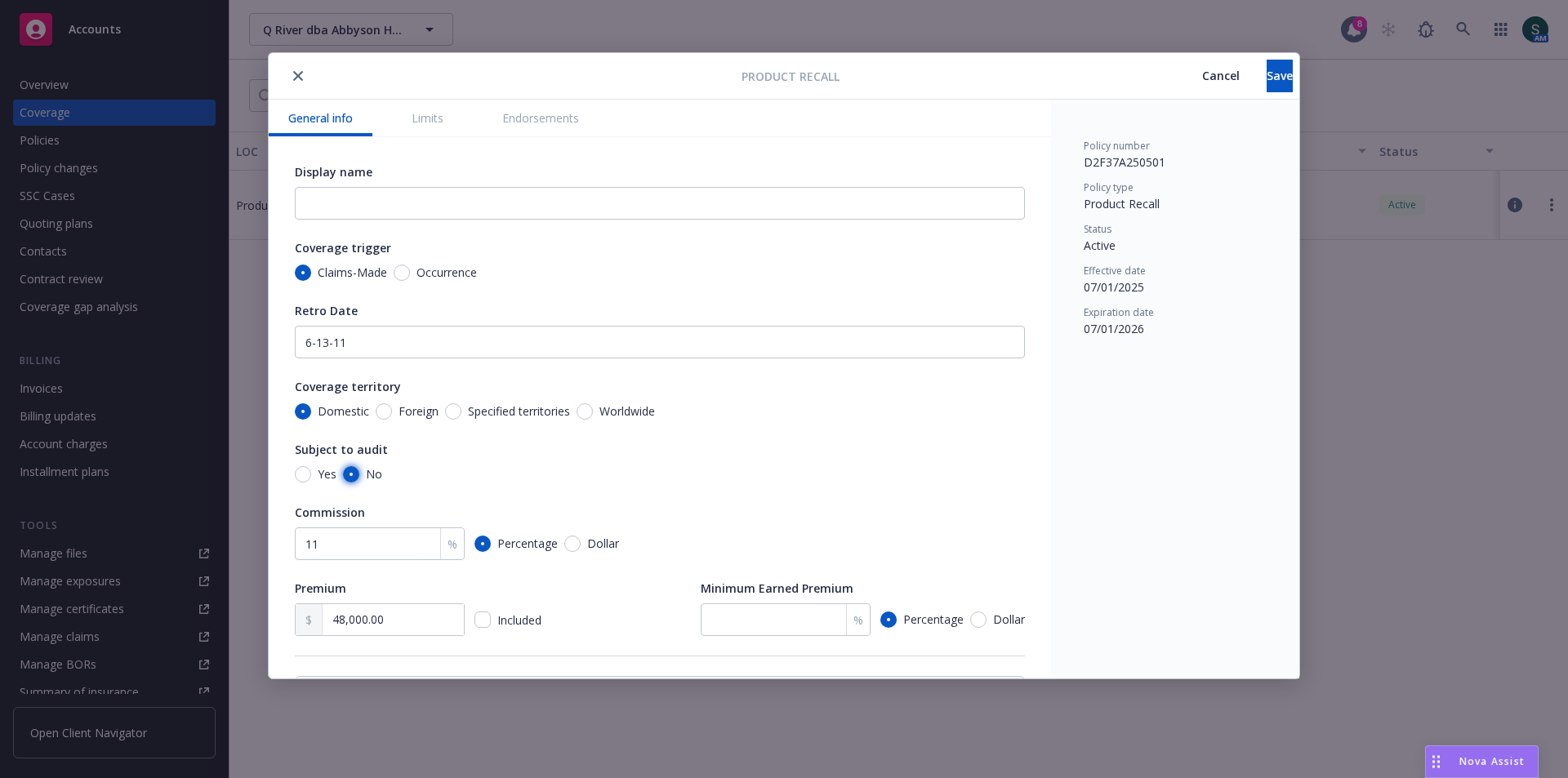radio on "true" 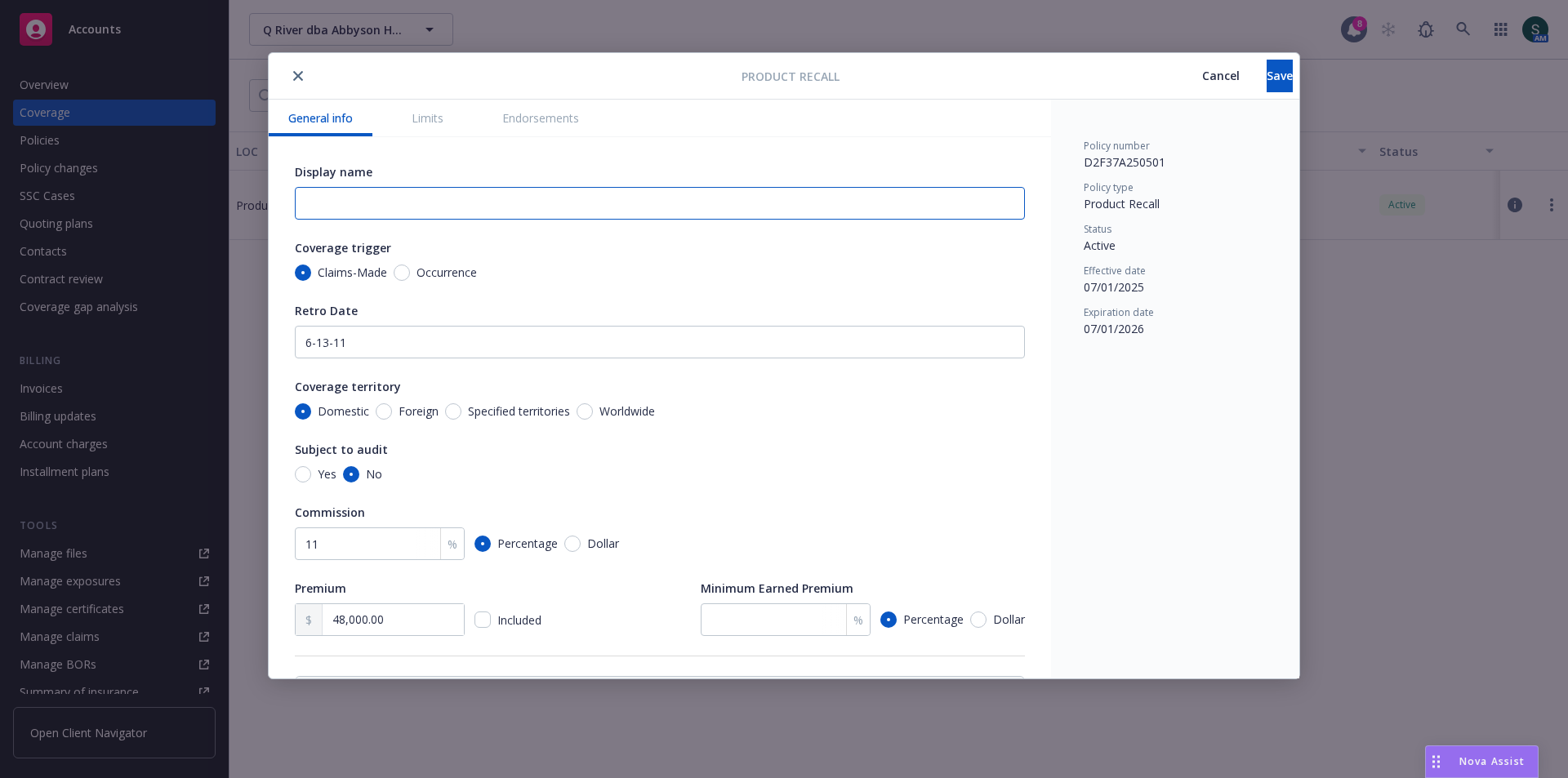 click at bounding box center (660, 203) 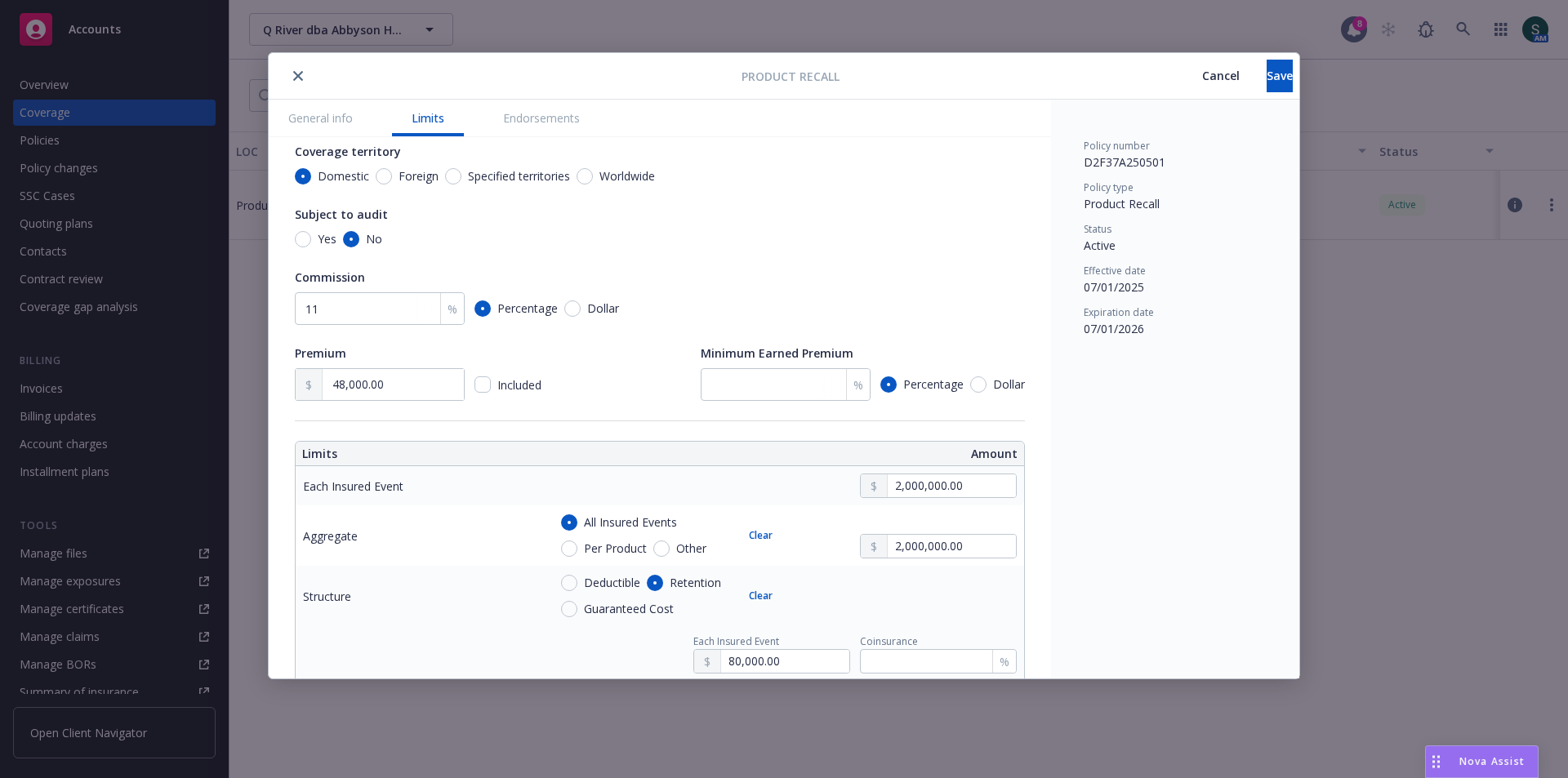 scroll, scrollTop: 245, scrollLeft: 0, axis: vertical 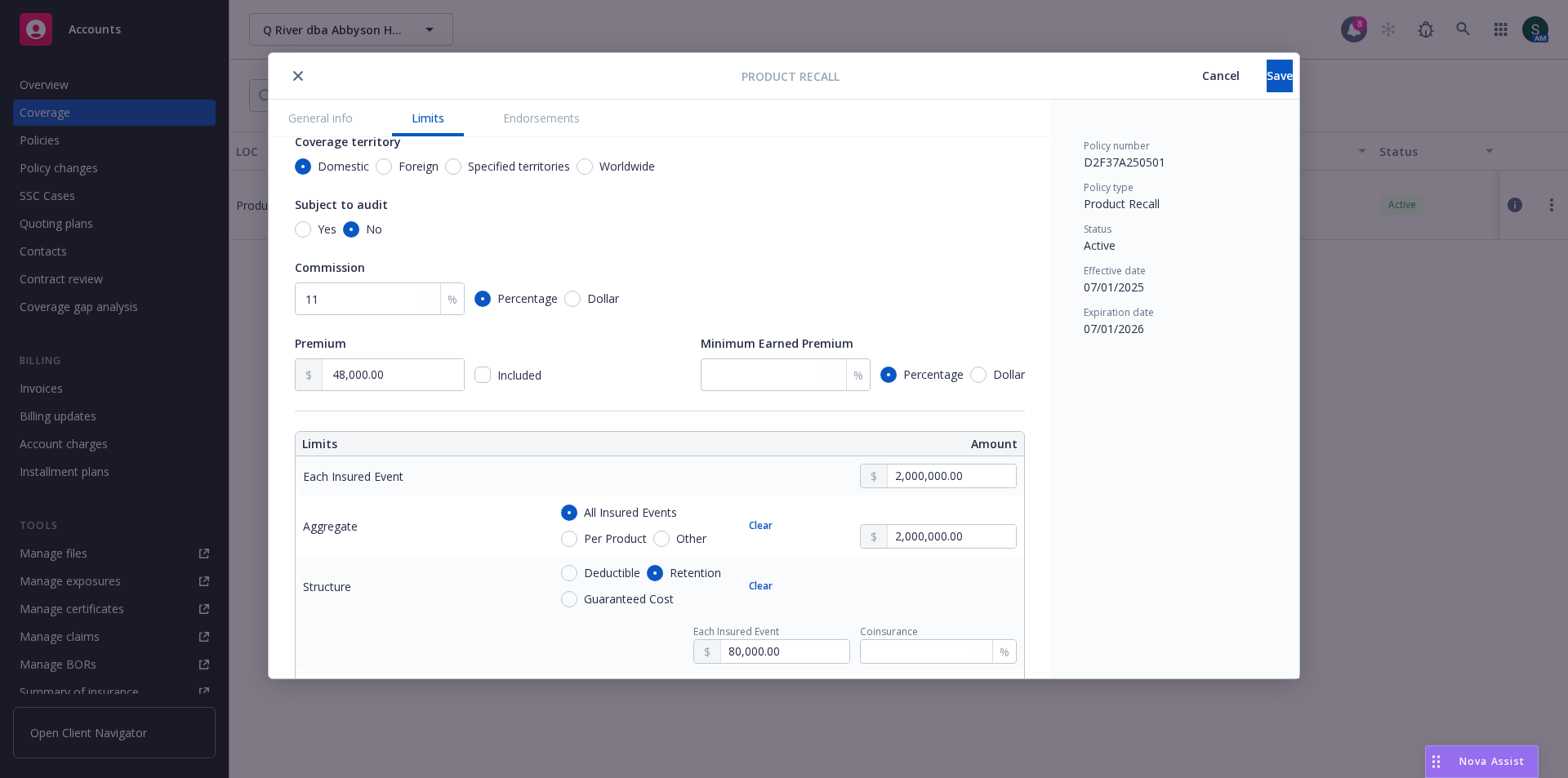 type on "25-26 Mfg E&O and Recall" 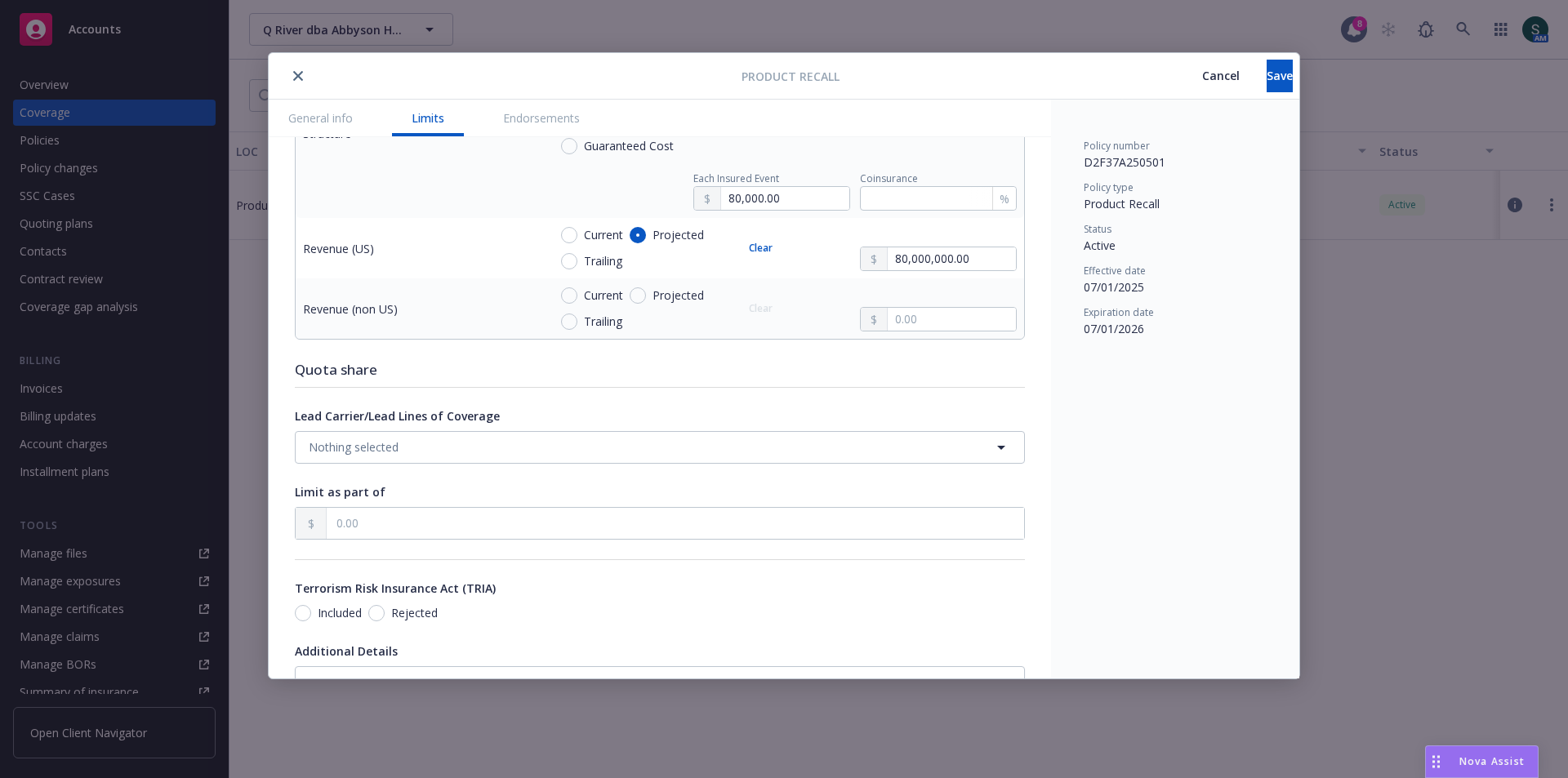 scroll, scrollTop: 735, scrollLeft: 0, axis: vertical 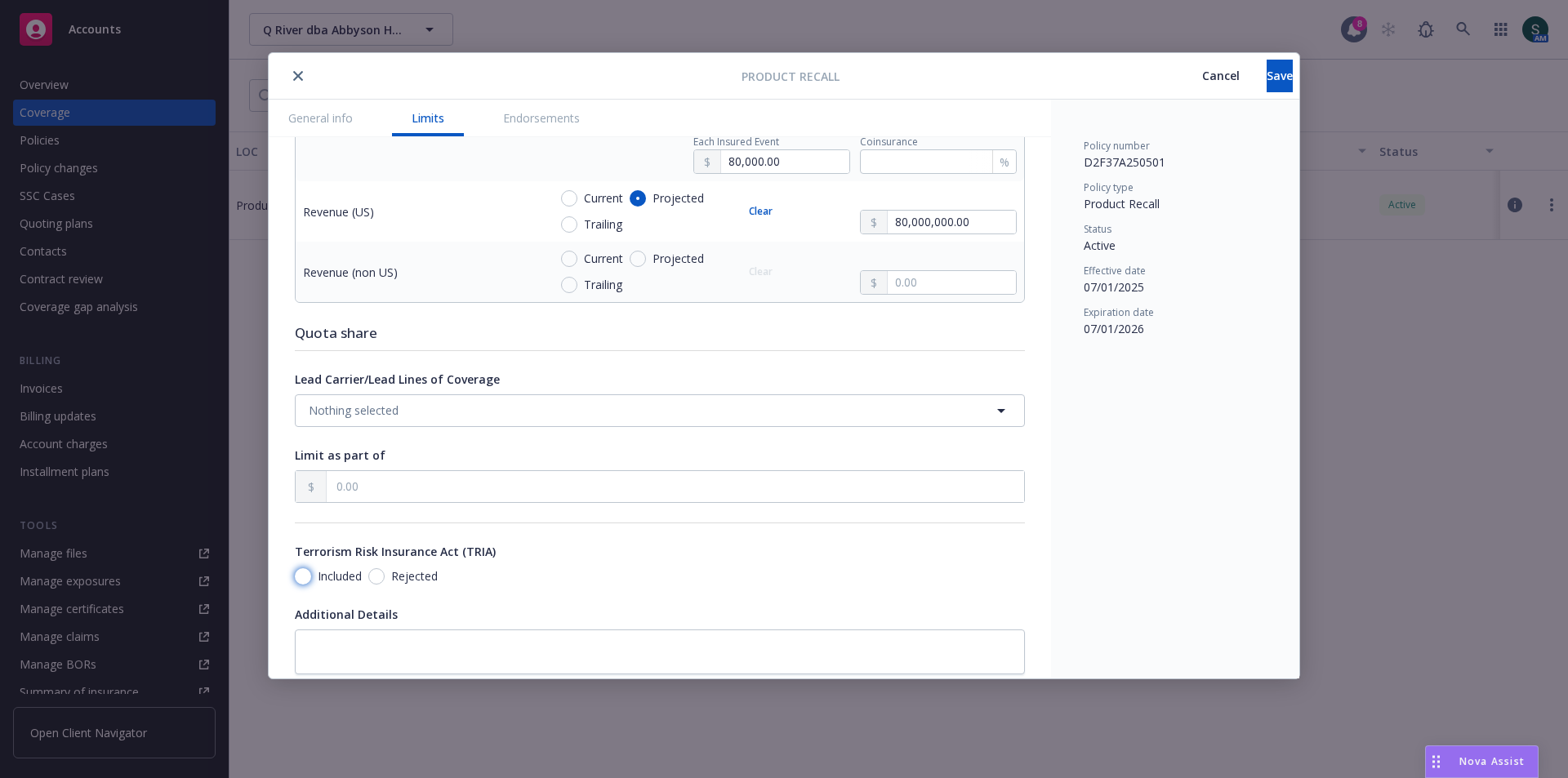 click on "Included" at bounding box center (303, 576) 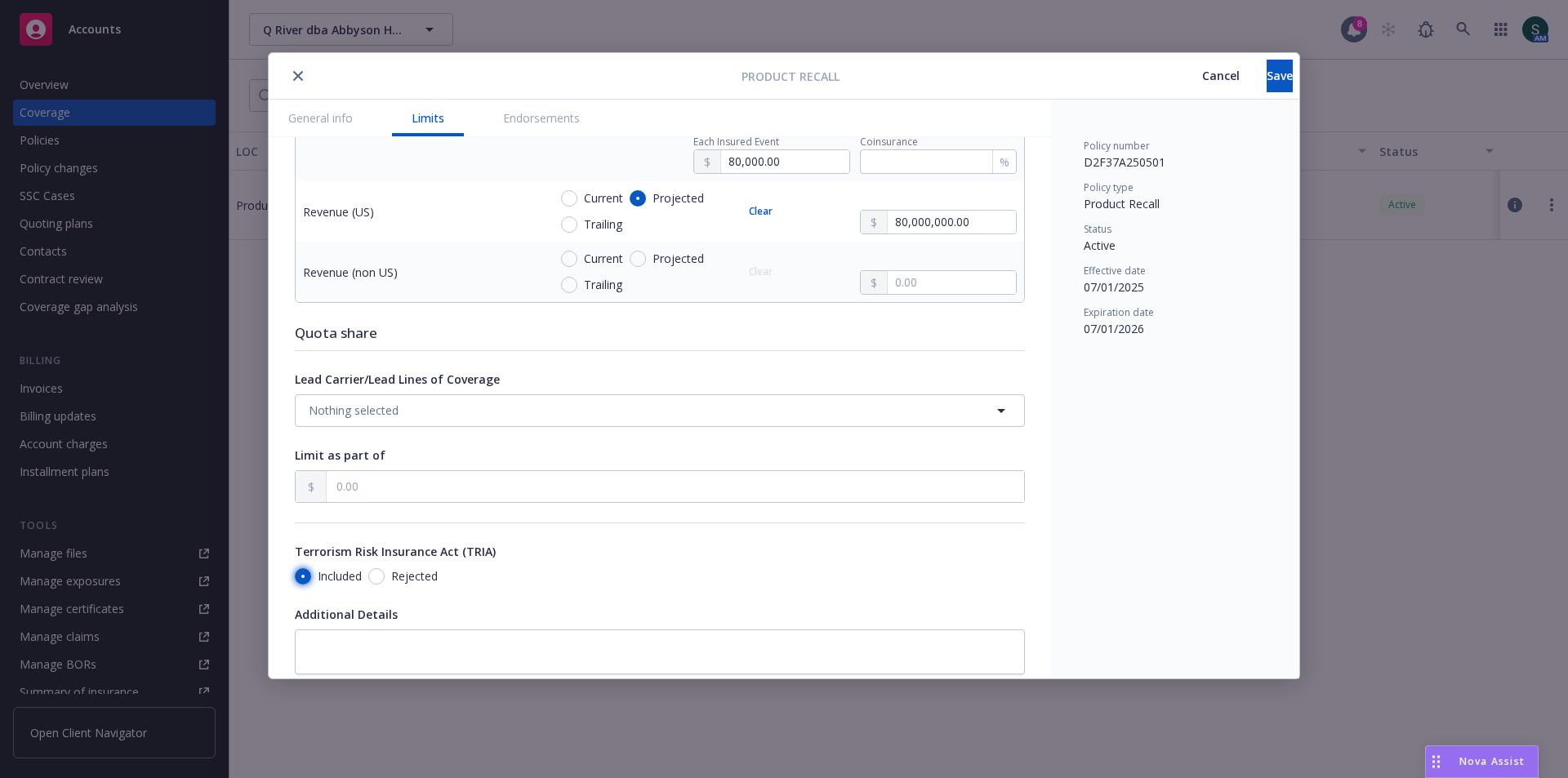 radio on "true" 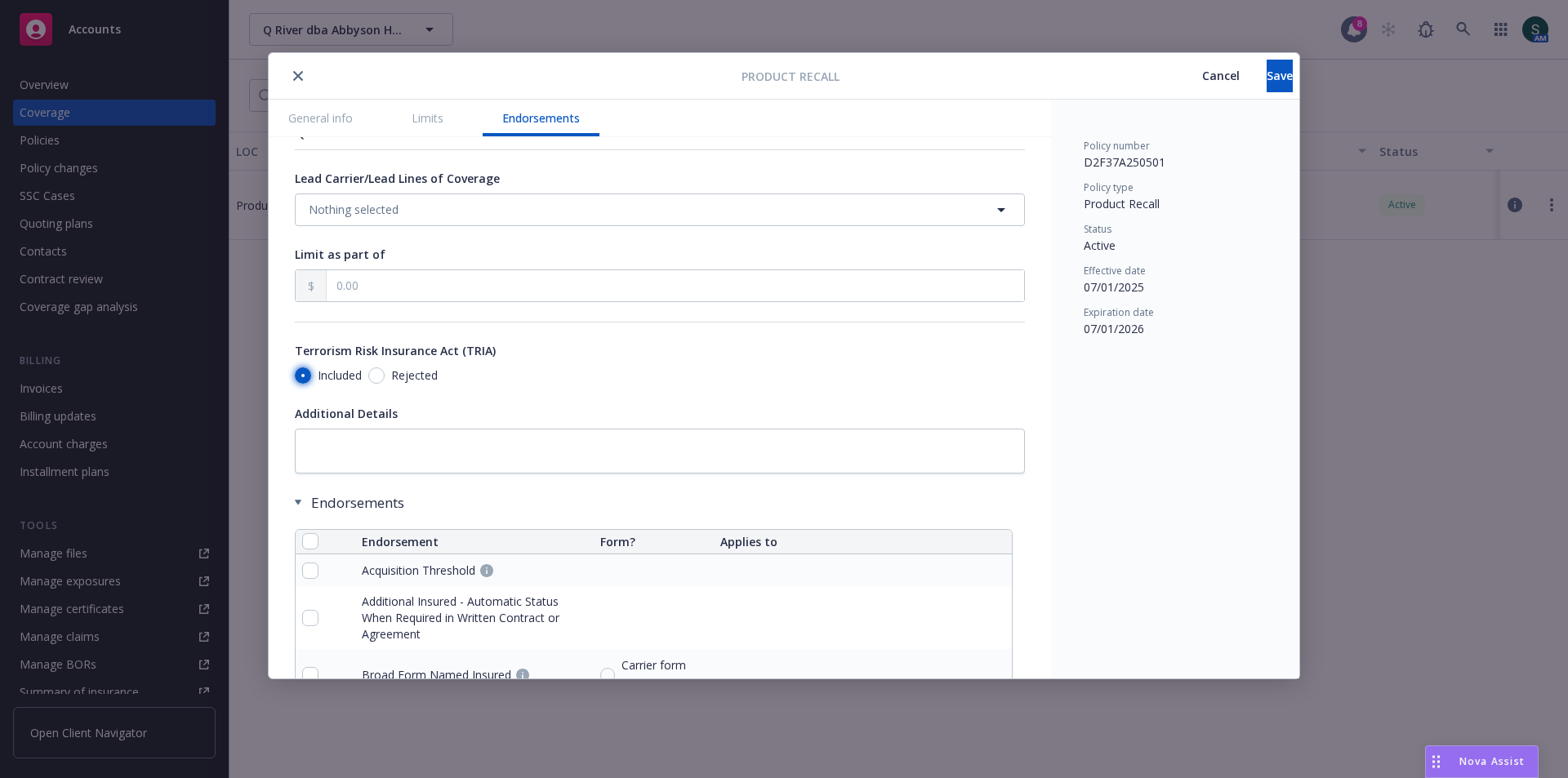 scroll, scrollTop: 974, scrollLeft: 0, axis: vertical 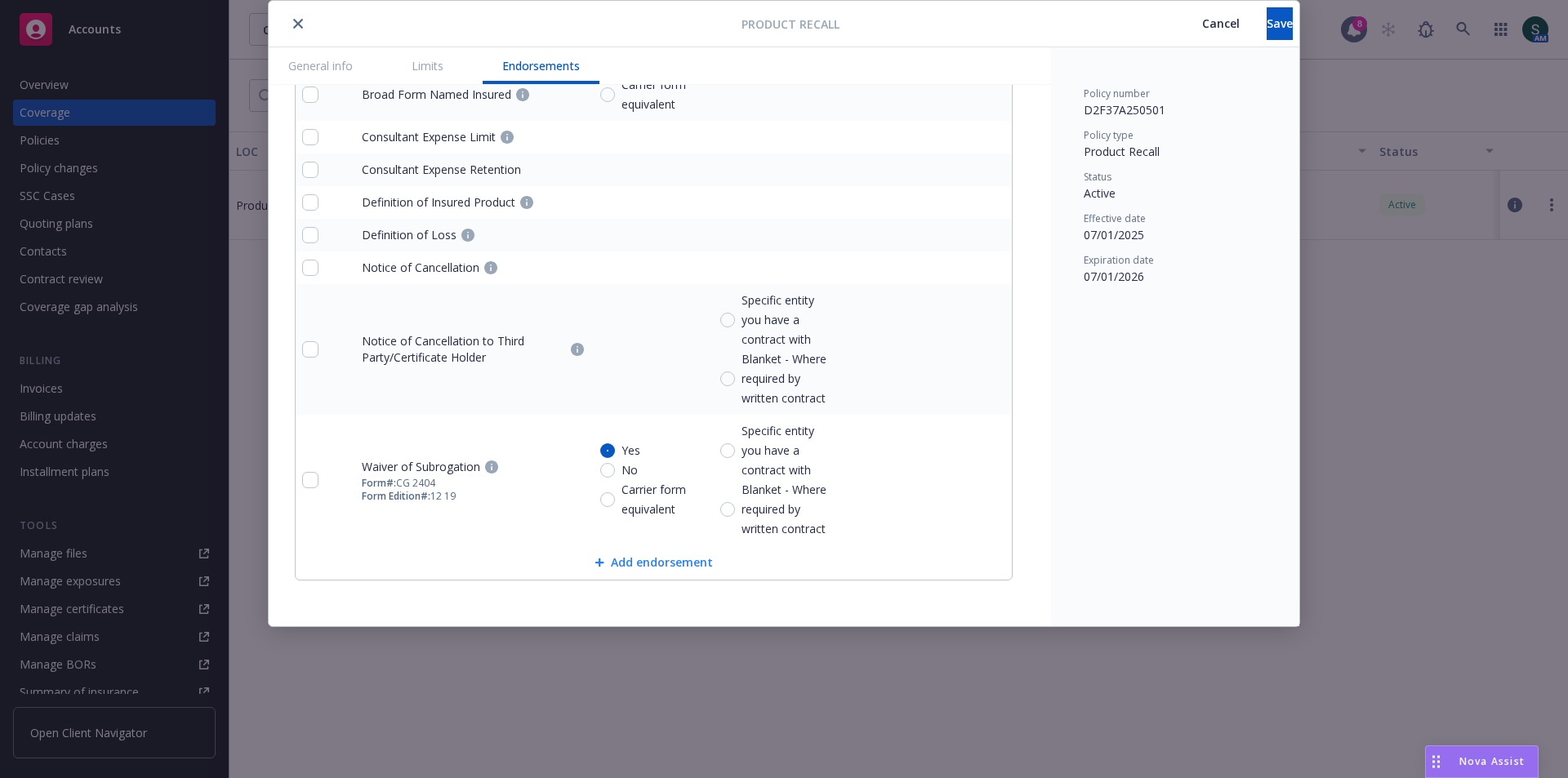 click at bounding box center [603, 562] 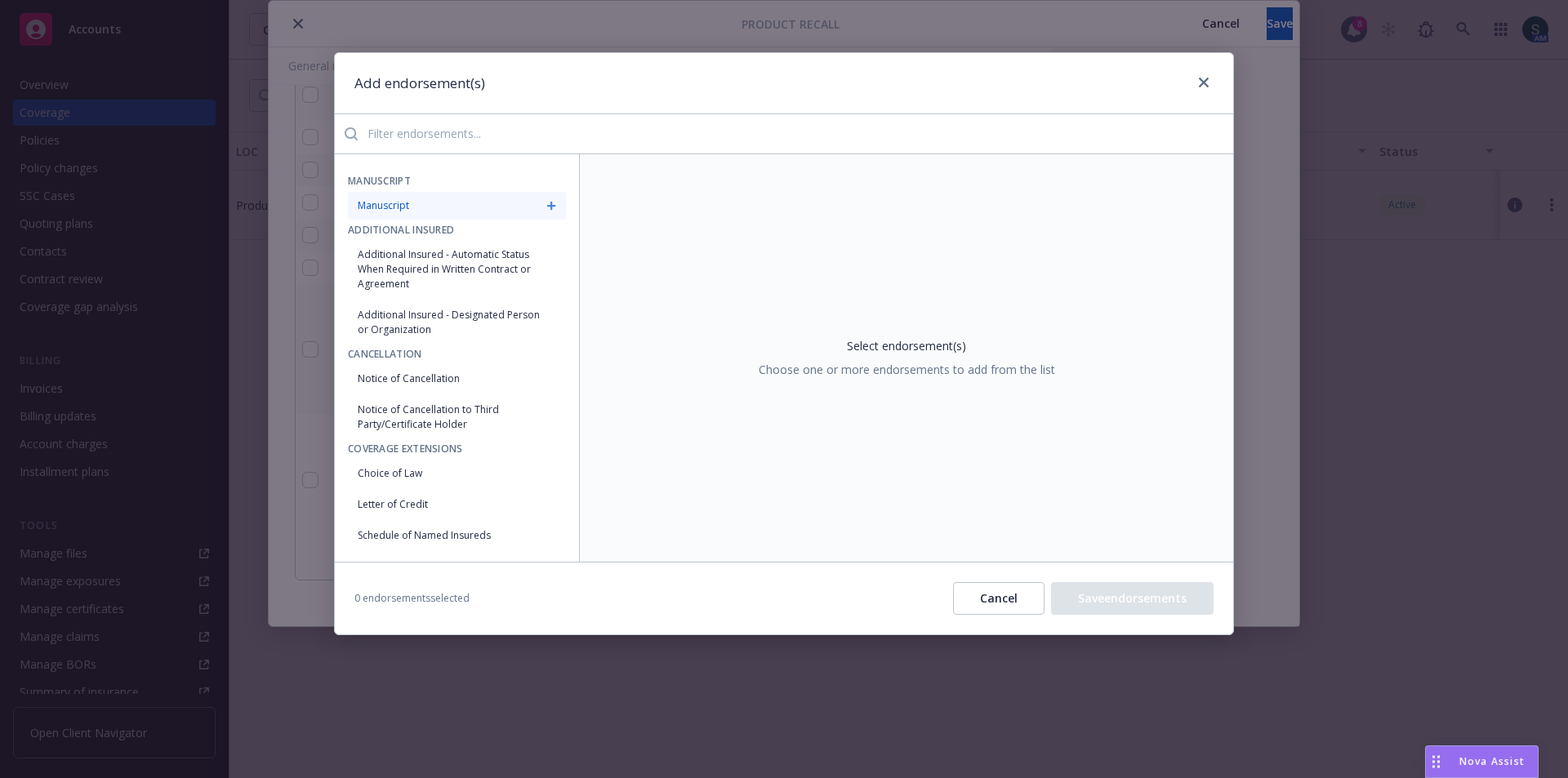 click on "Manuscript" at bounding box center (457, 206) 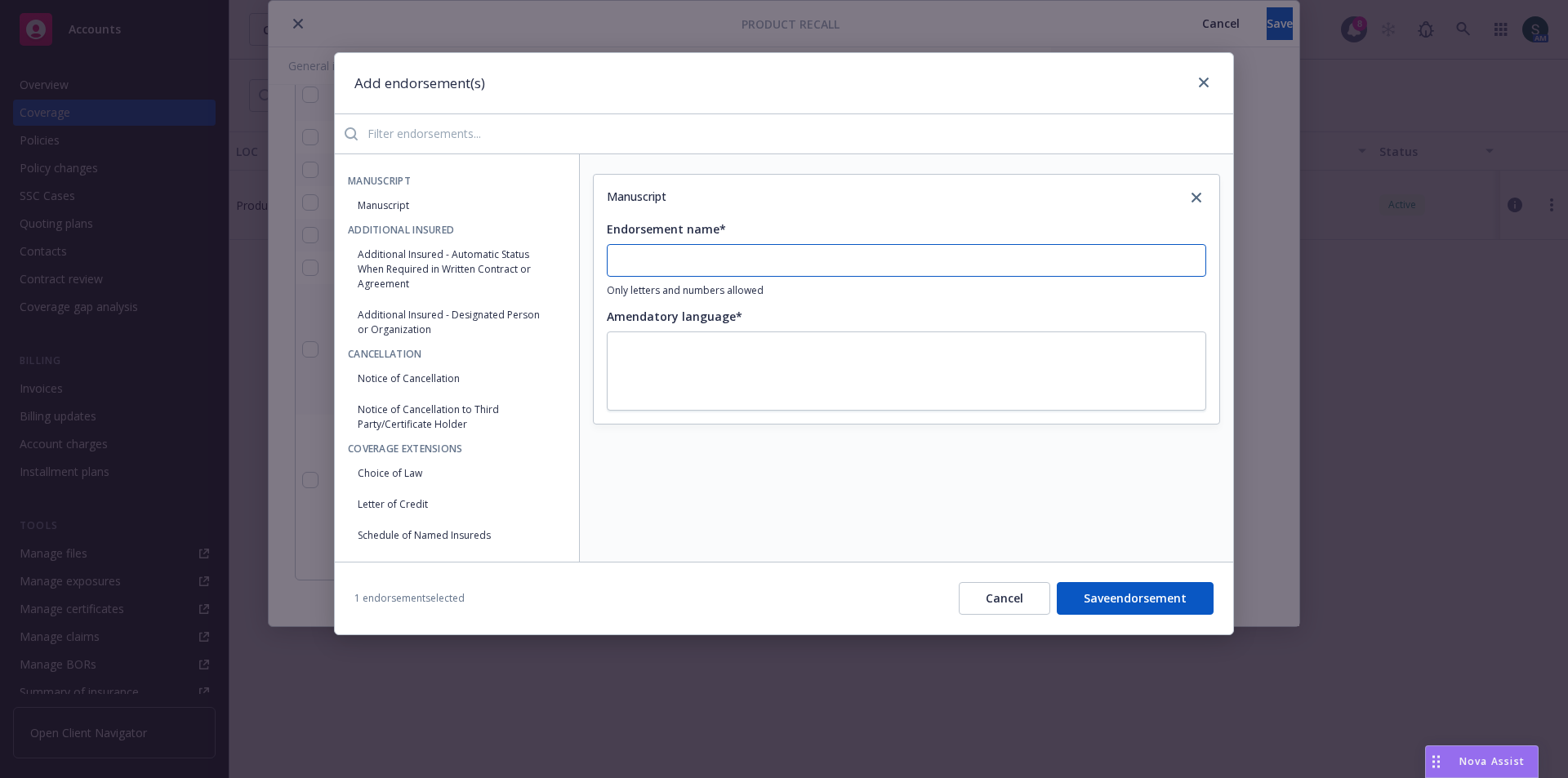 click on "Endorsement name*" at bounding box center (906, 260) 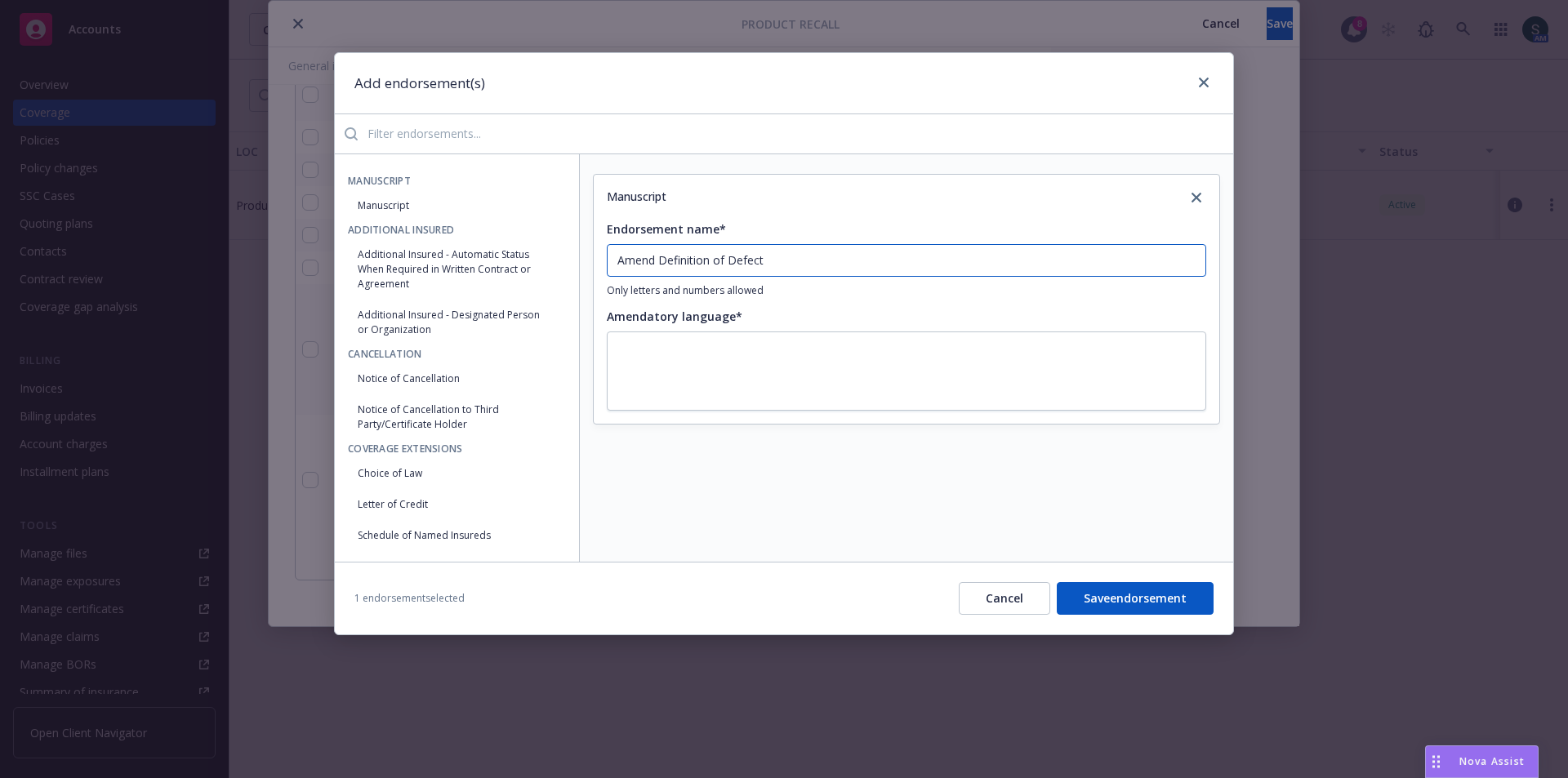 type on "Amend Definition of Defect" 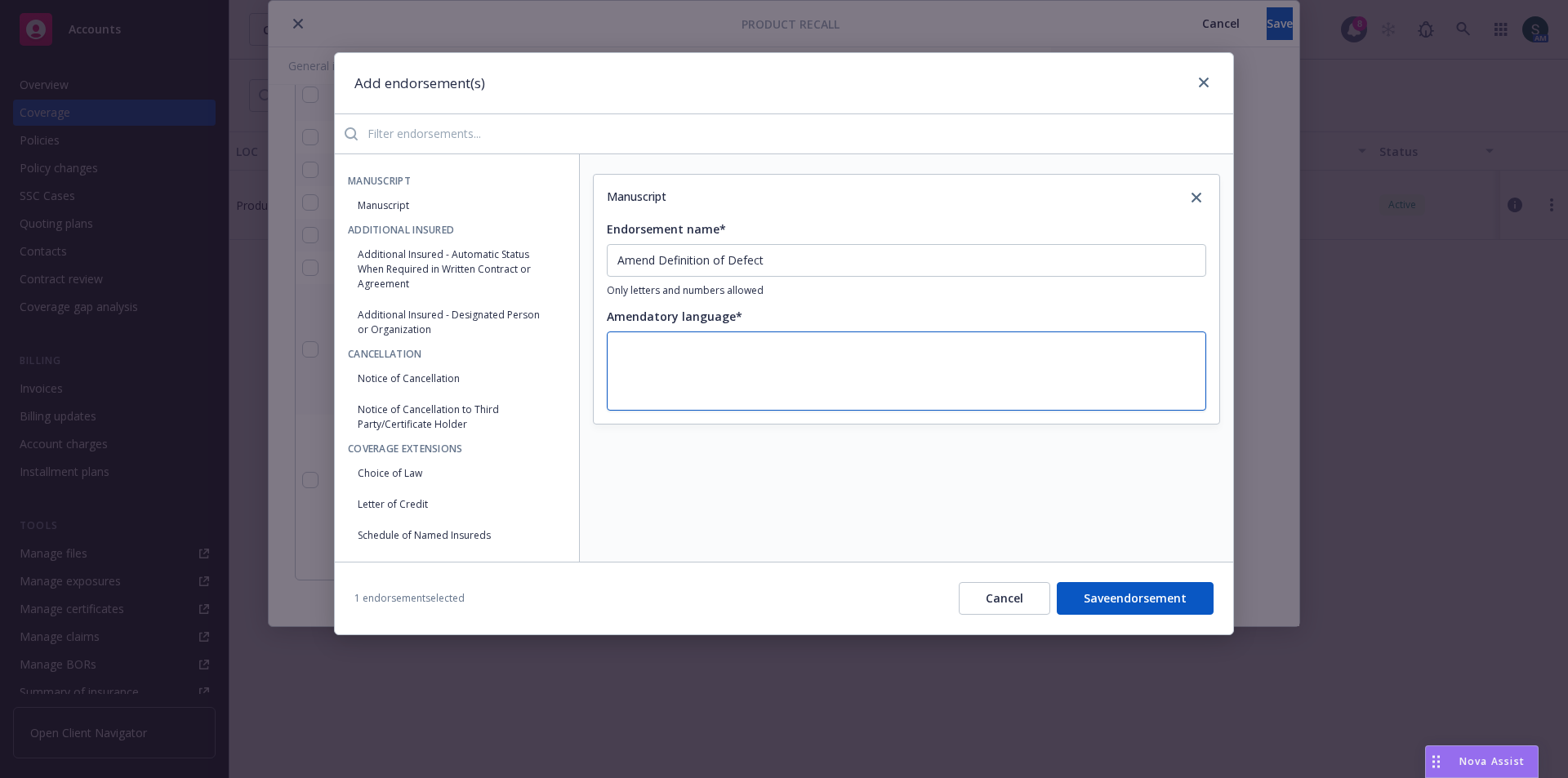 click at bounding box center (906, 371) 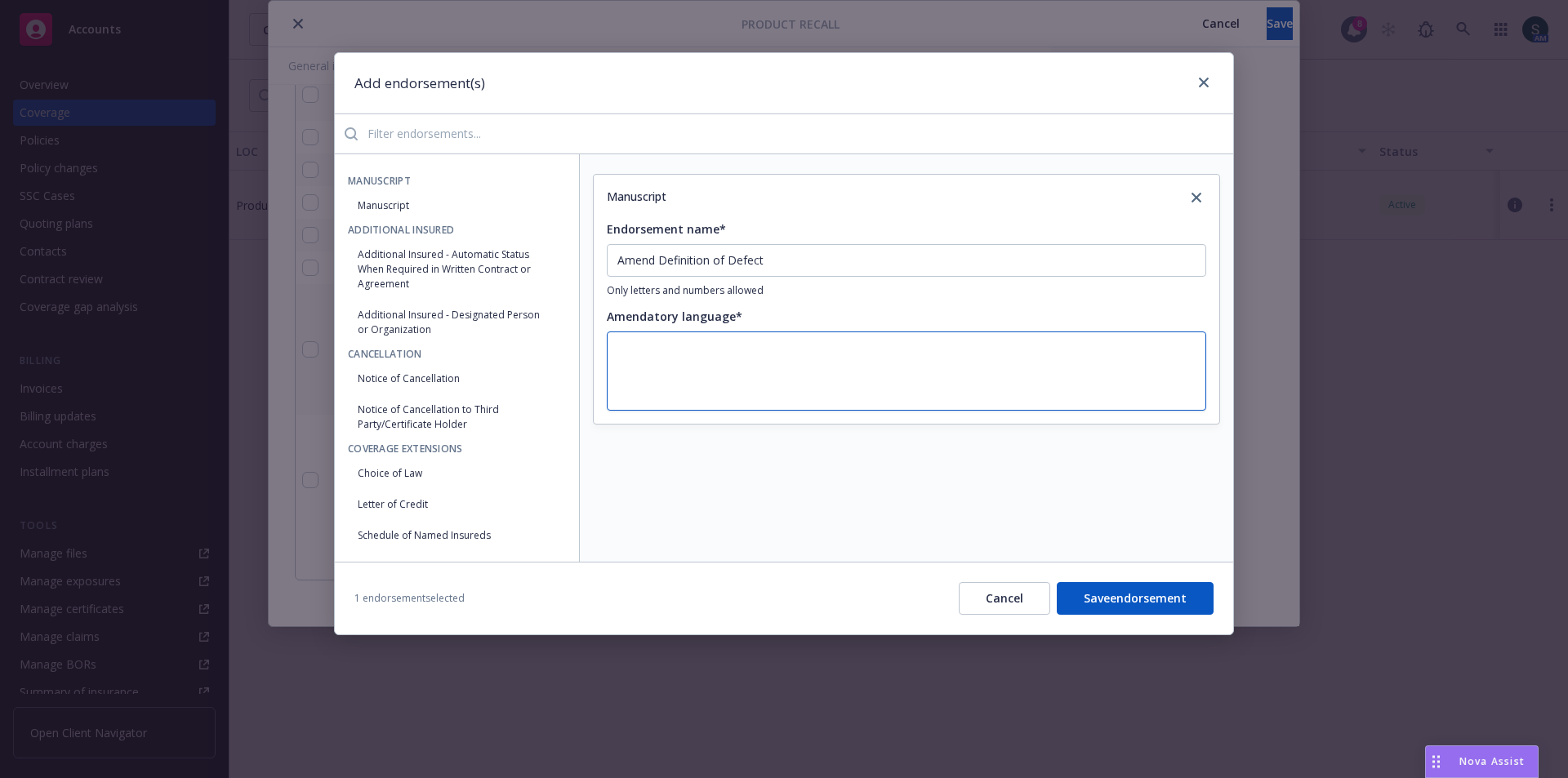 paste on "defect means
(a) flaw, fault, imperfection, deficiency, inadequacy, or abnormality that impairs the quality,
function, or utility; or
(b) failure to perform; or
(c) loss of use; or
(d) hazard or dangerous condition
in a manner that would cause bodily injury or property damage" 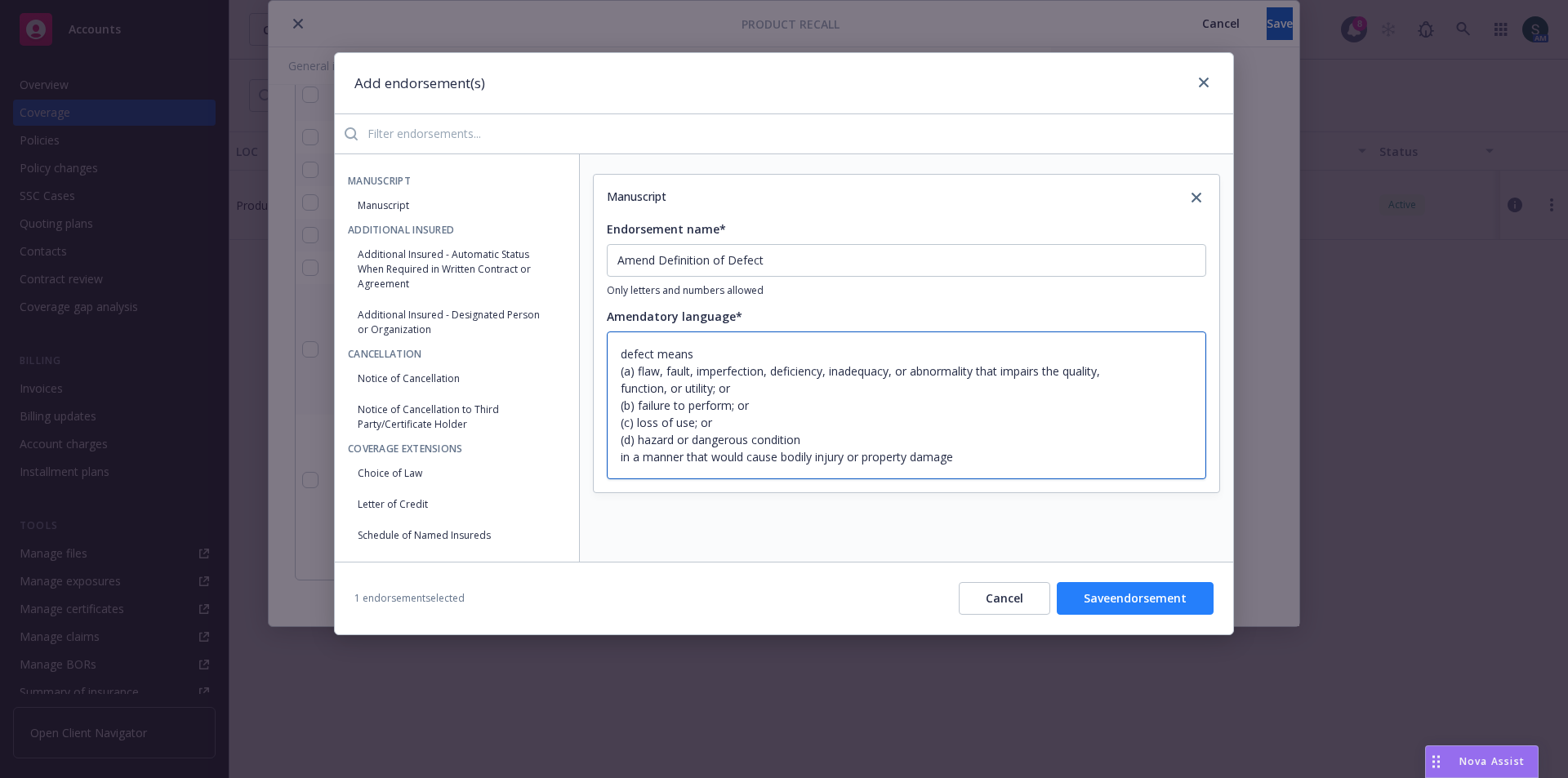 type on "defect means
(a) flaw, fault, imperfection, deficiency, inadequacy, or abnormality that impairs the quality,
function, or utility; or
(b) failure to perform; or
(c) loss of use; or
(d) hazard or dangerous condition
in a manner that would cause bodily injury or property damage" 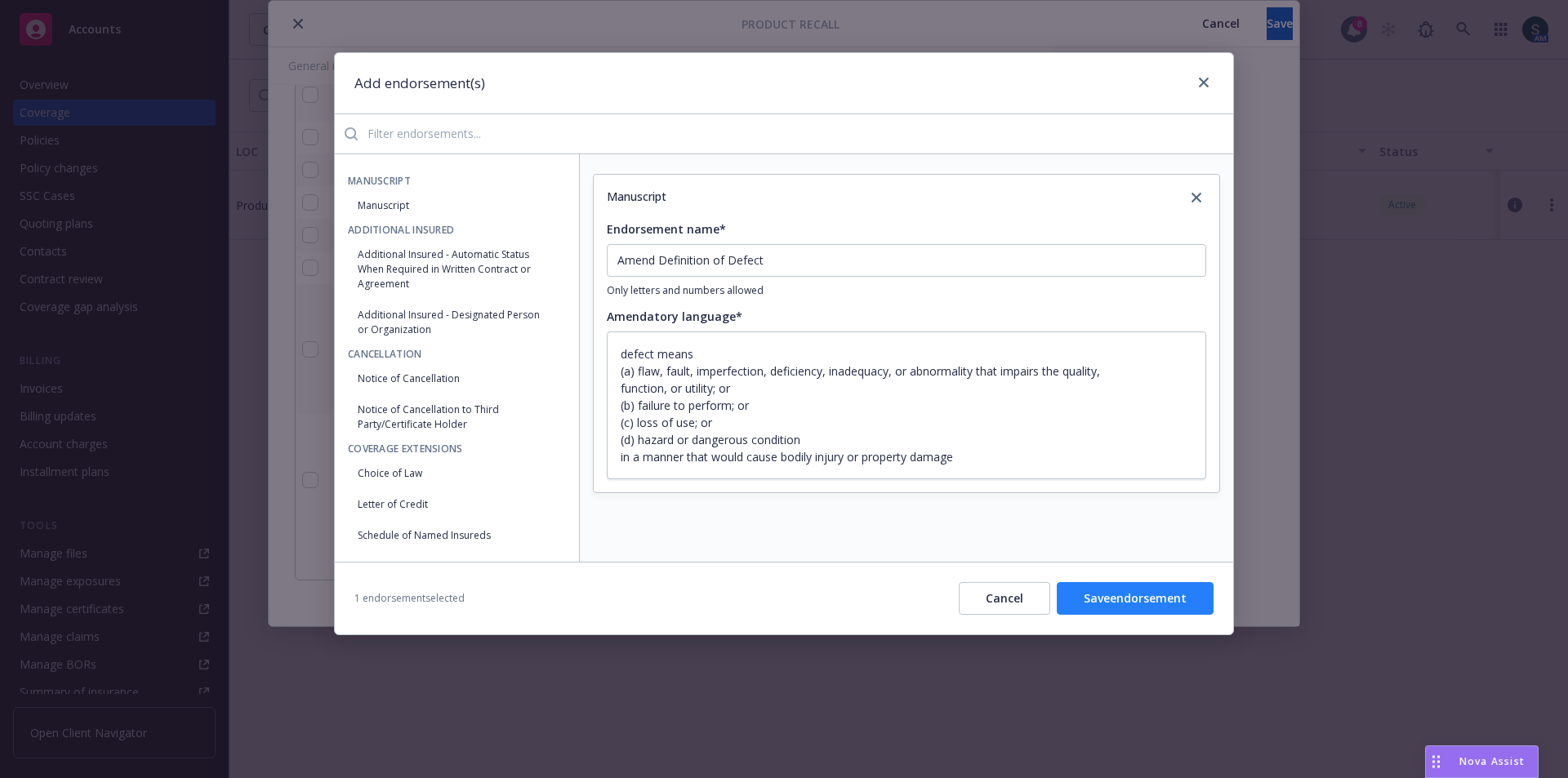 click on "Save  endorsement" at bounding box center (1135, 598) 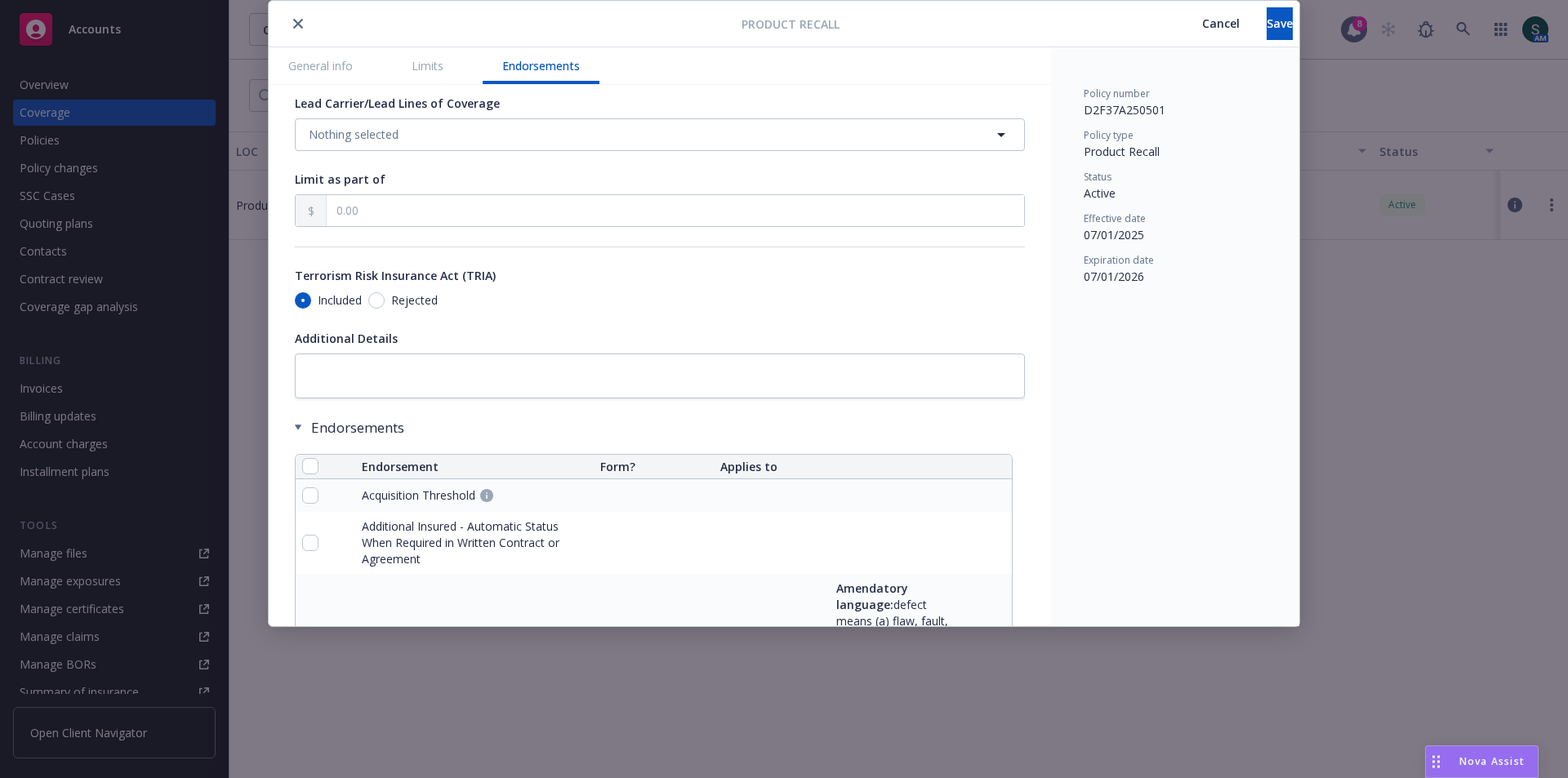 scroll, scrollTop: 938, scrollLeft: 0, axis: vertical 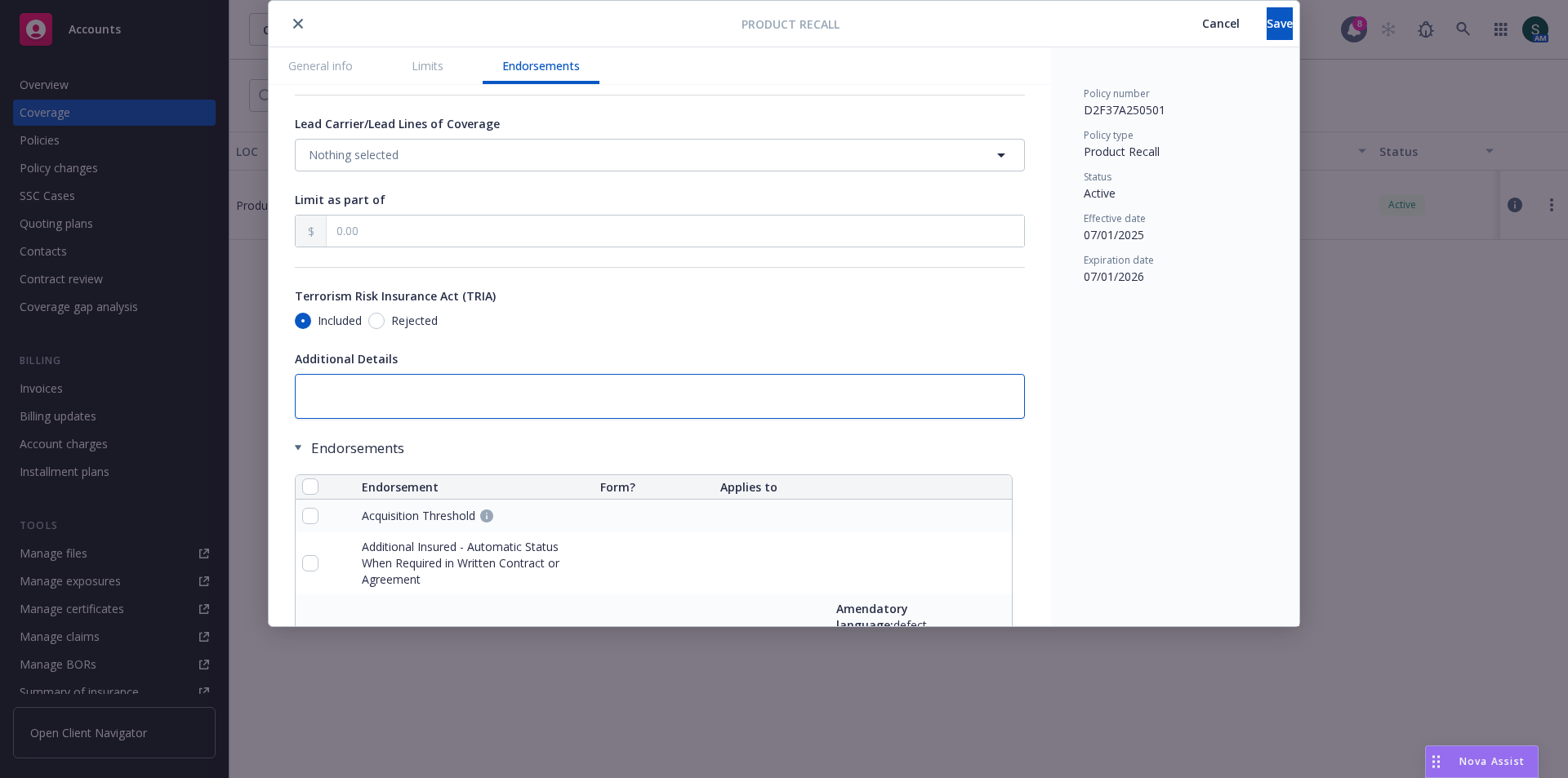 click at bounding box center [660, 396] 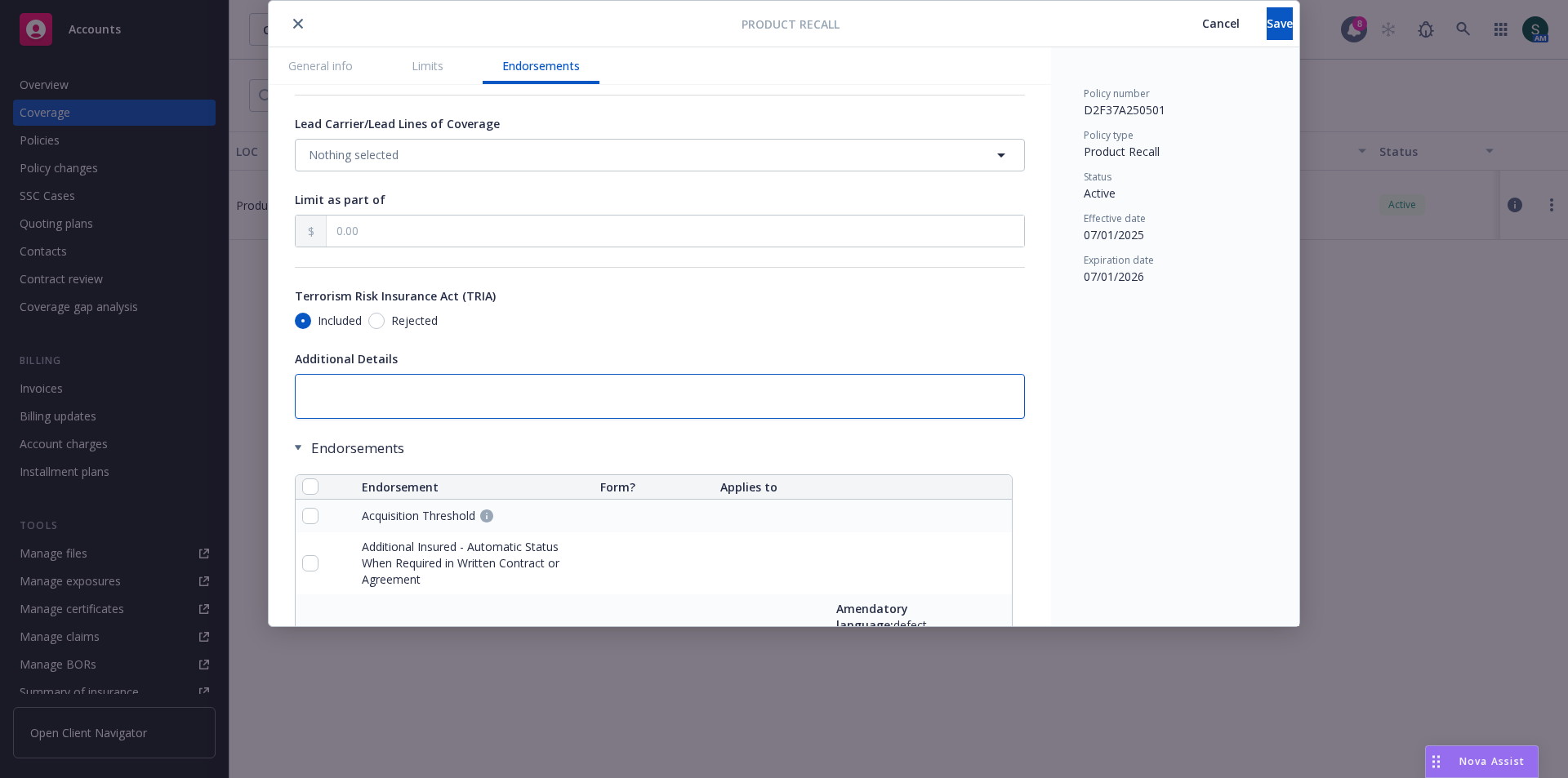 type on "x" 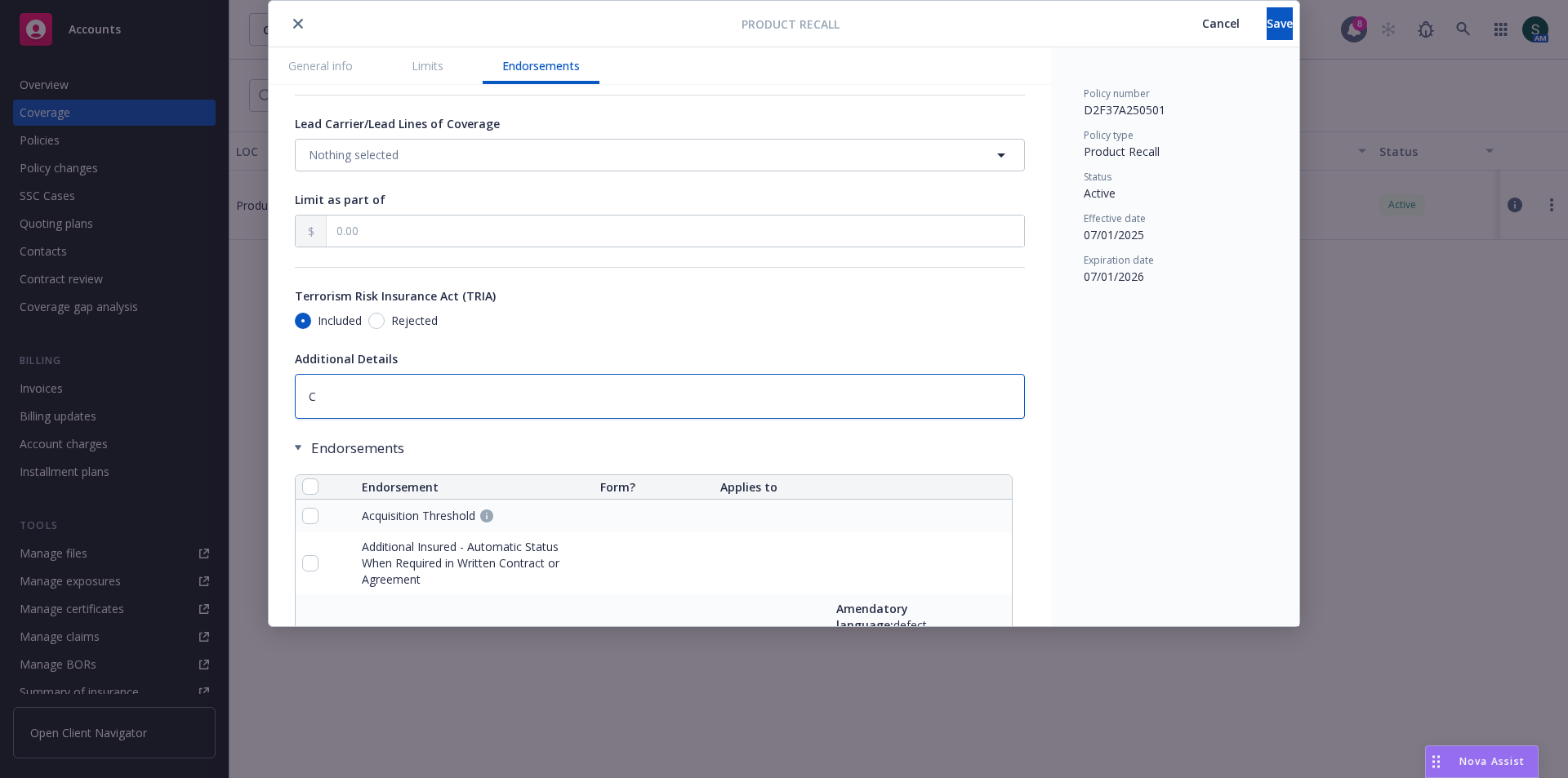 type on "x" 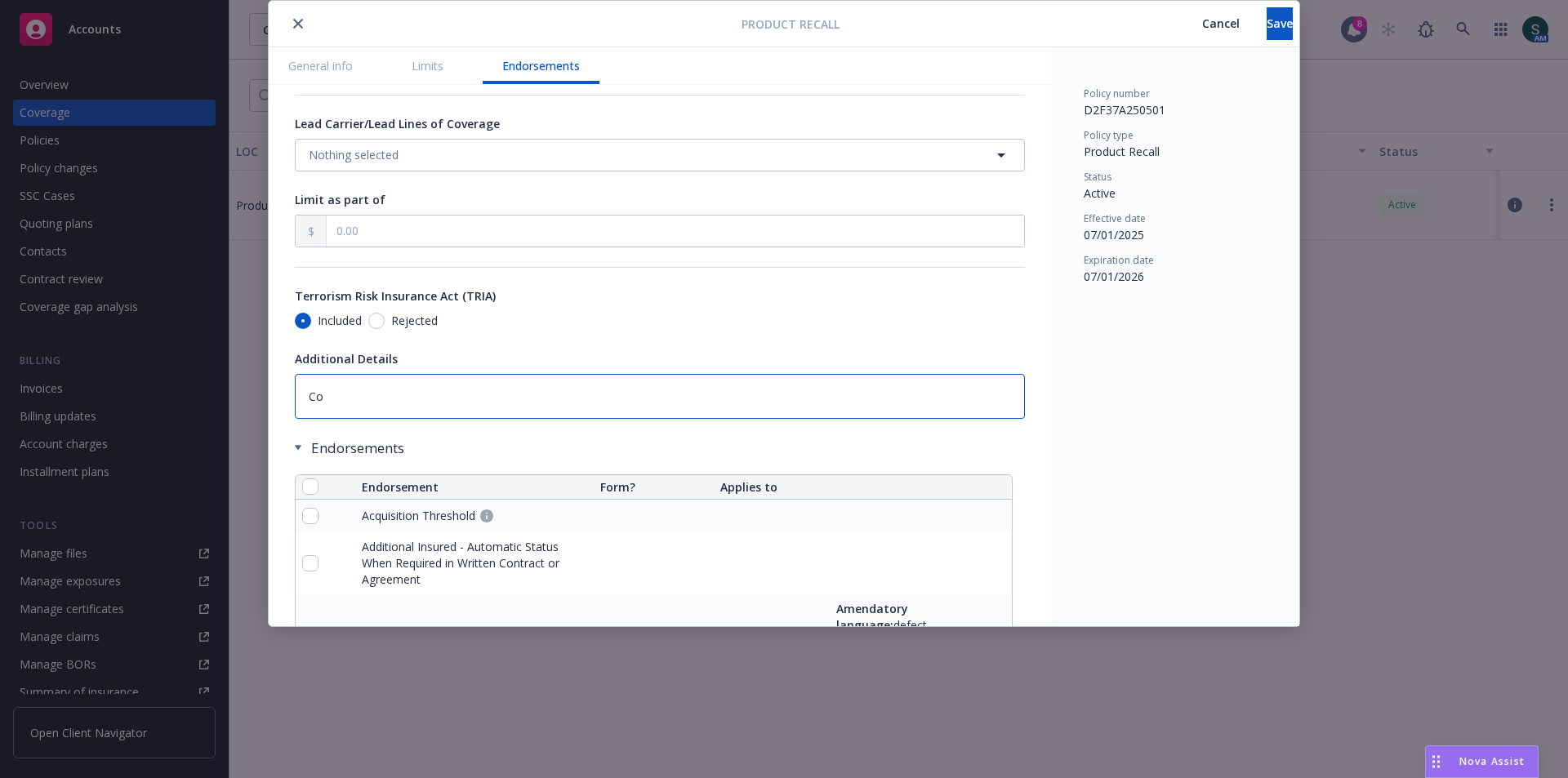type on "x" 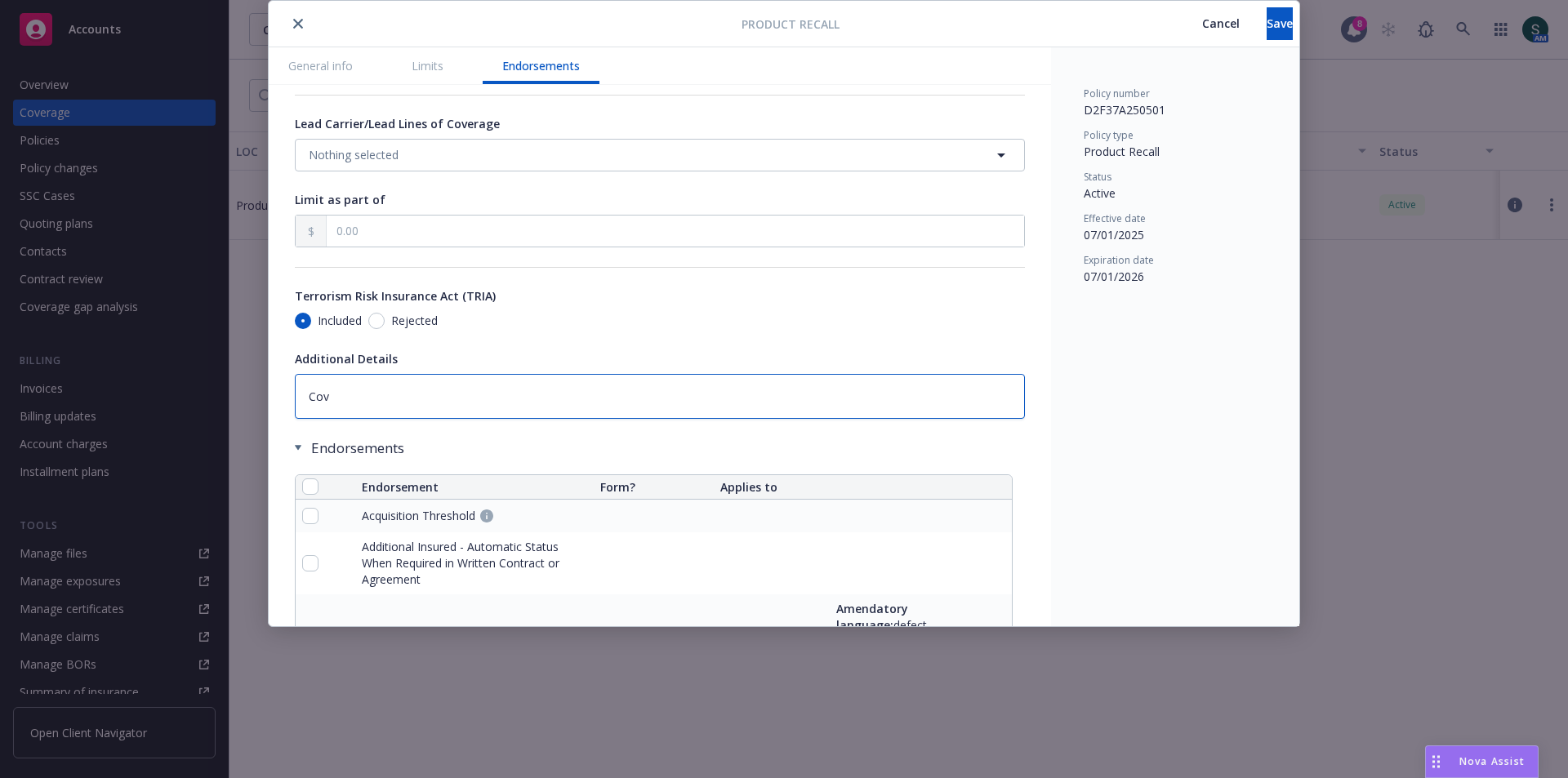 type on "x" 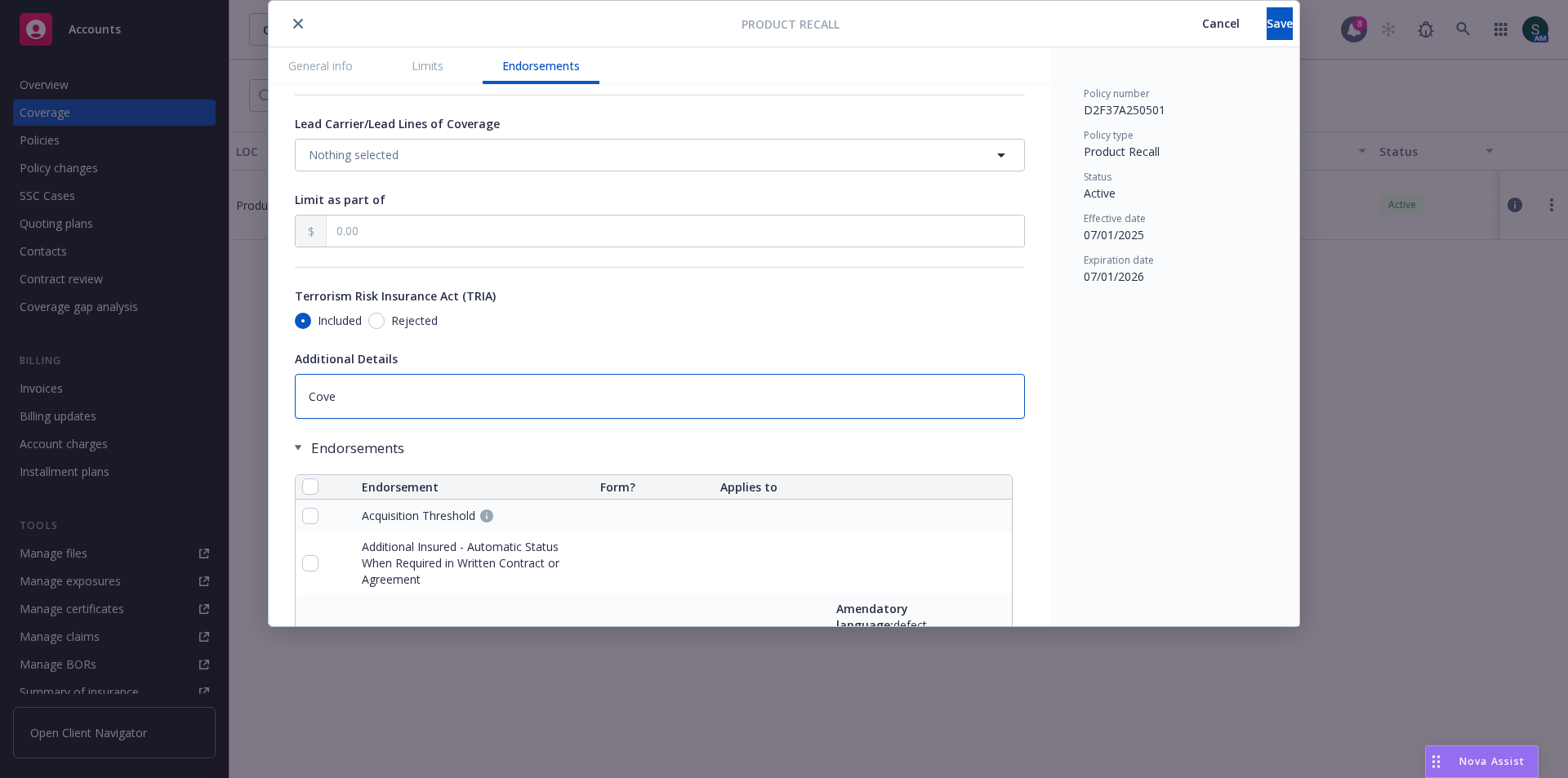 type on "x" 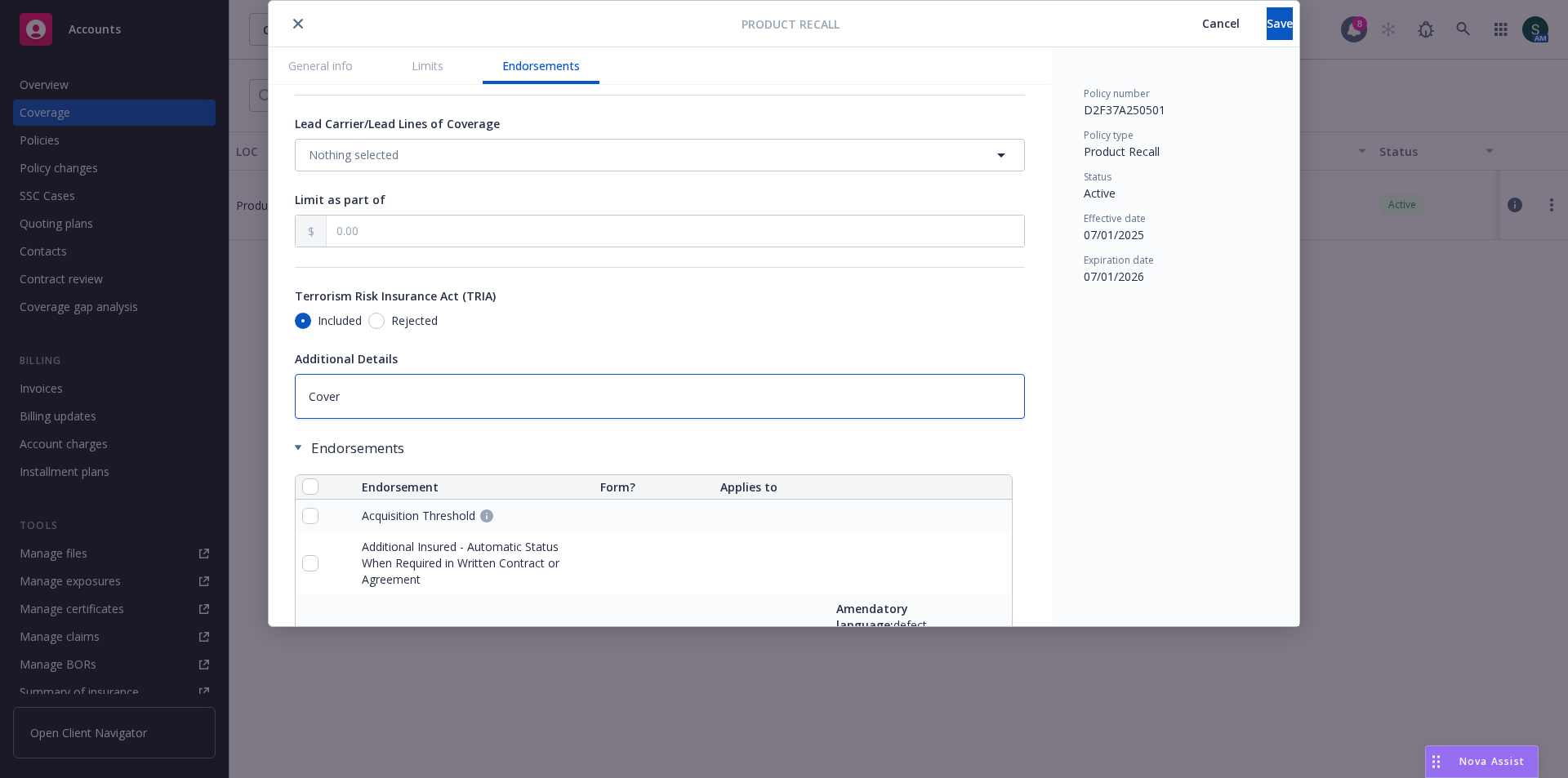 type on "x" 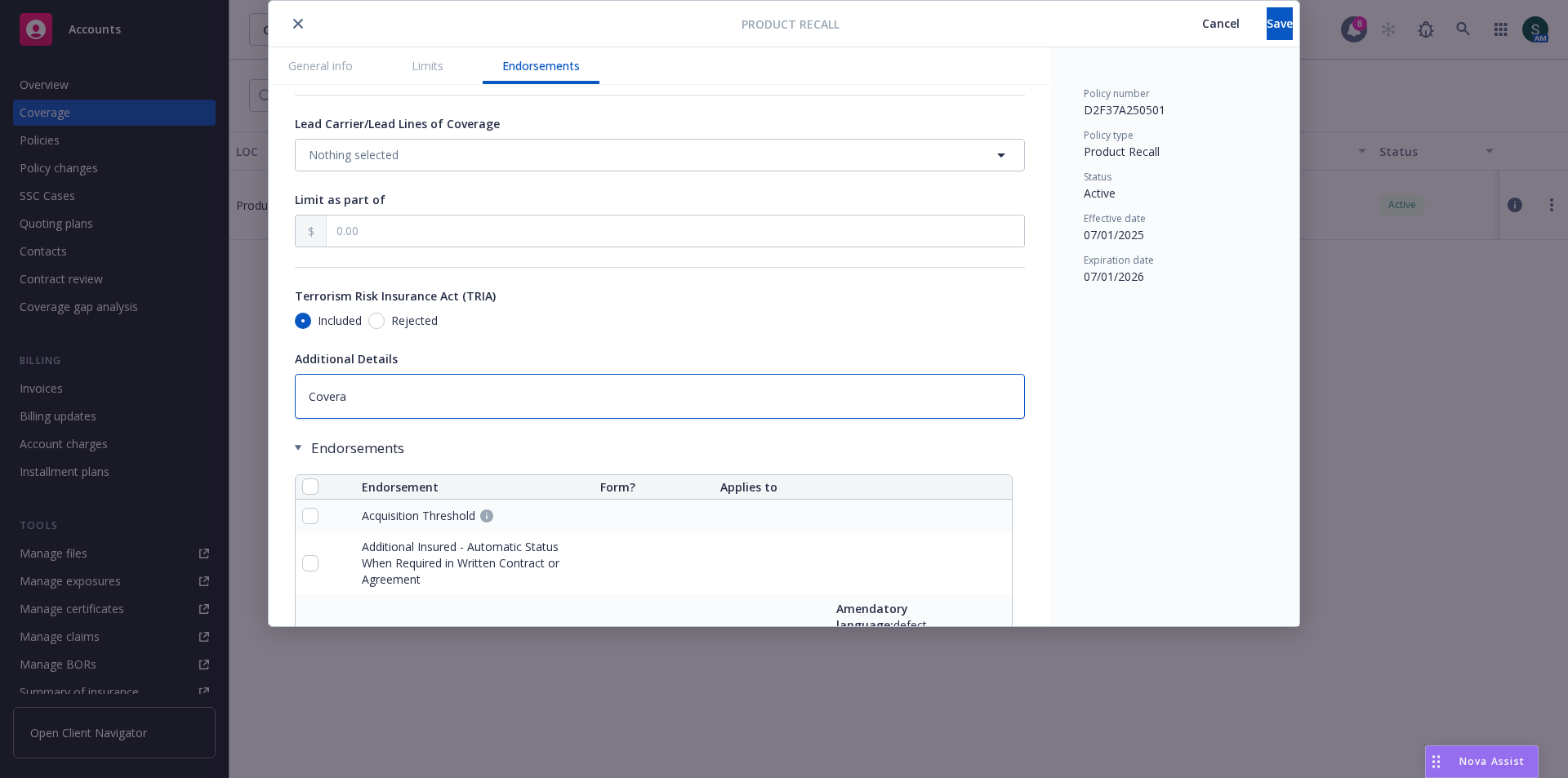 type on "x" 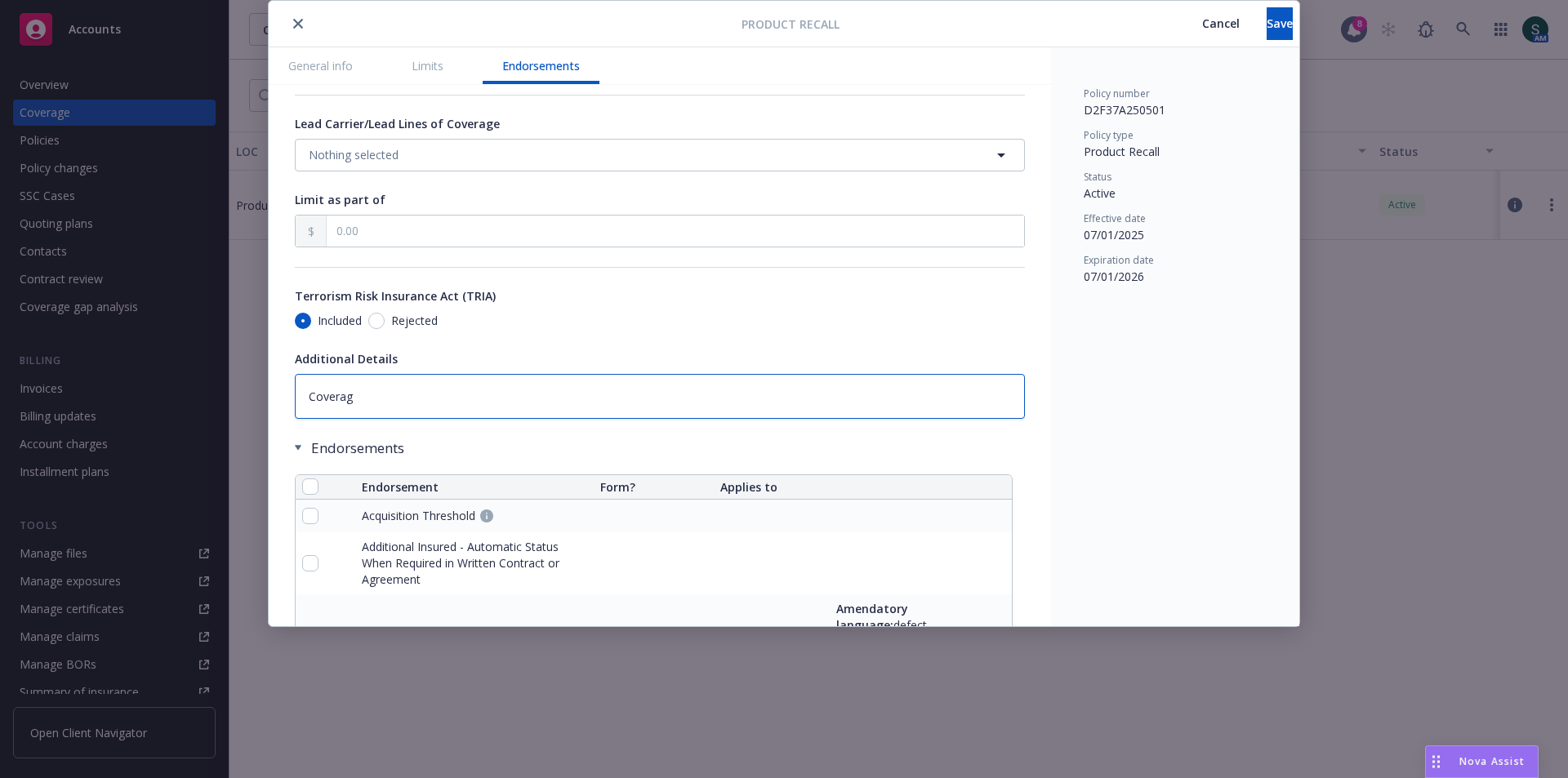 type on "x" 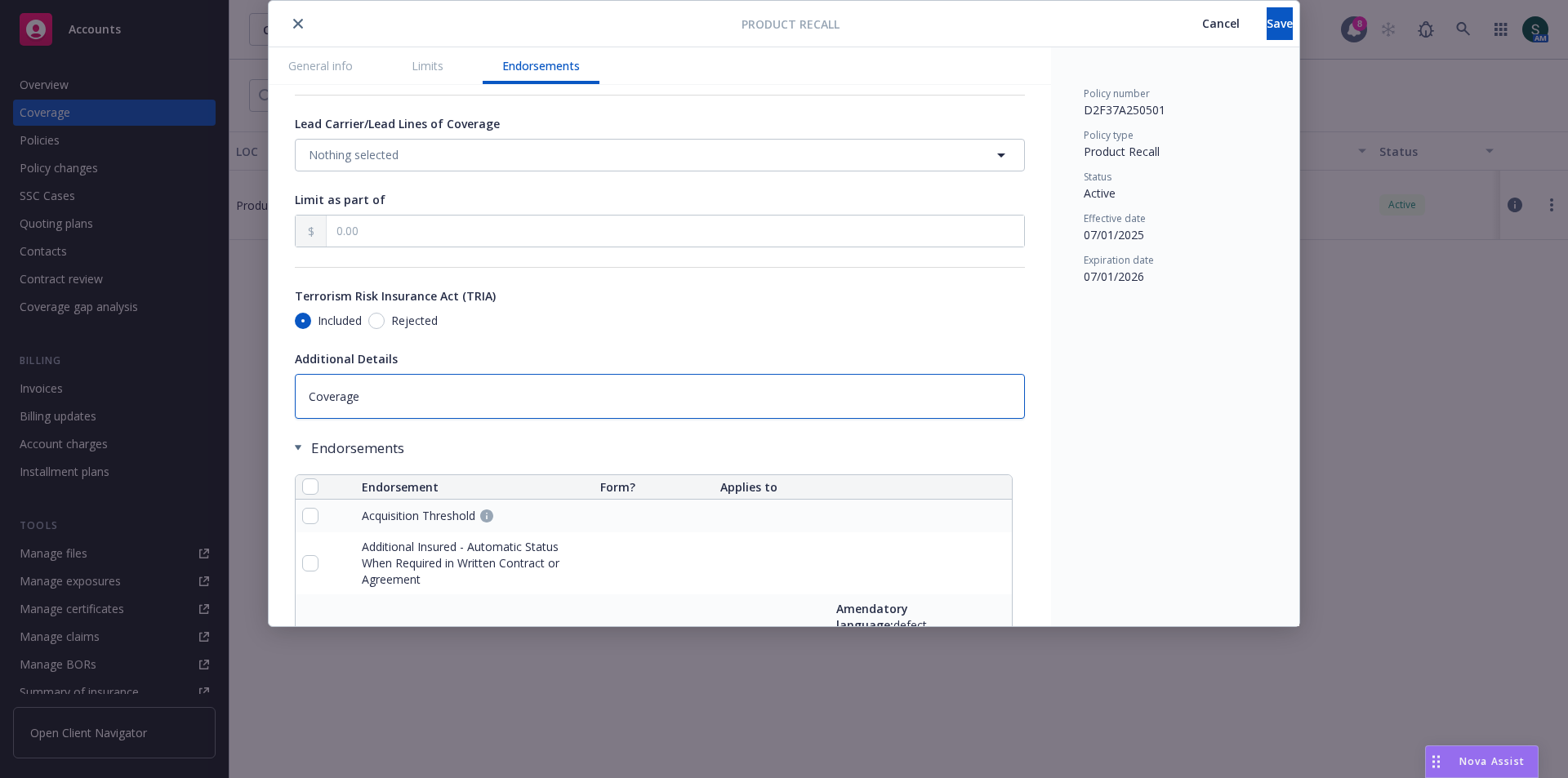 type on "x" 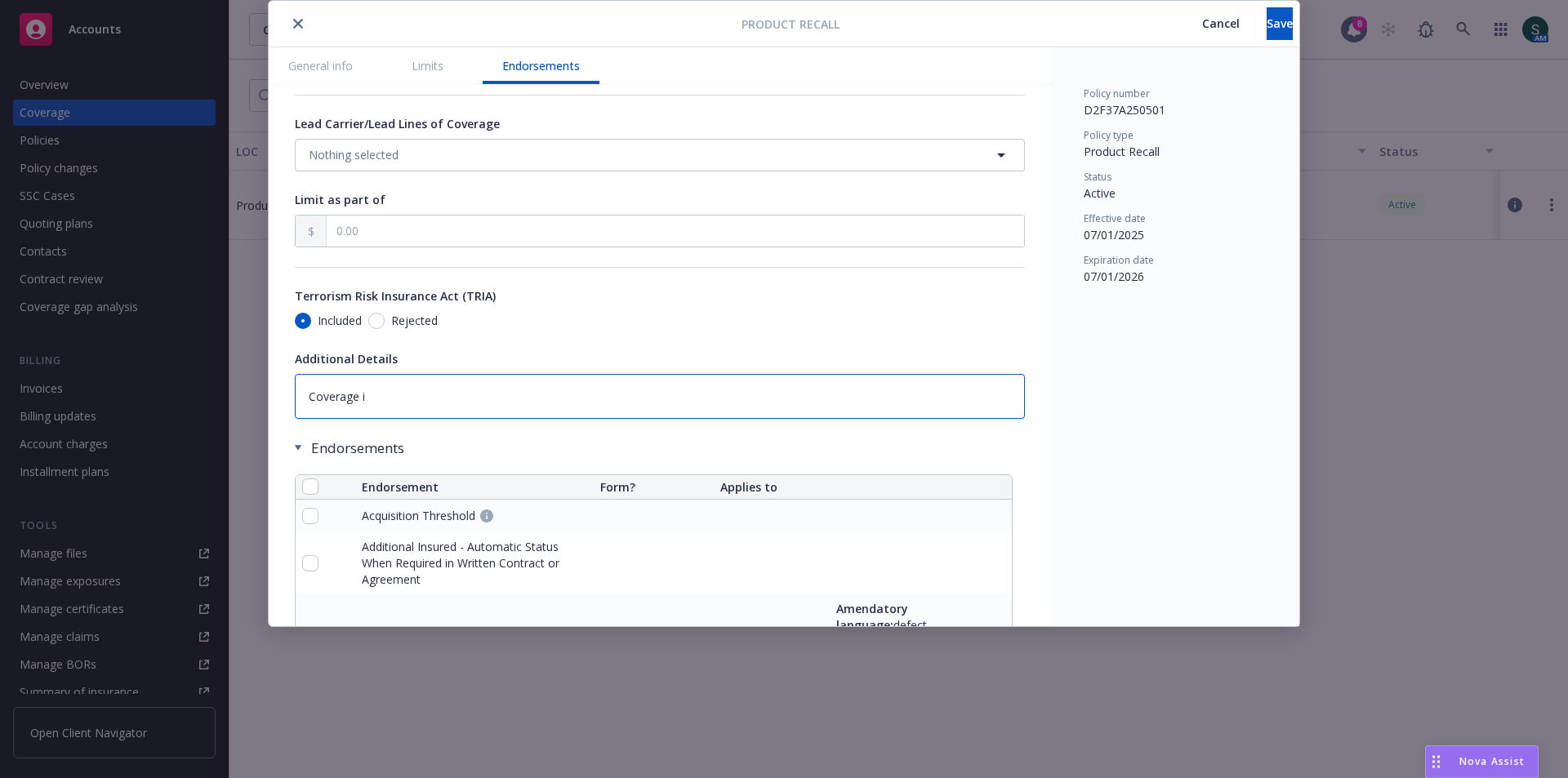 type on "x" 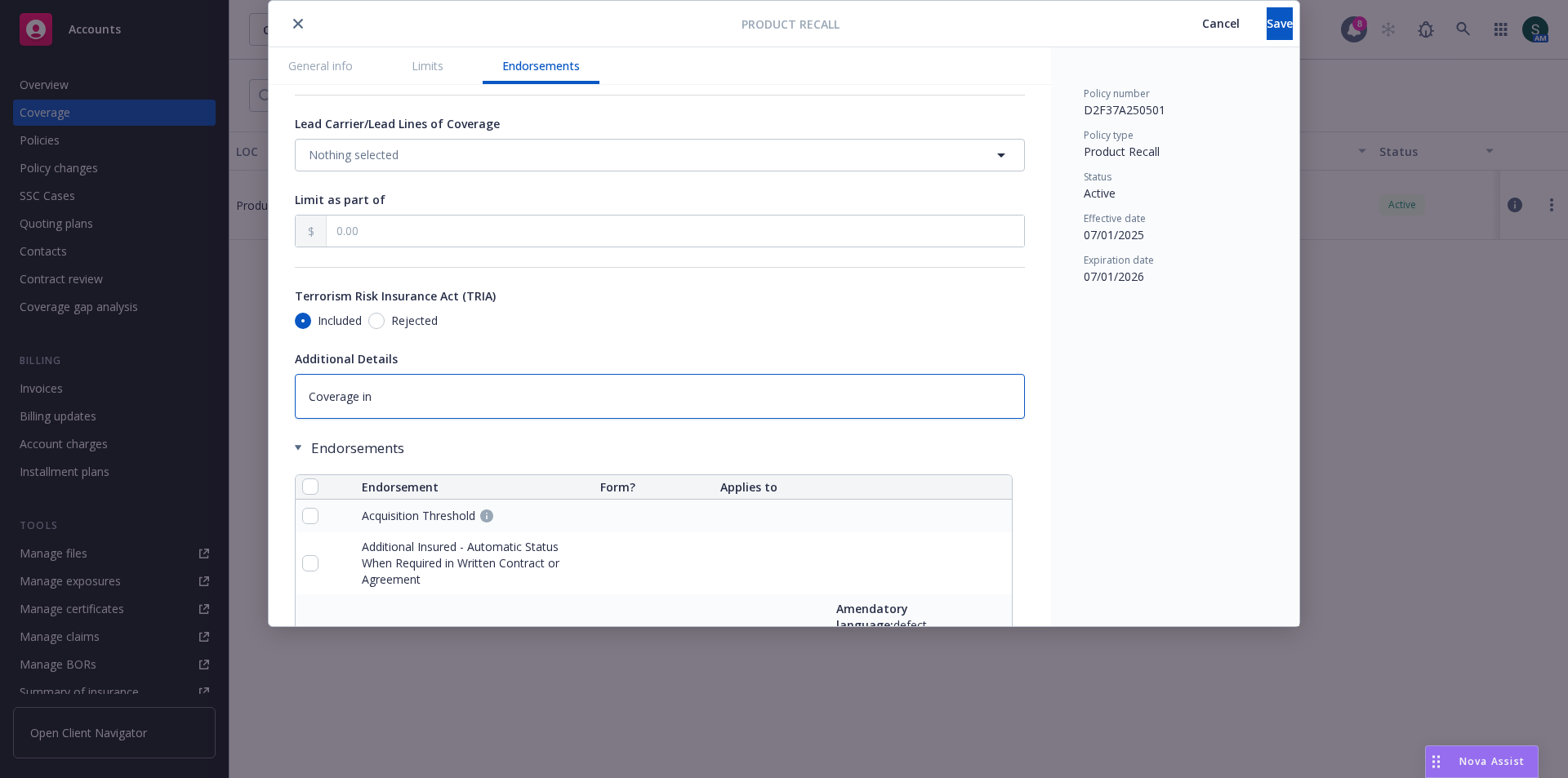 type on "x" 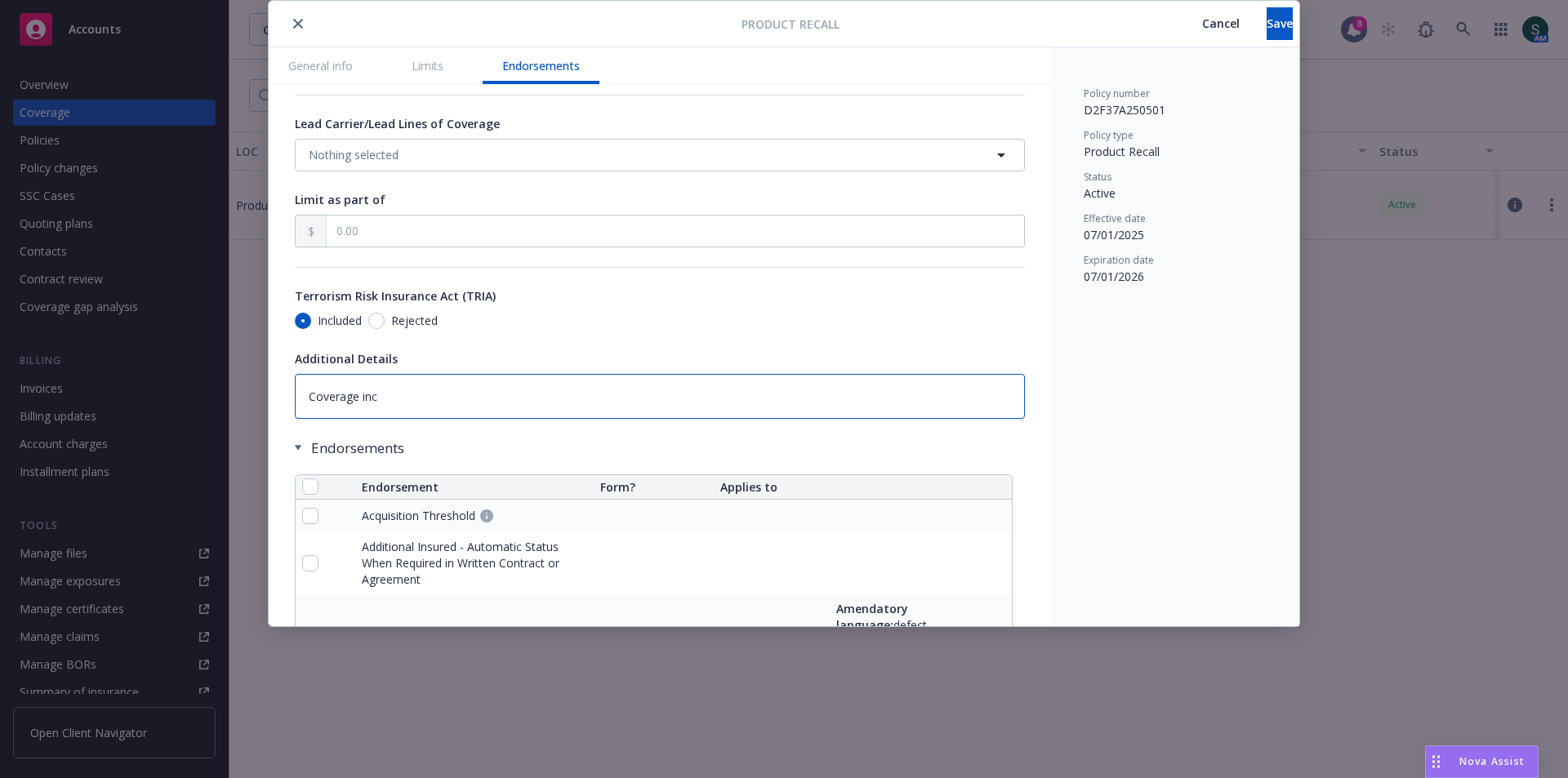 type on "x" 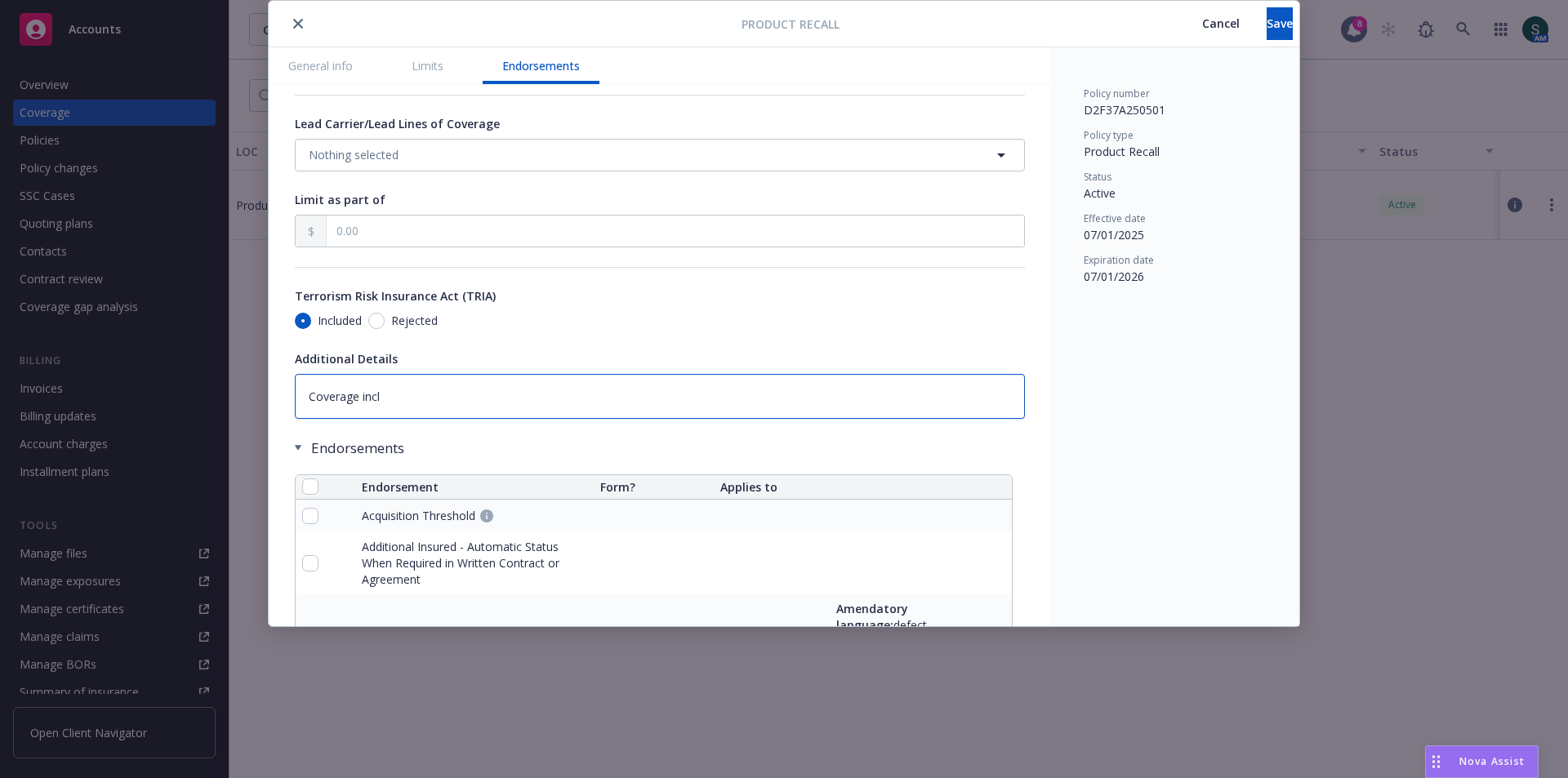 type on "x" 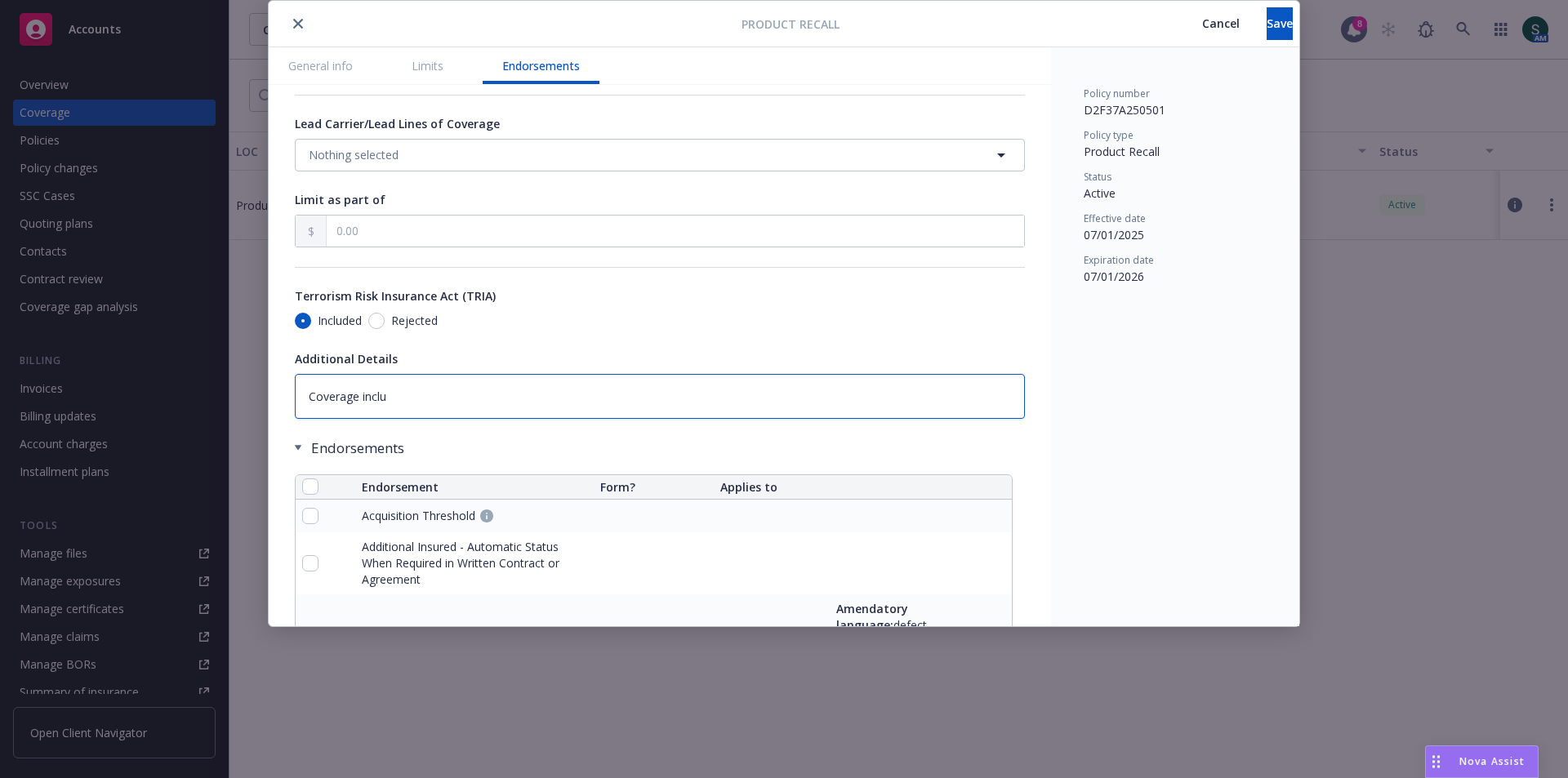 type on "x" 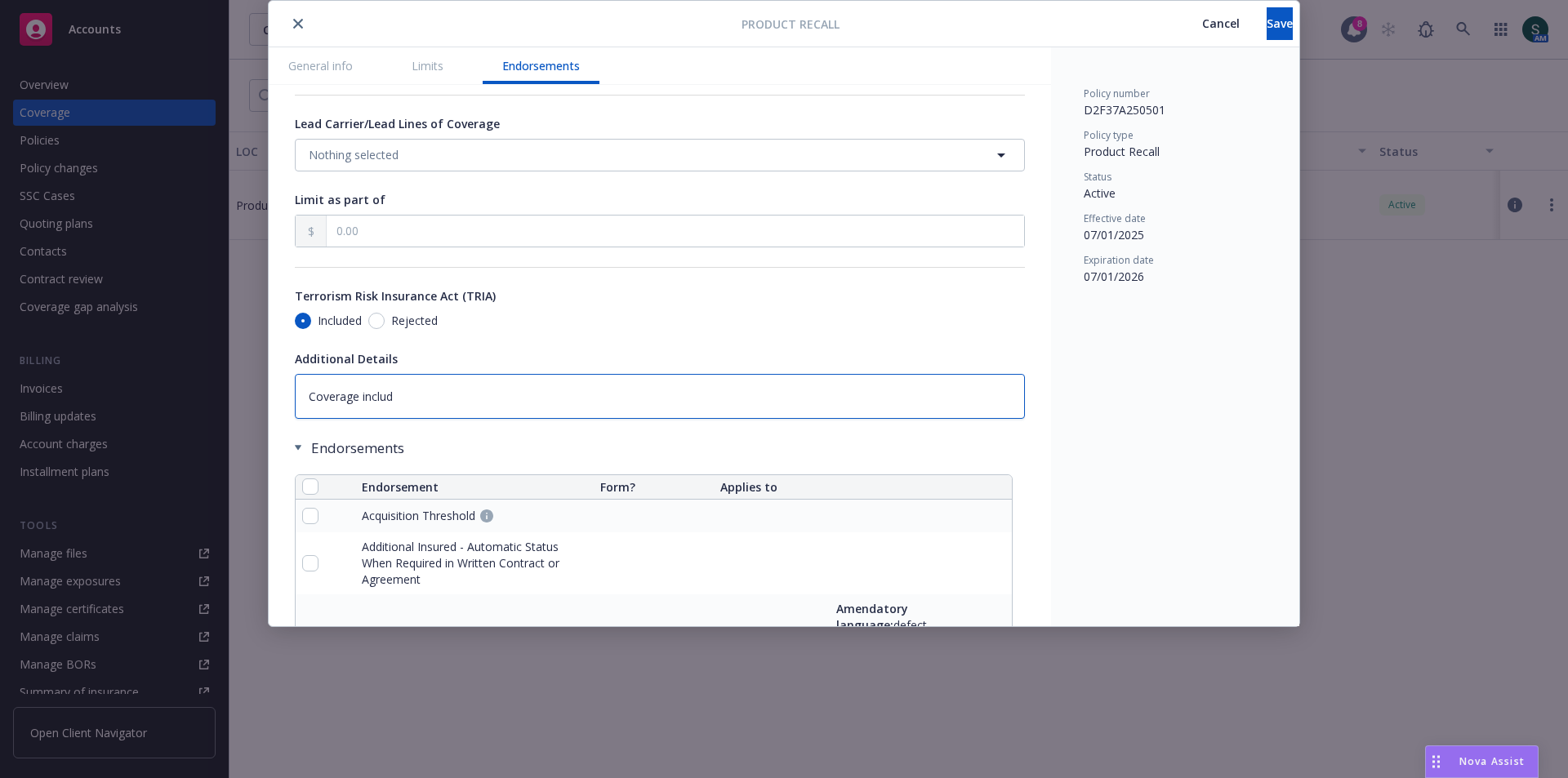 type on "x" 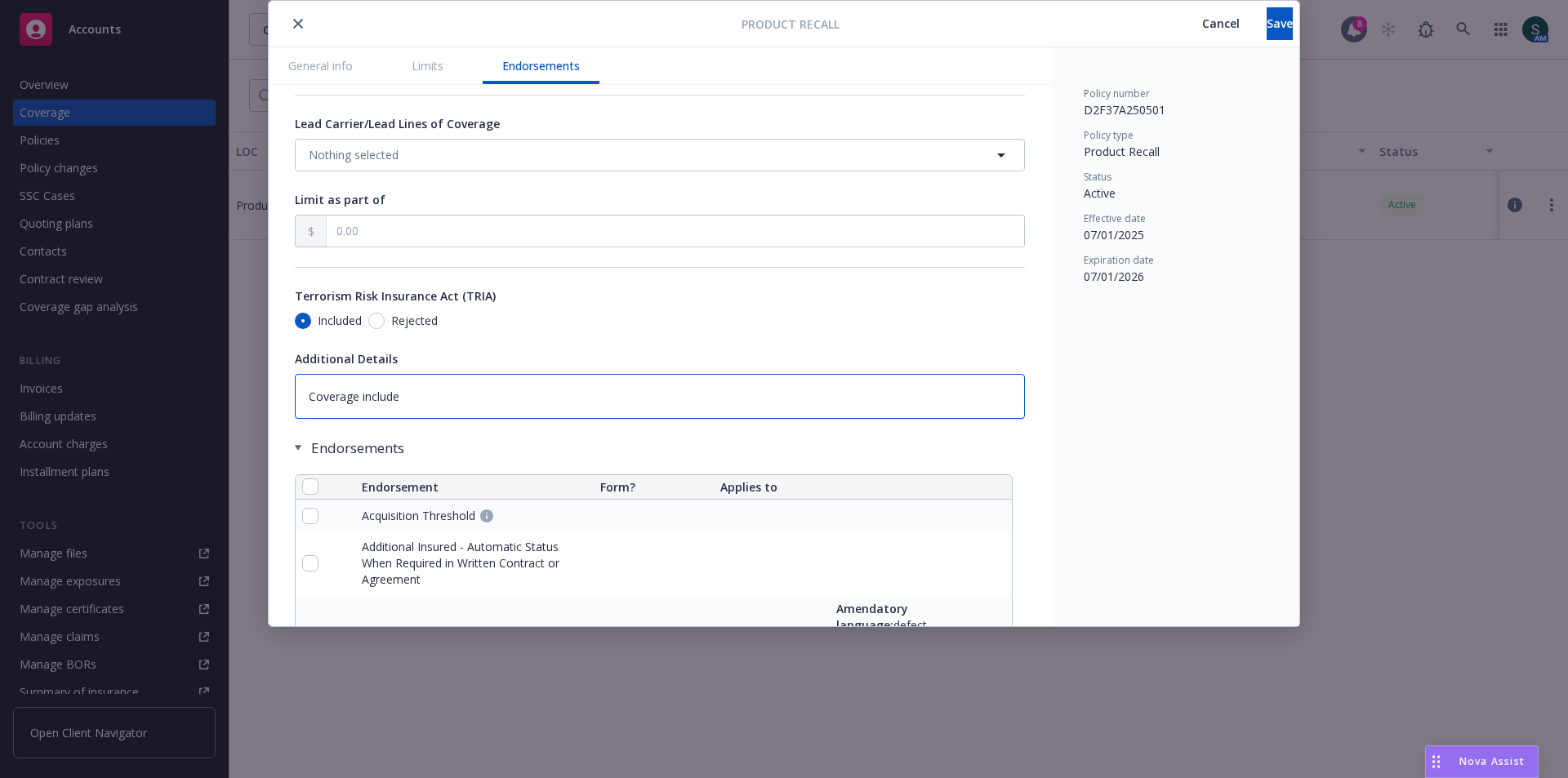 type on "x" 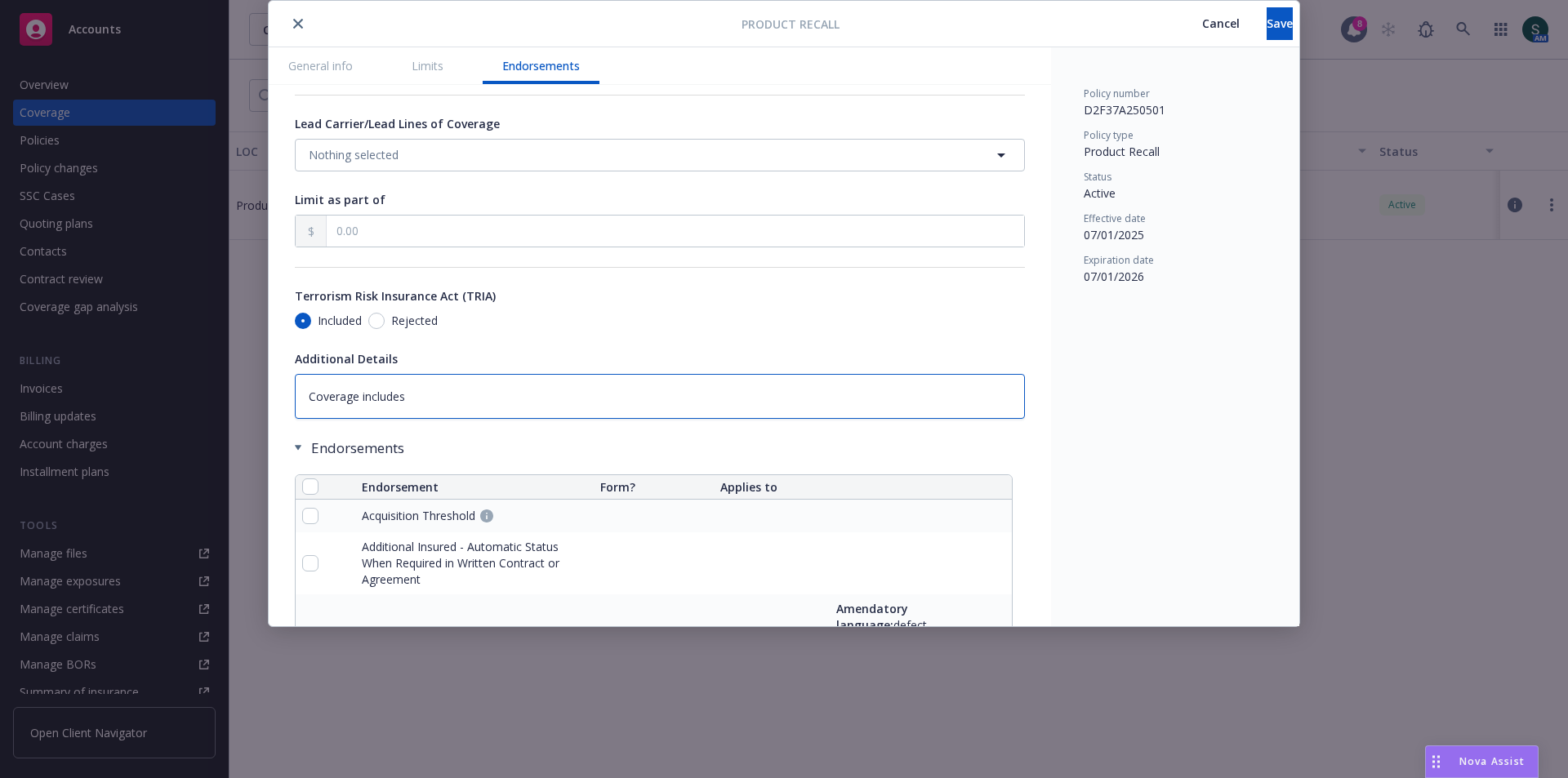 type on "x" 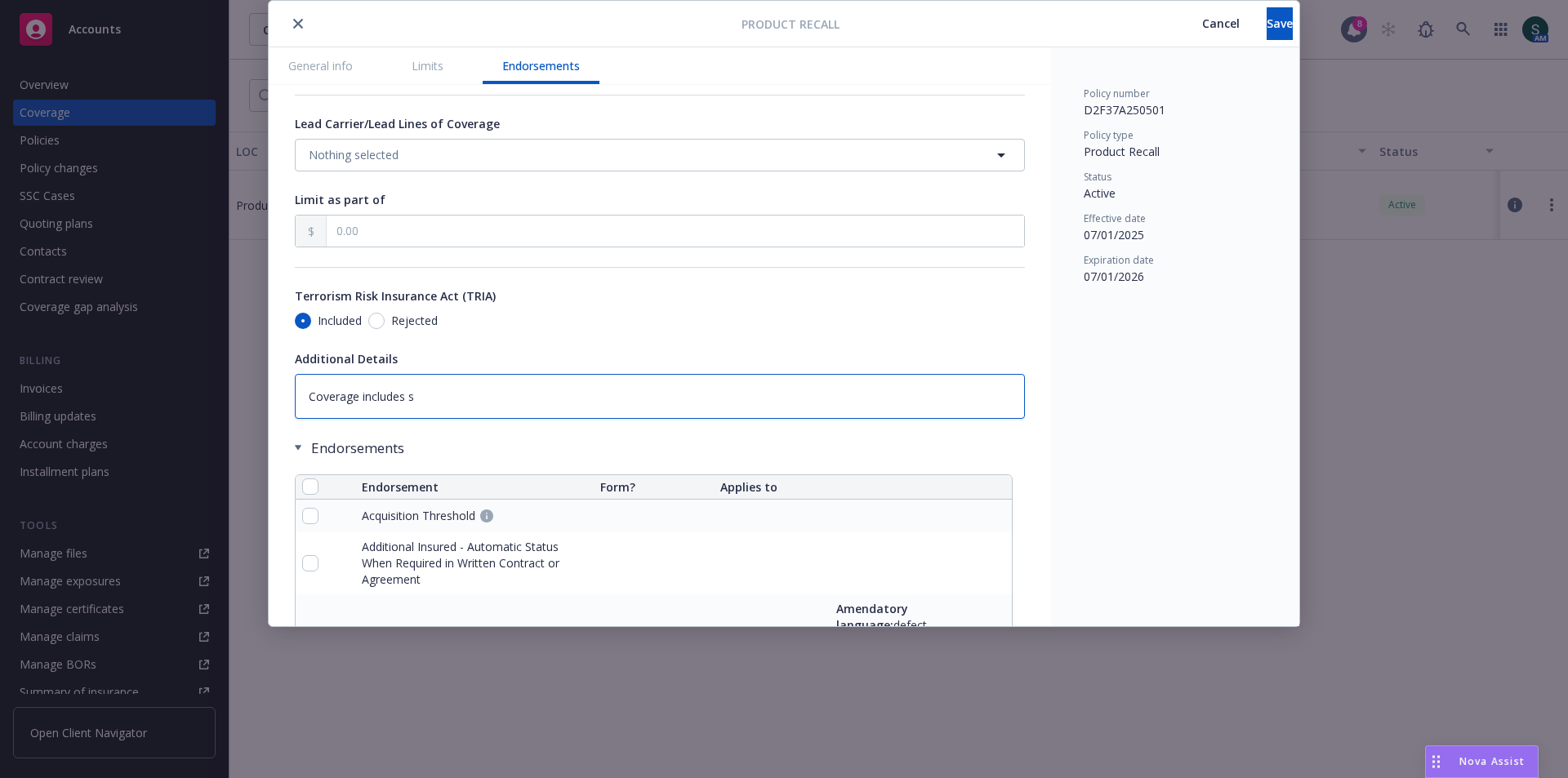 type on "x" 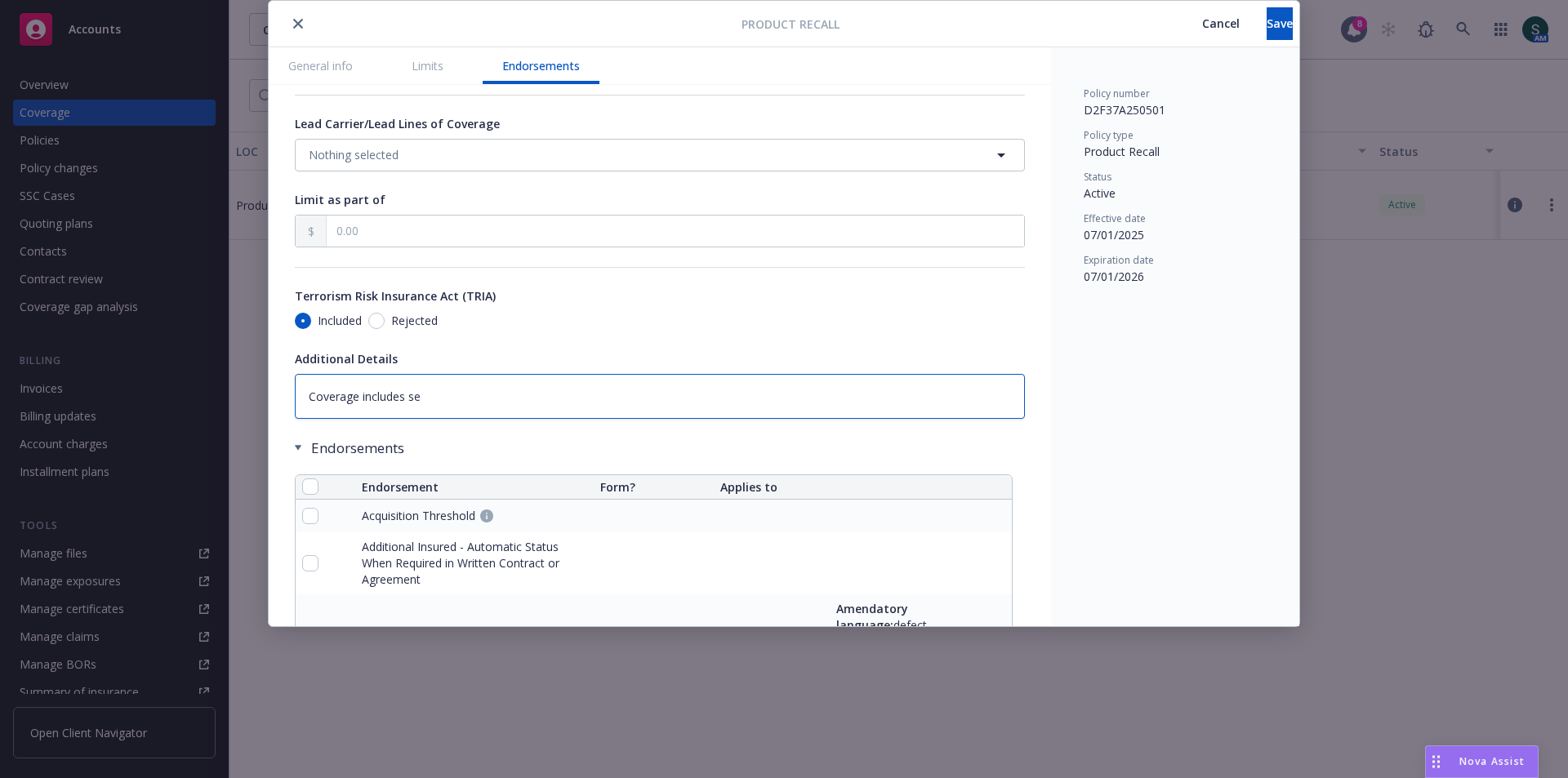 type on "x" 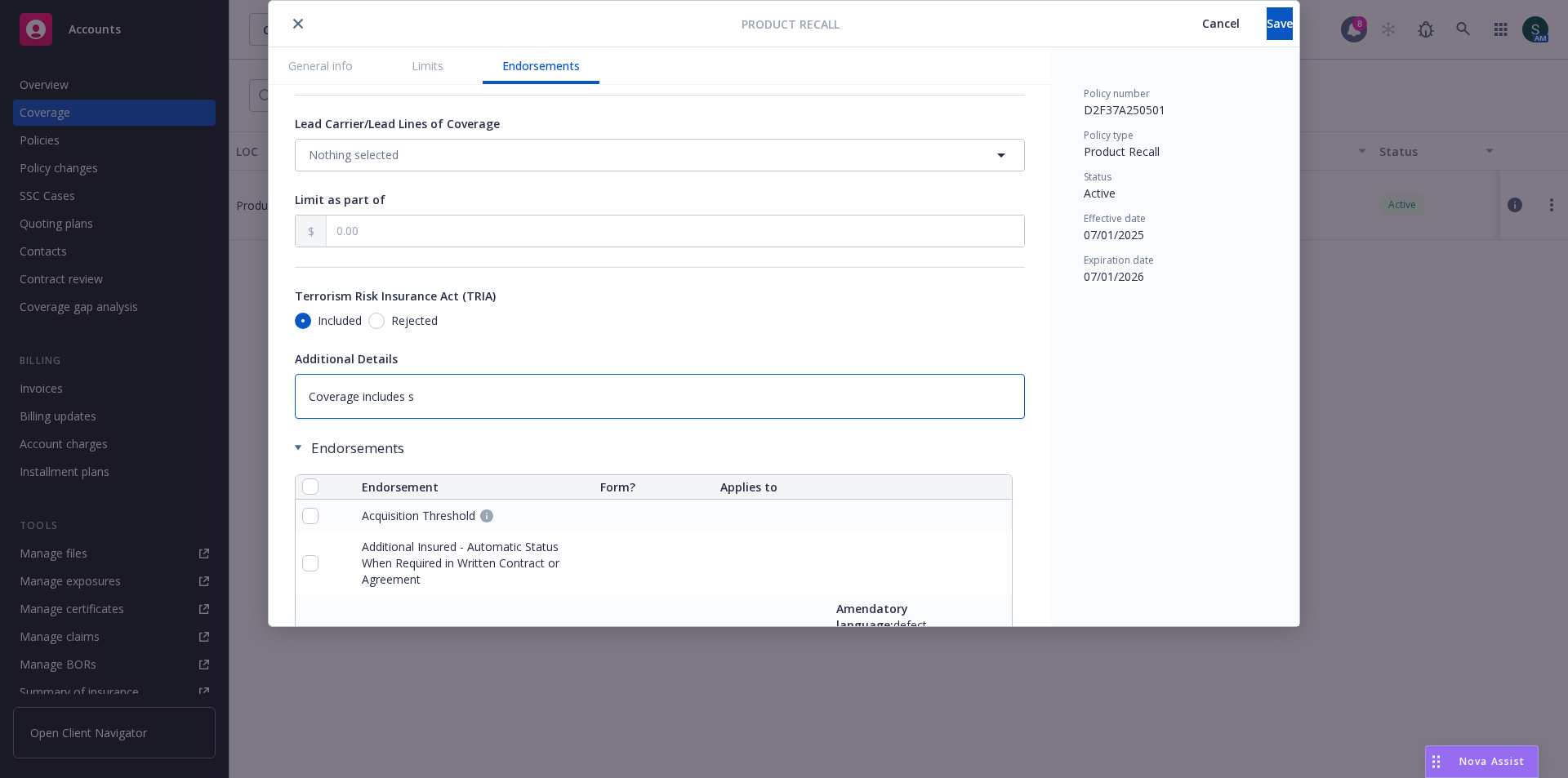 type on "x" 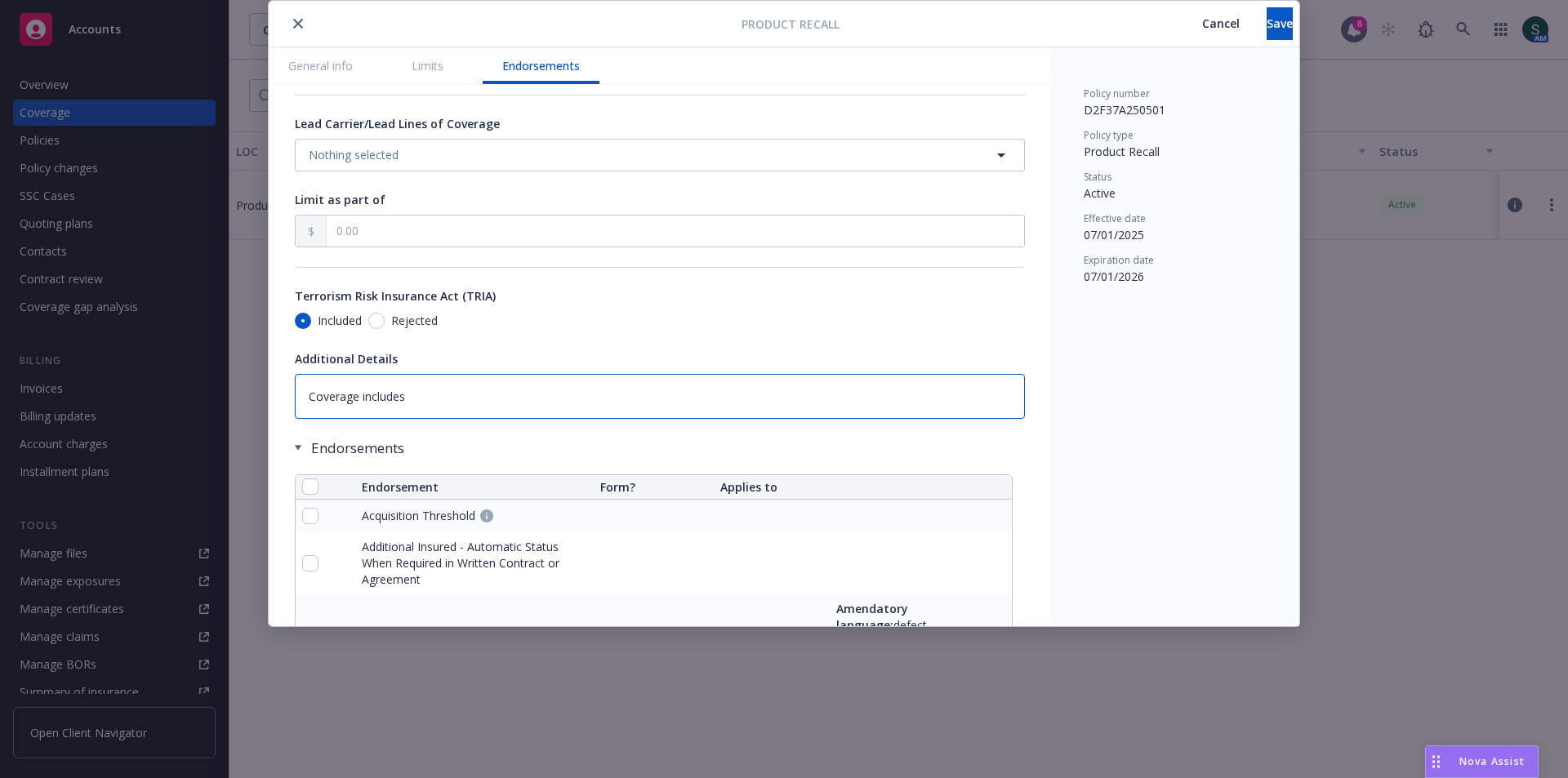type on "x" 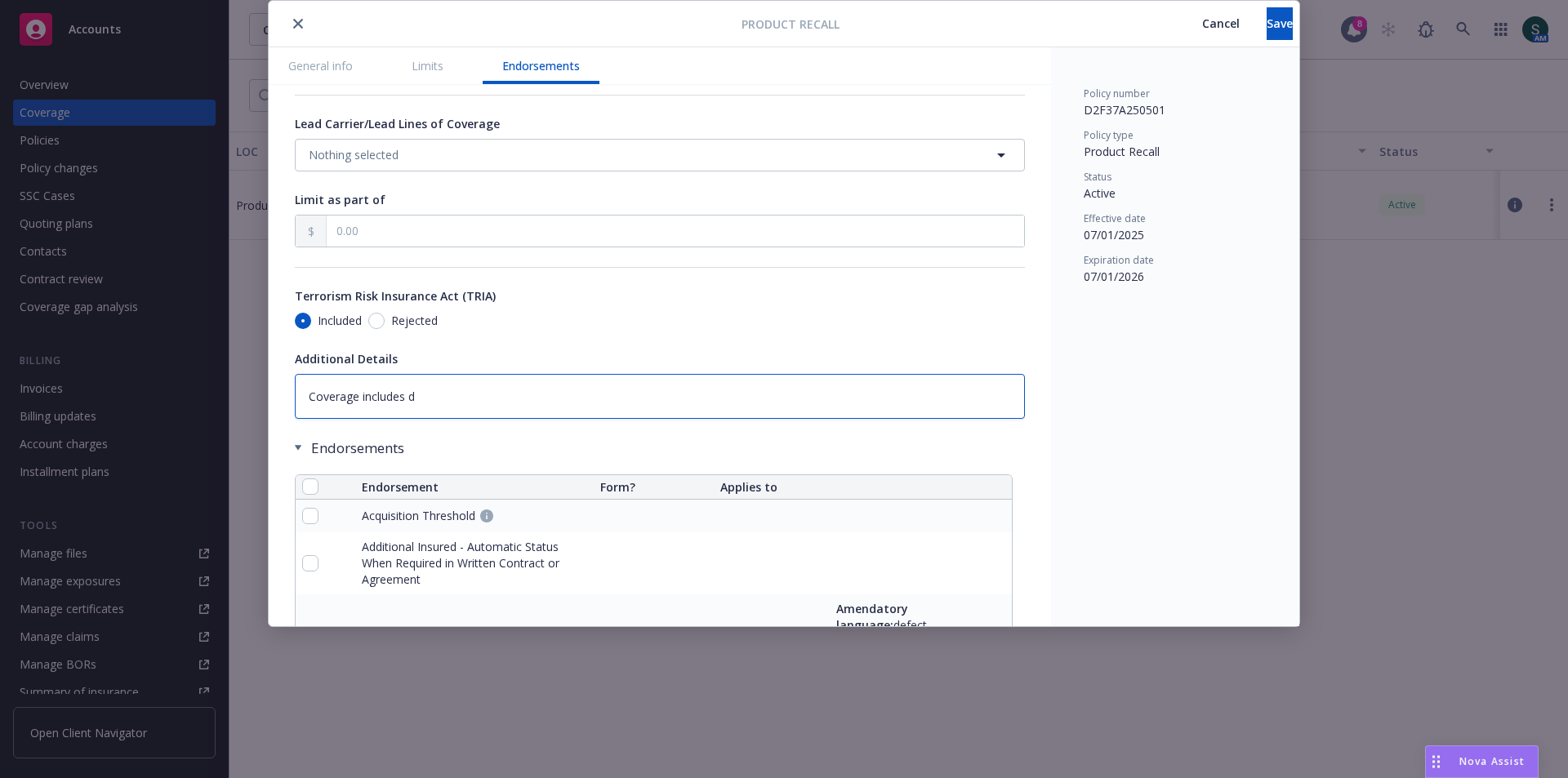 type on "x" 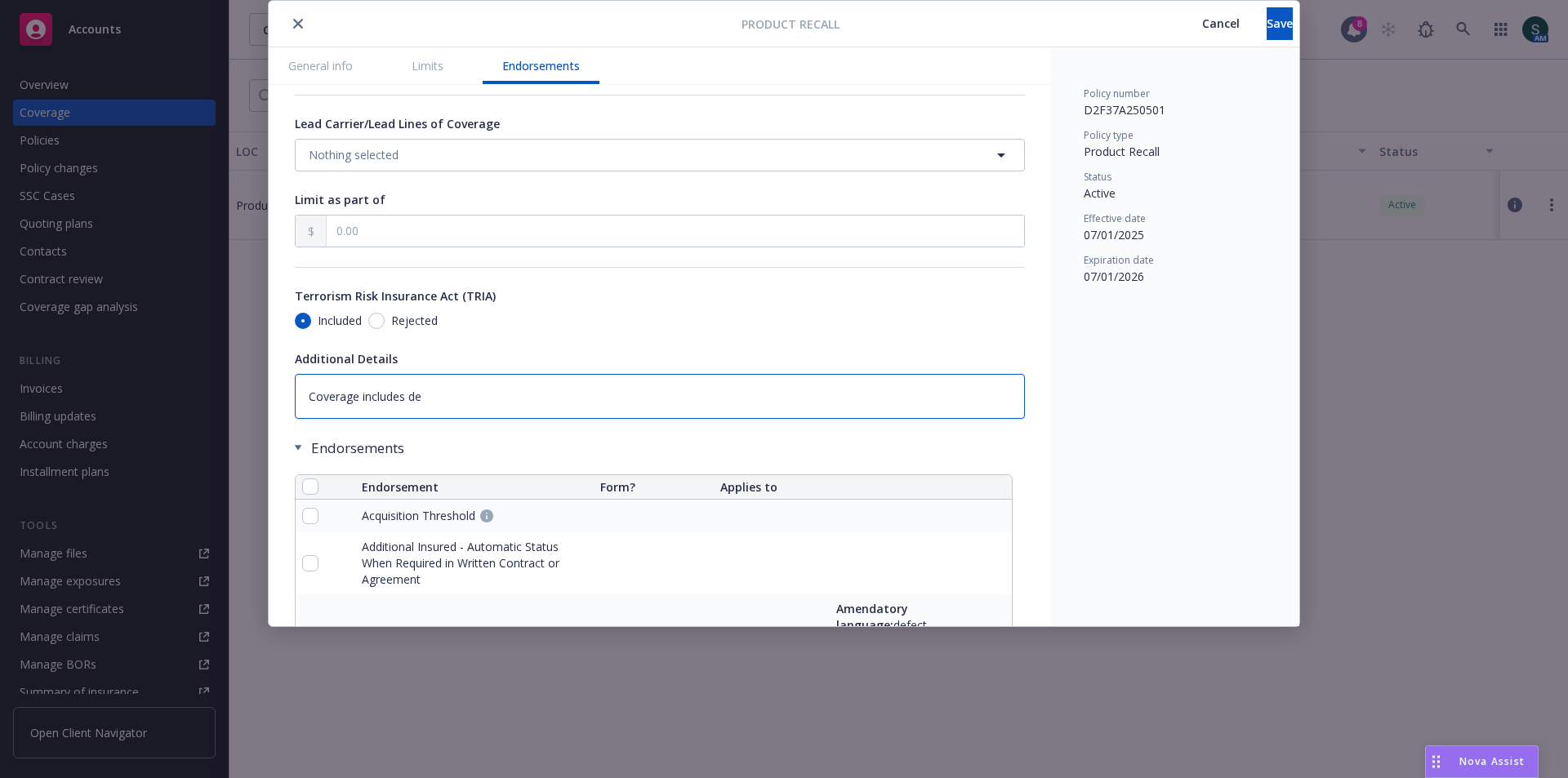 type on "x" 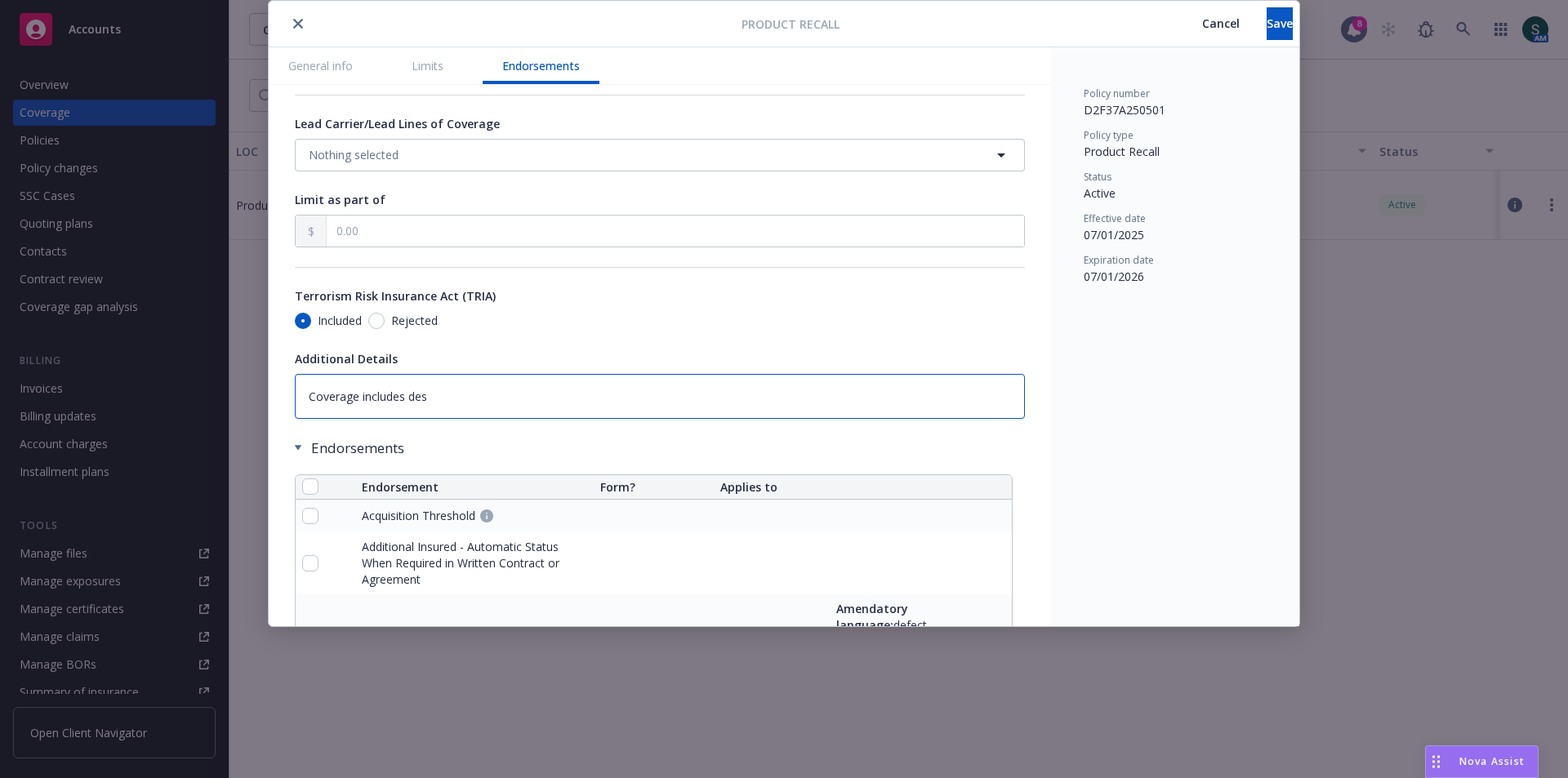 type on "x" 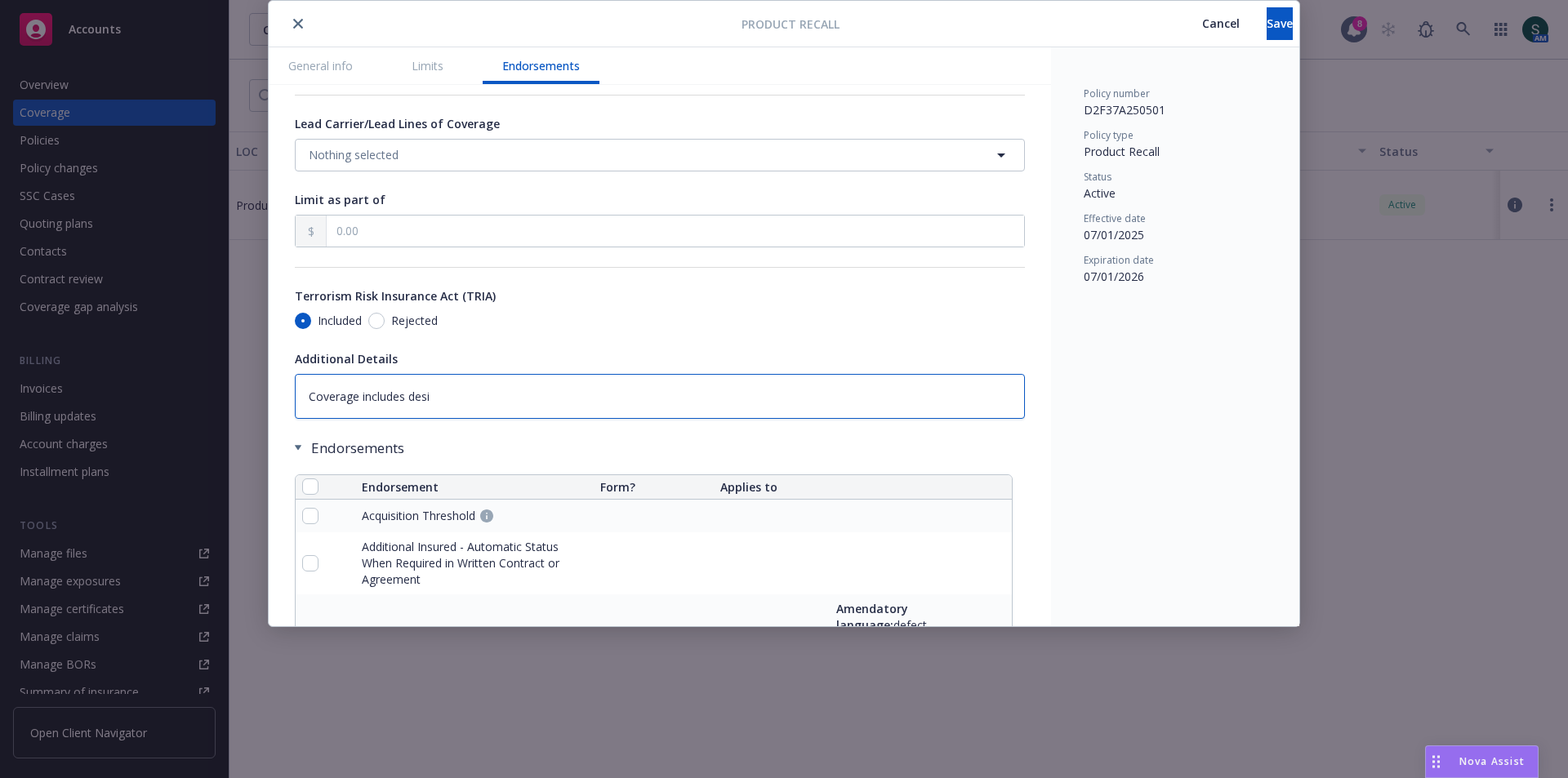 type on "x" 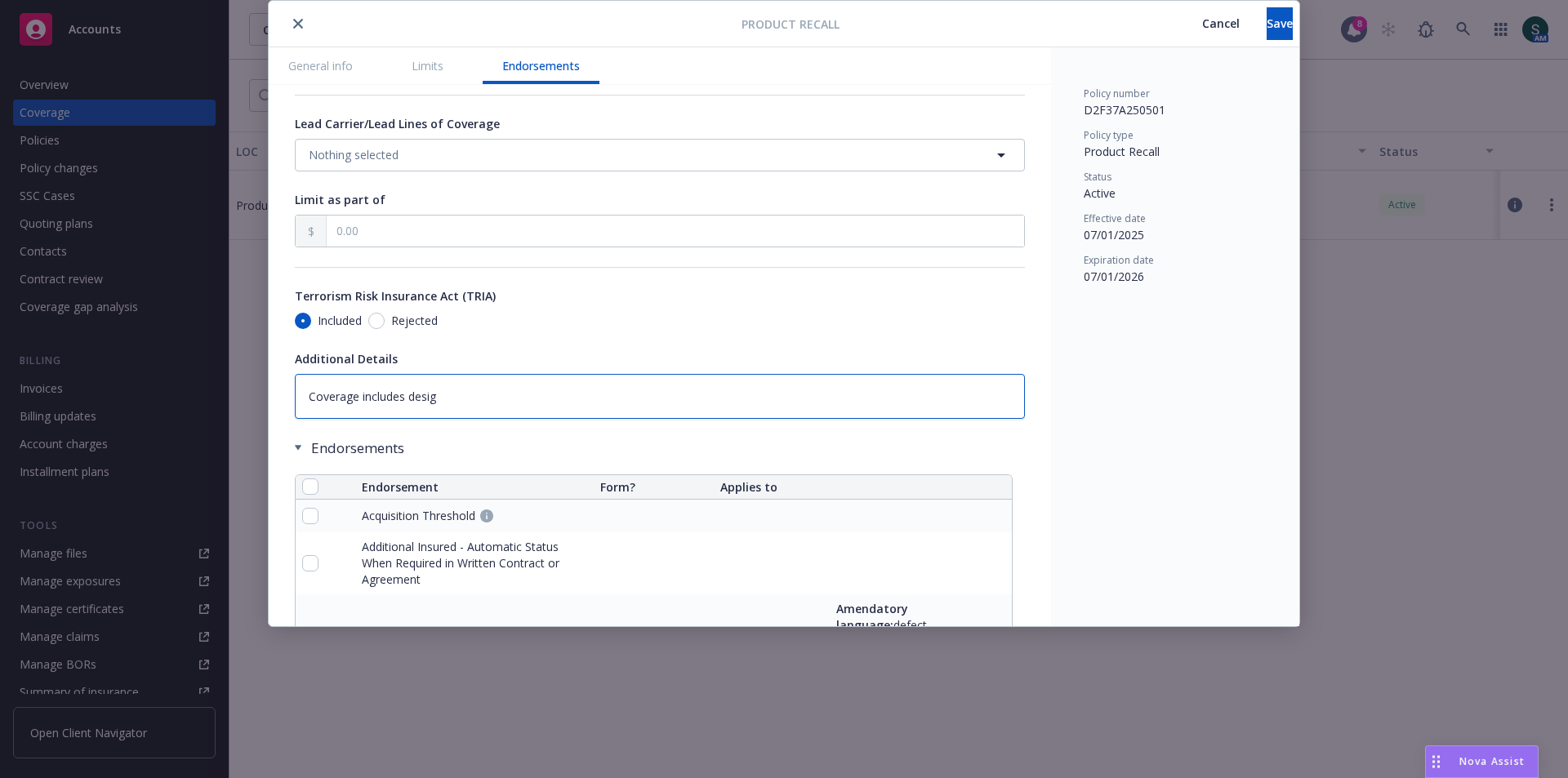 type on "x" 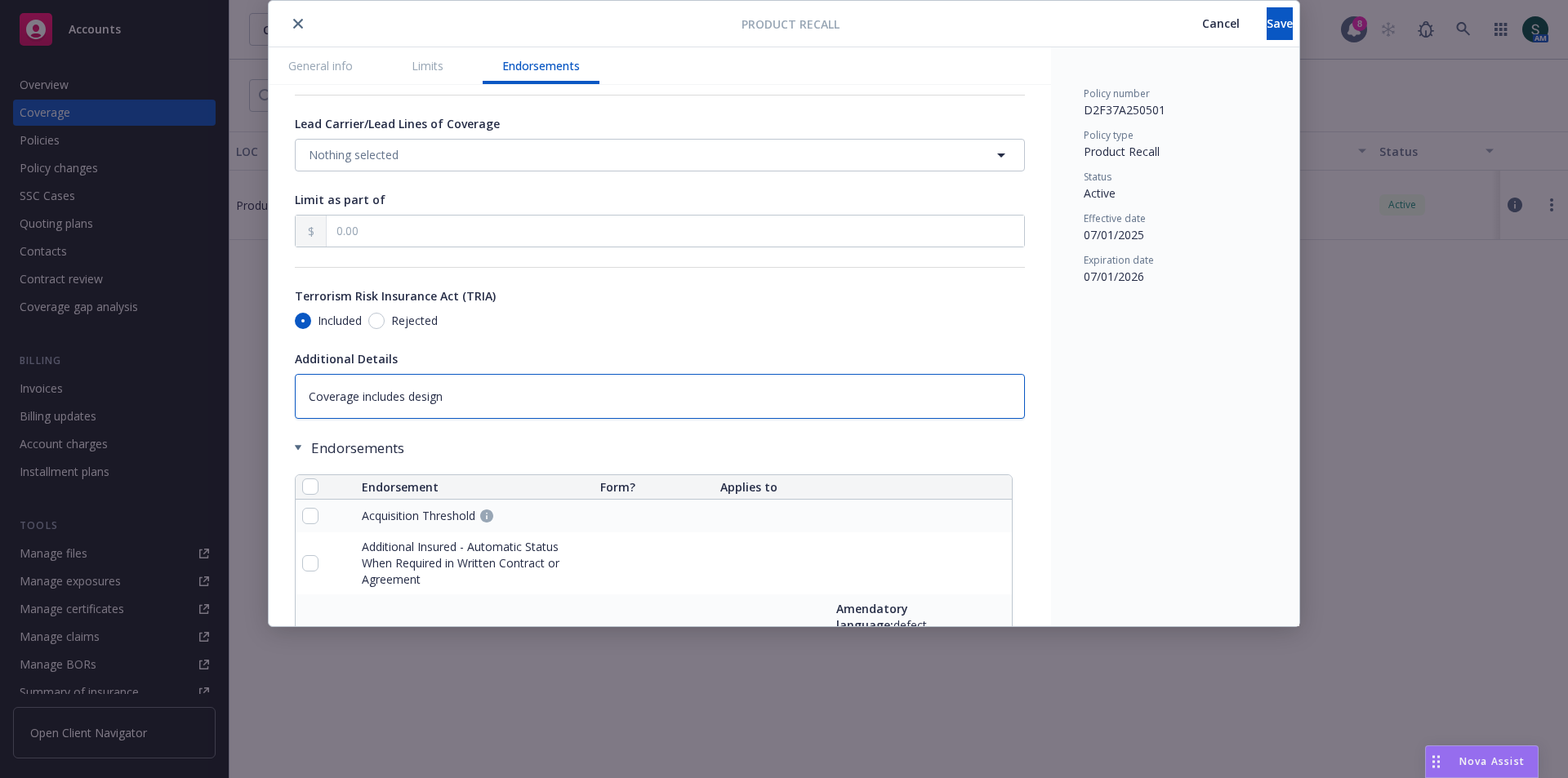 type on "x" 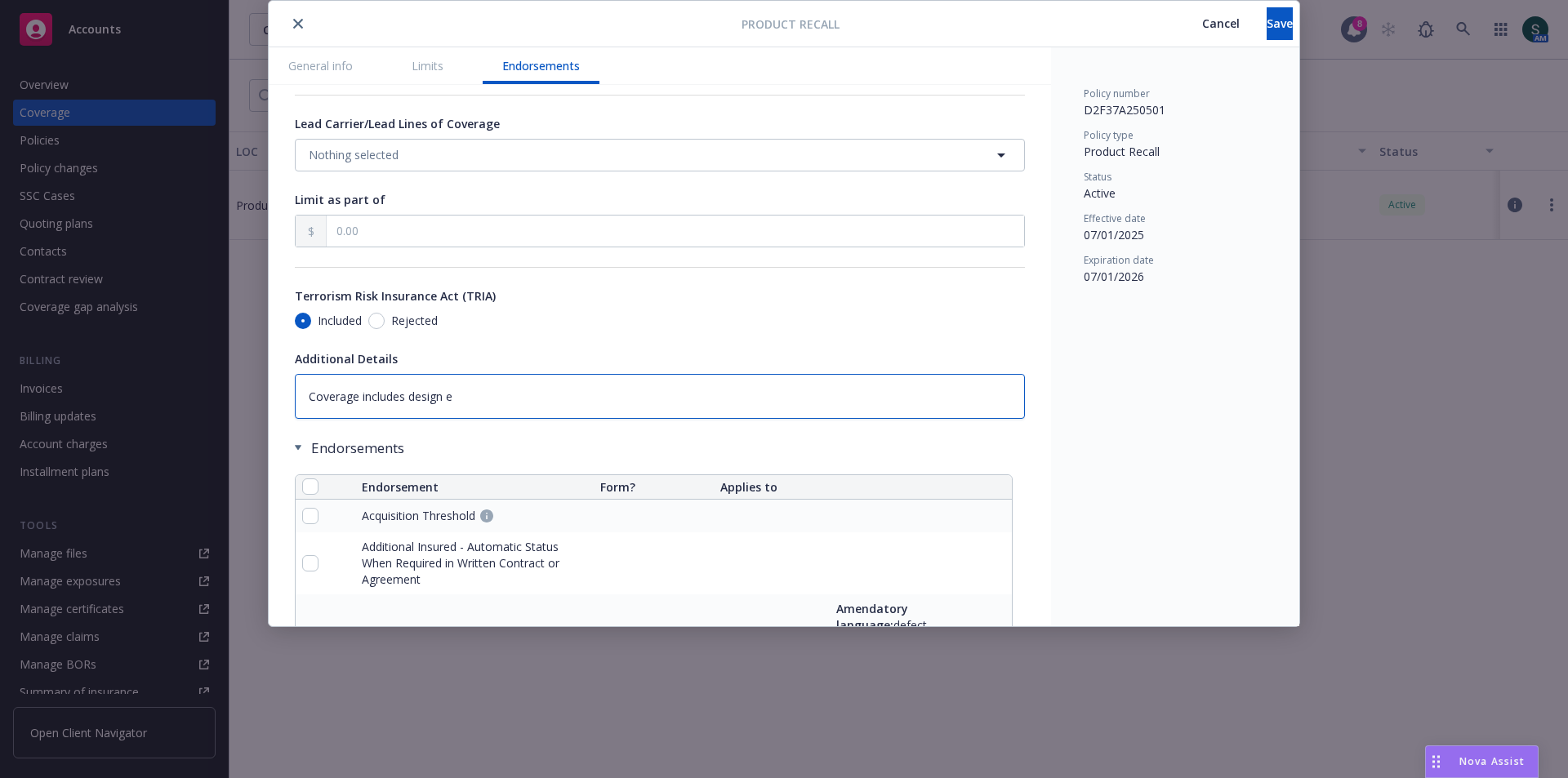 type on "x" 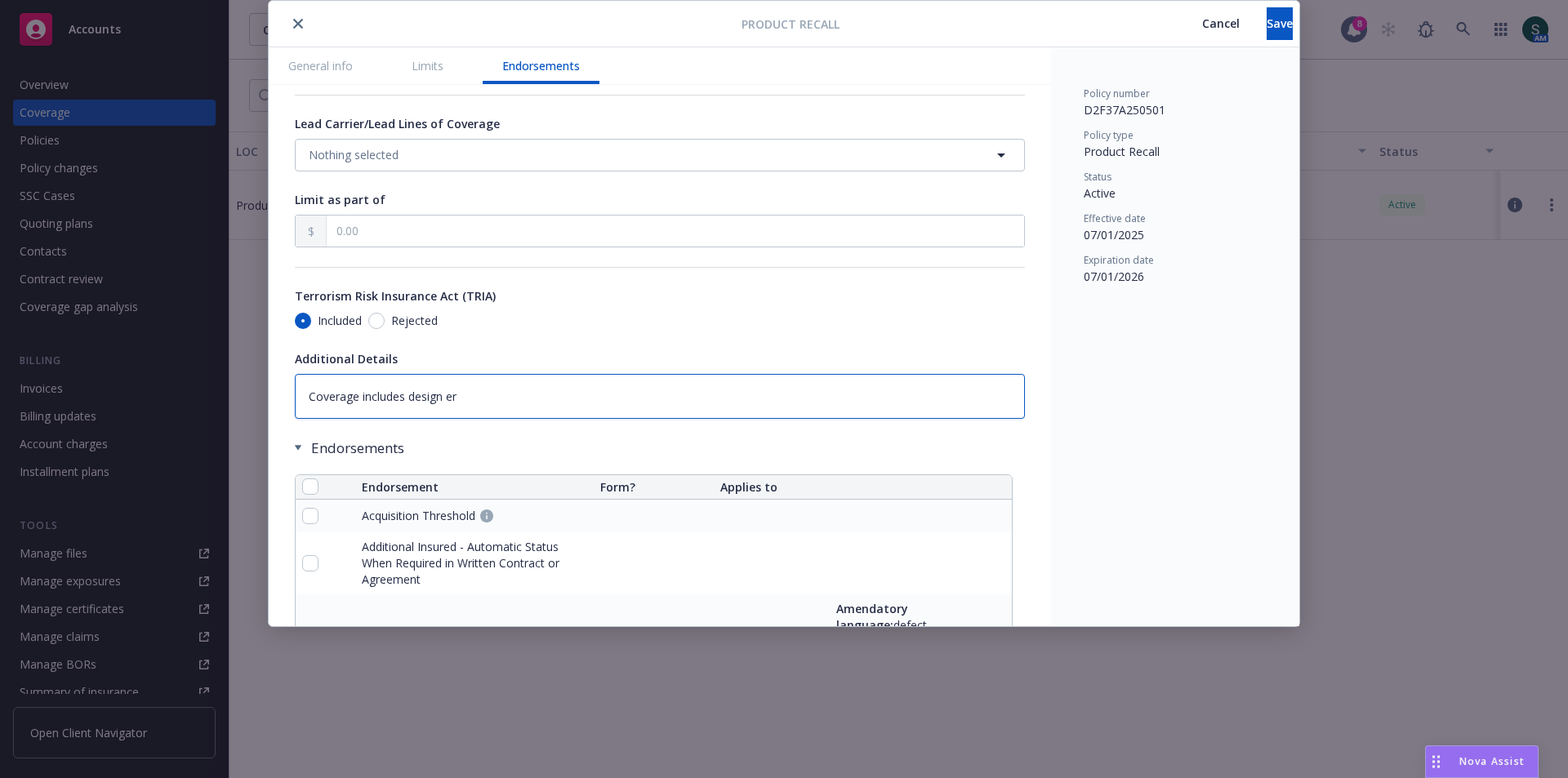 type on "x" 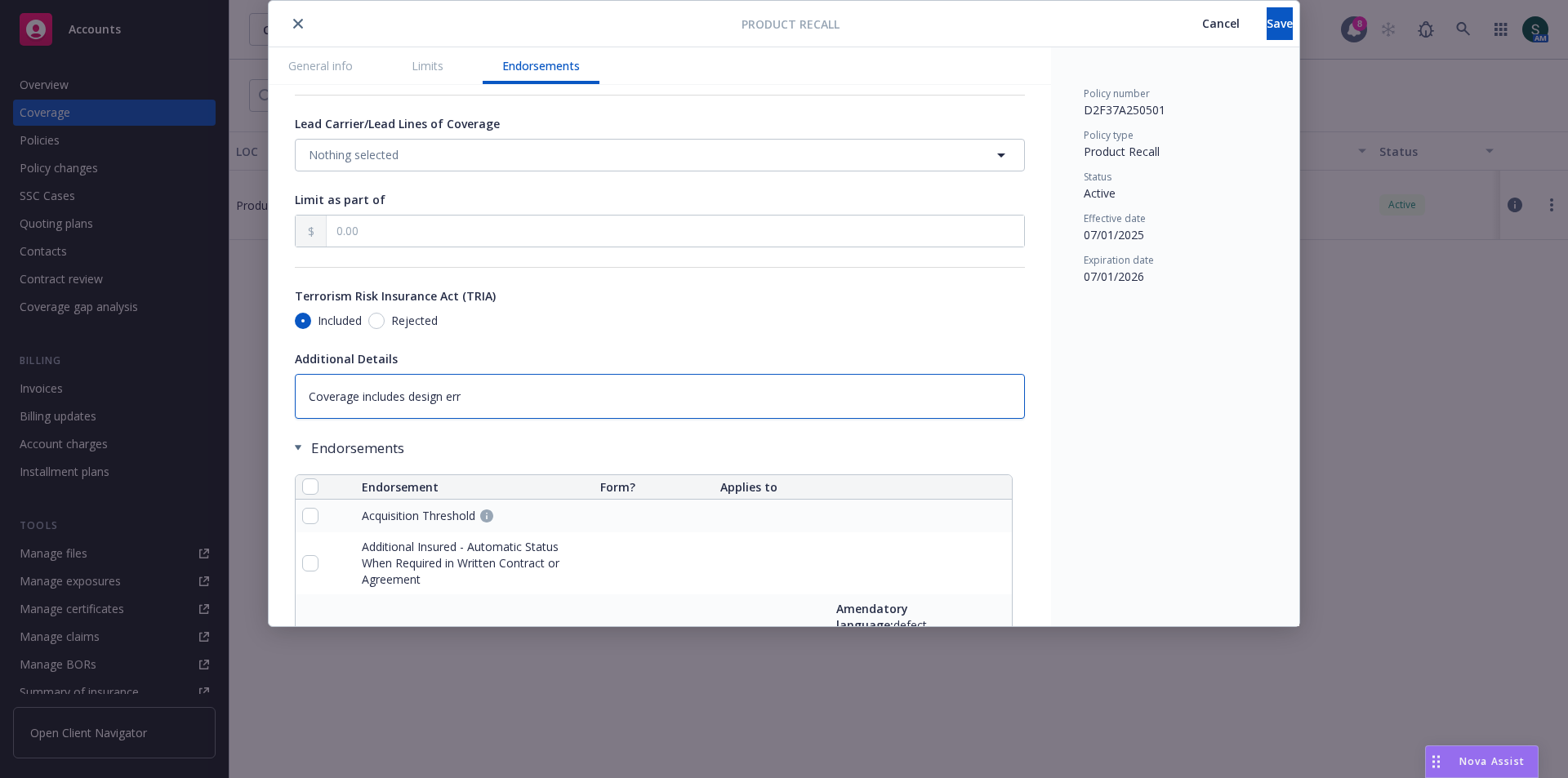 type on "x" 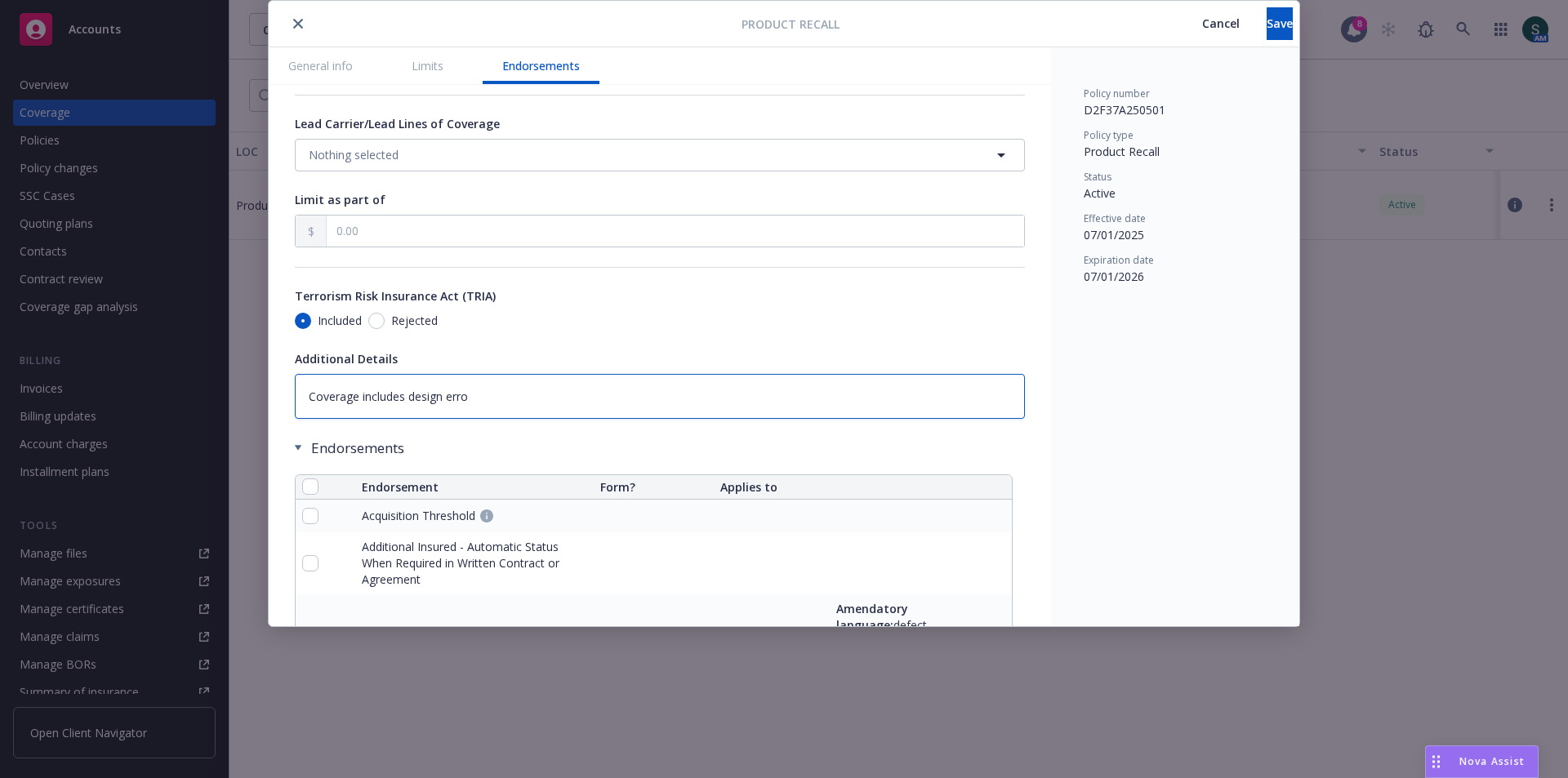 type on "x" 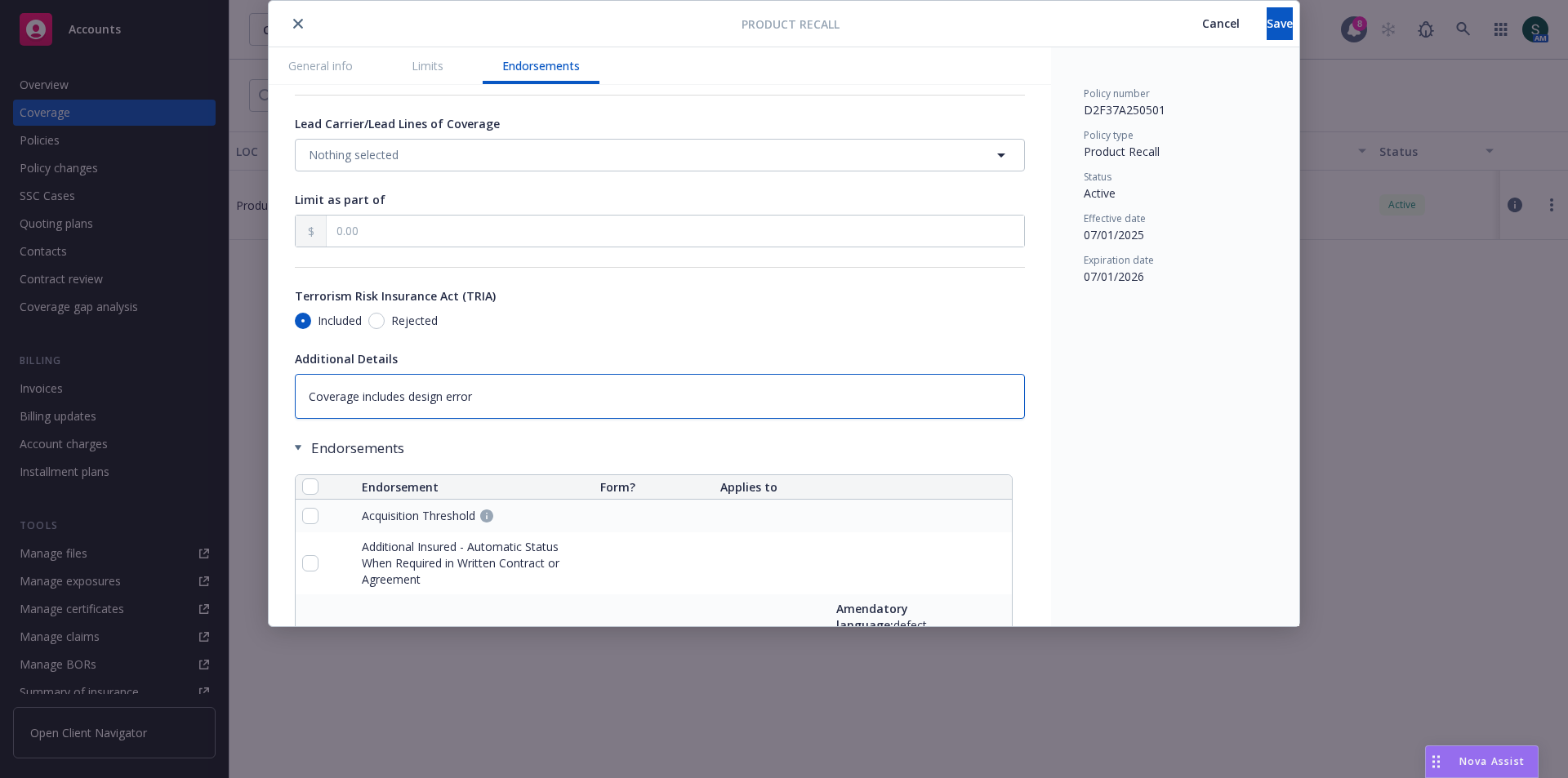 type on "x" 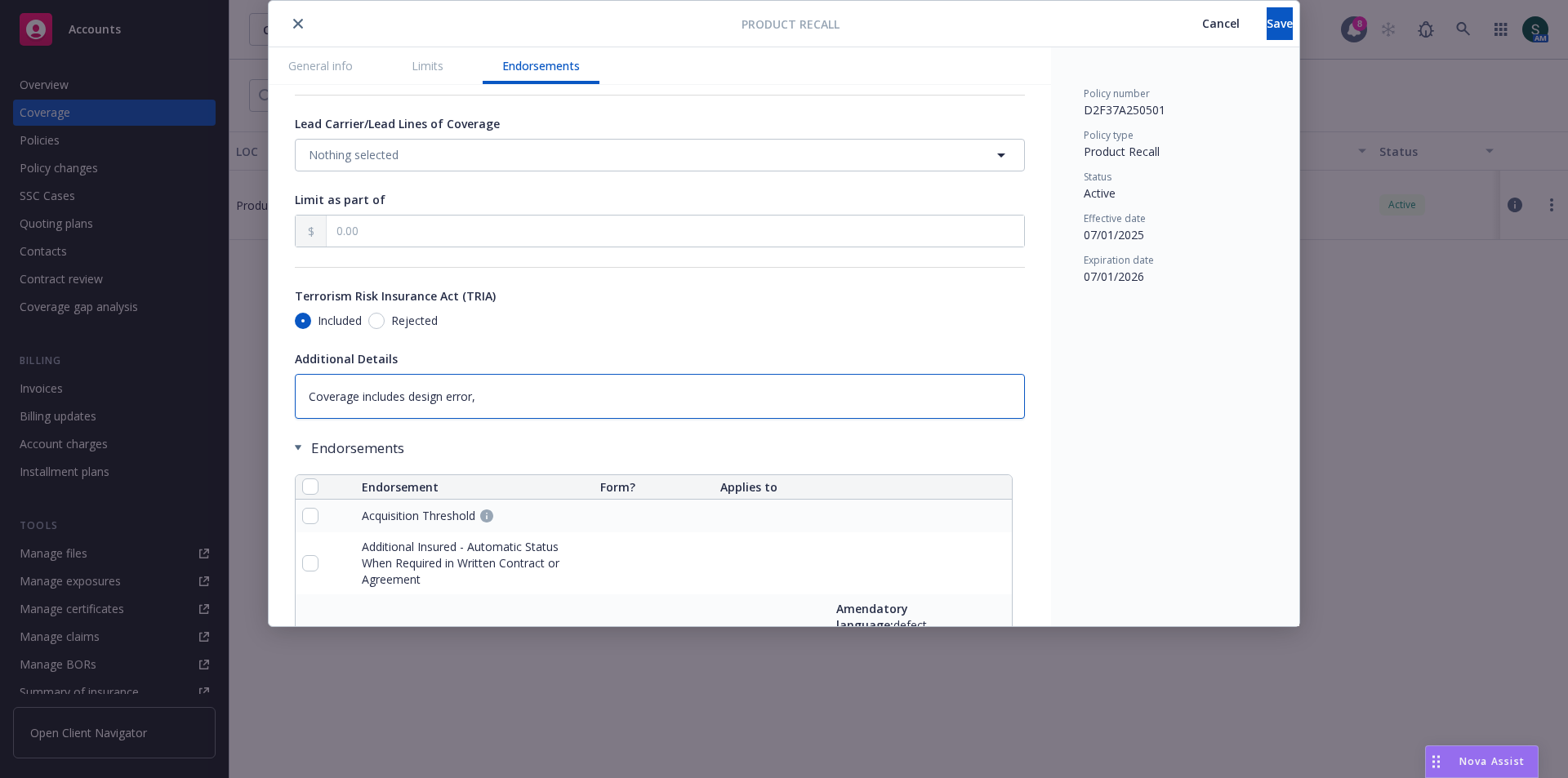 type on "x" 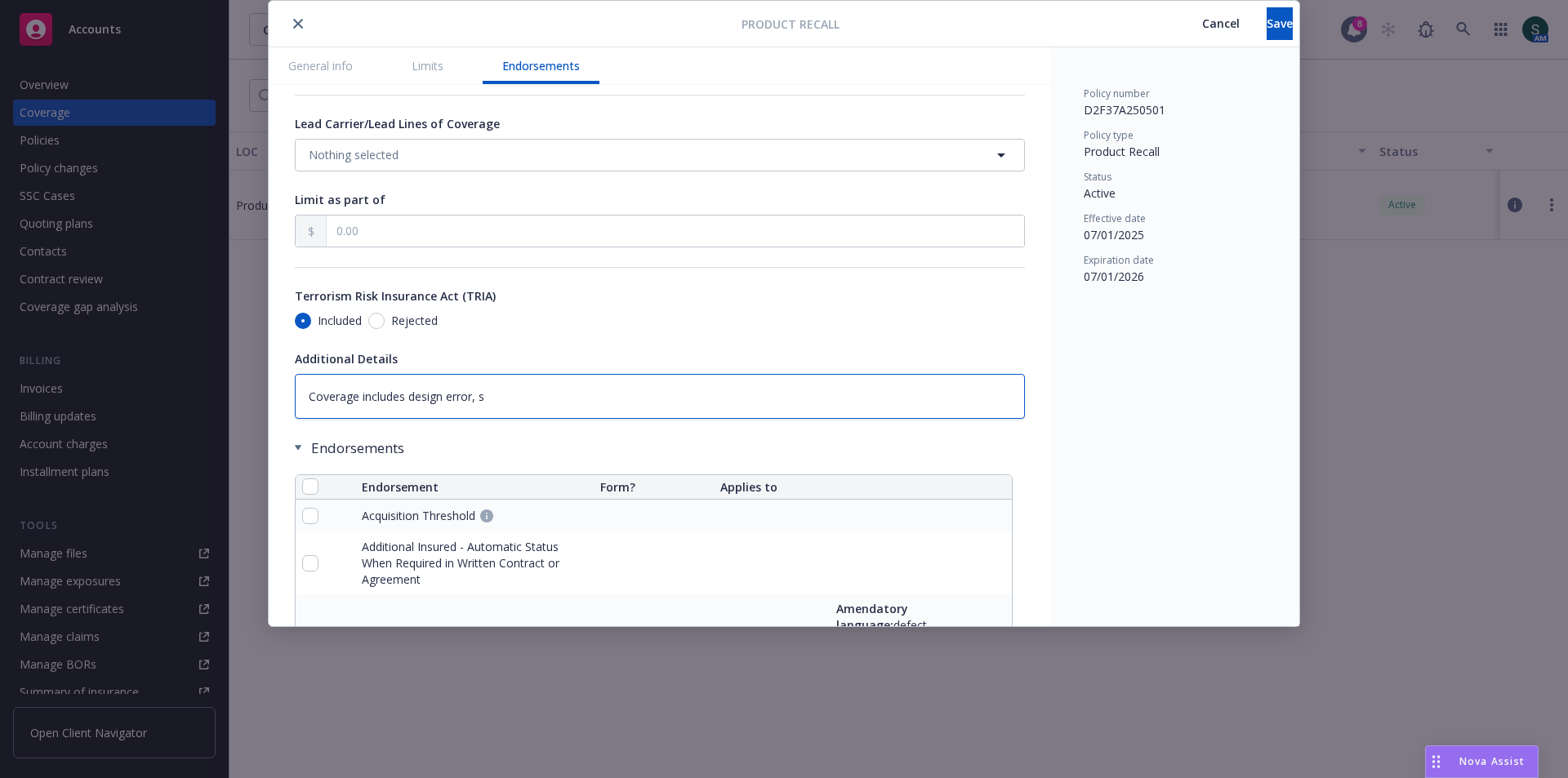 type on "x" 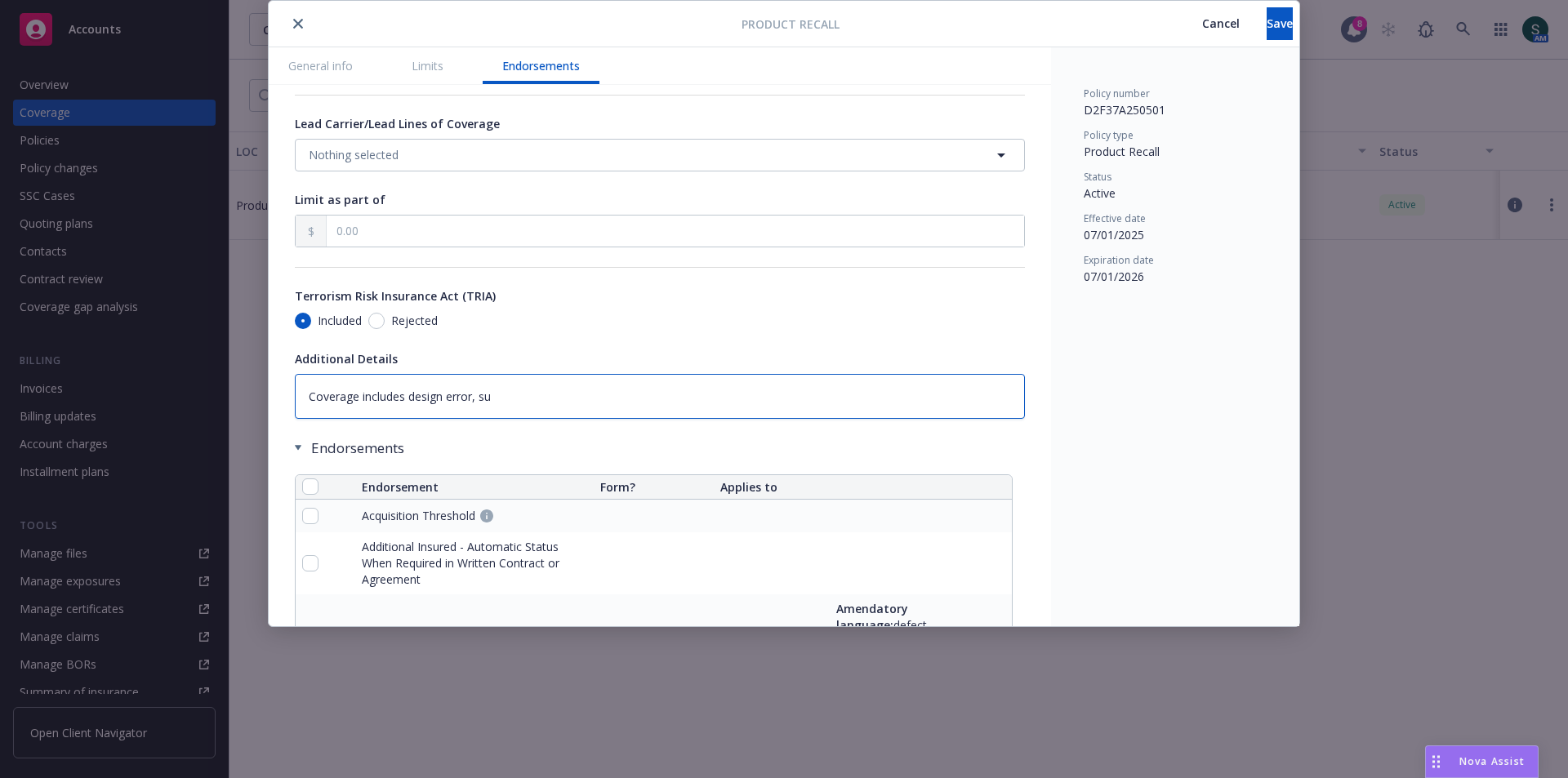 type on "x" 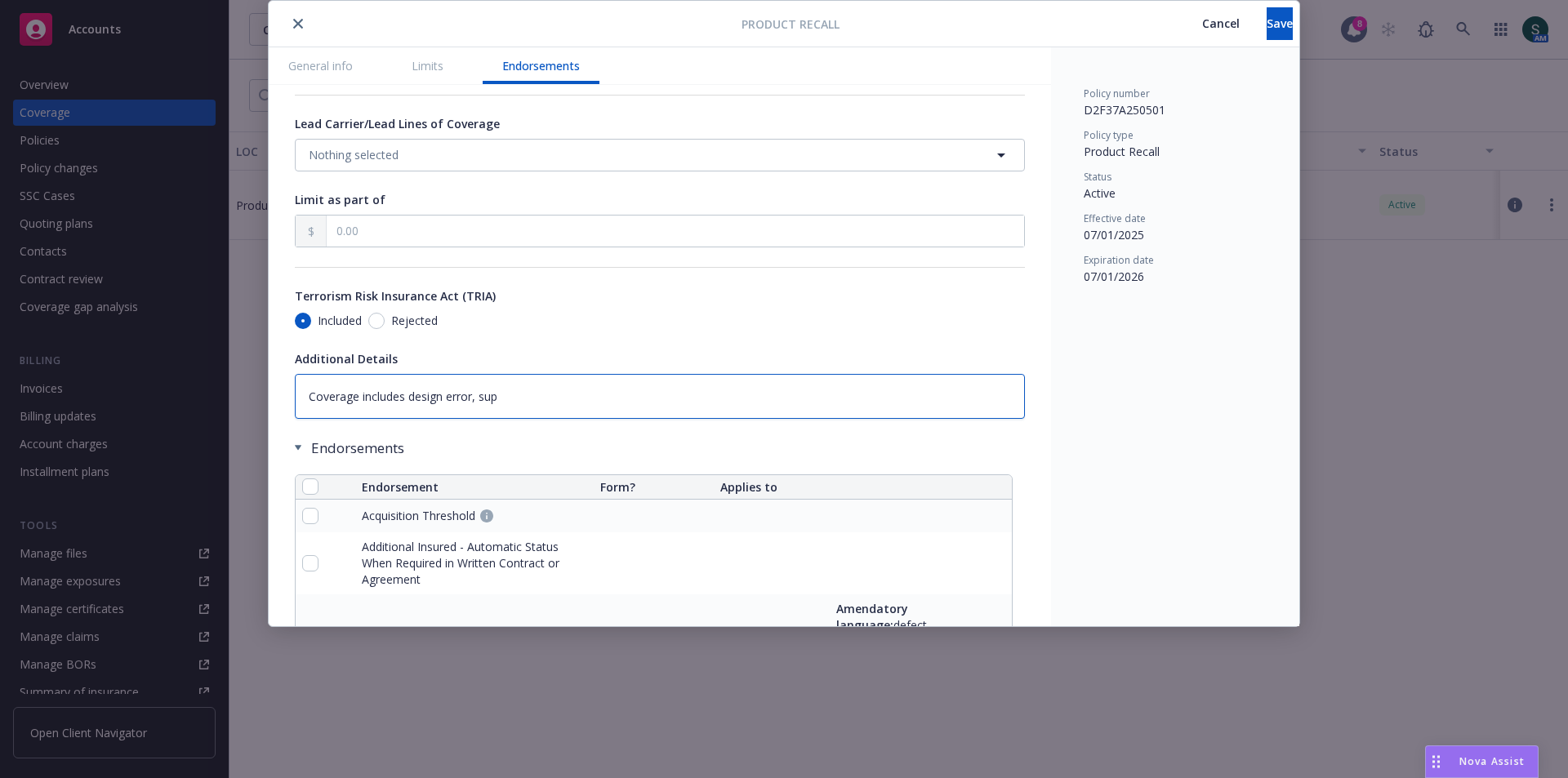 type on "x" 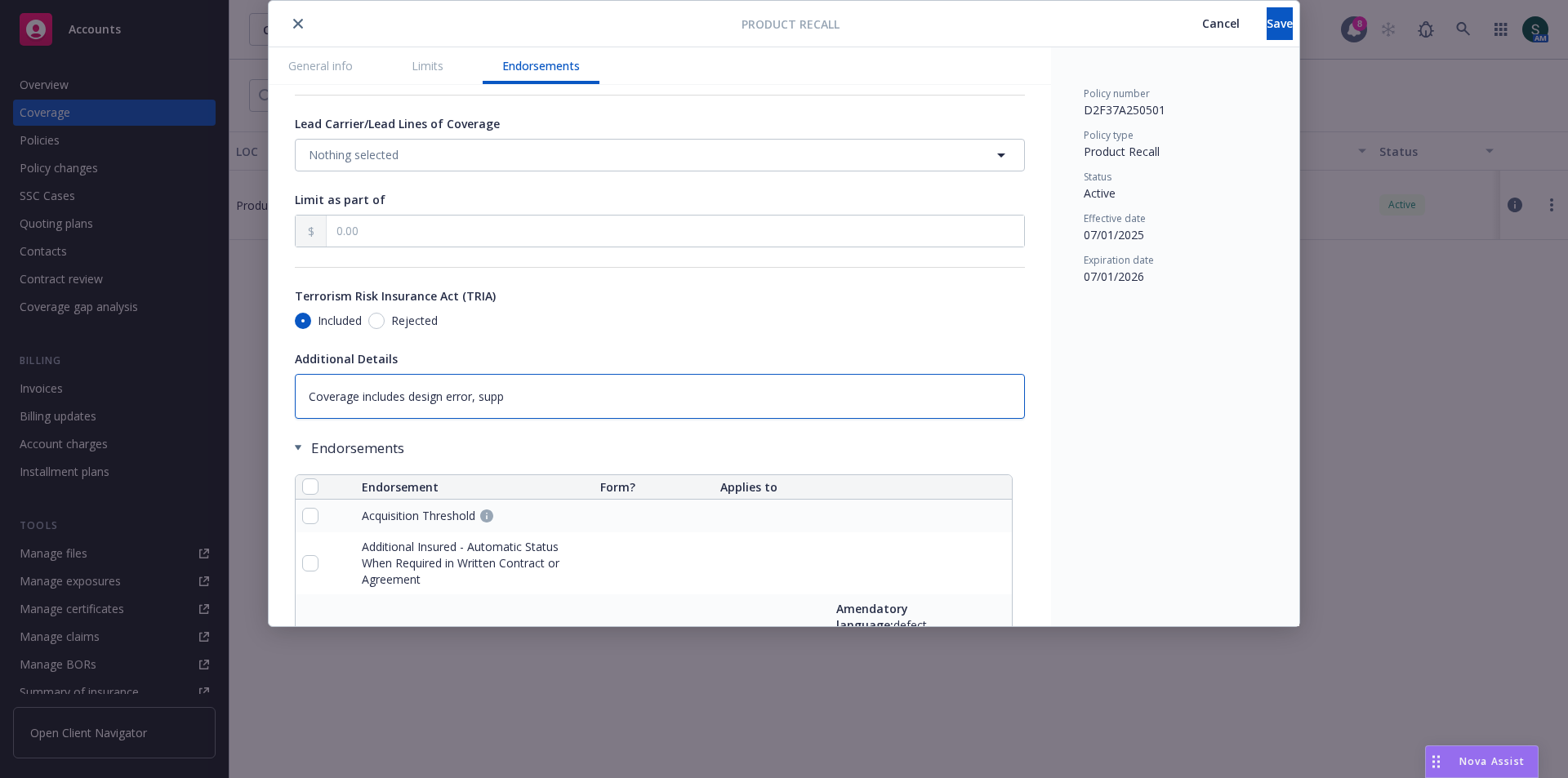 type on "x" 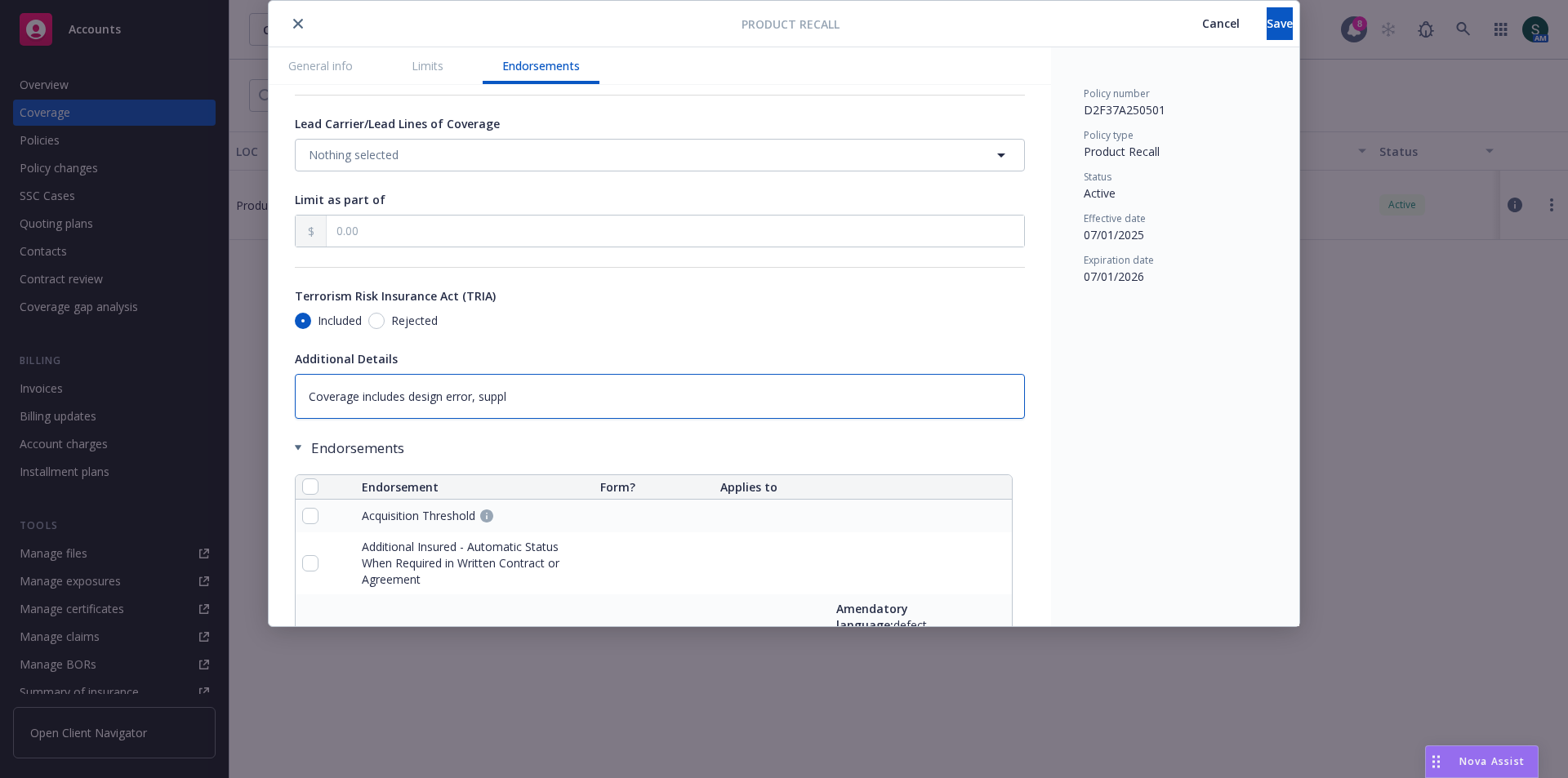 type on "x" 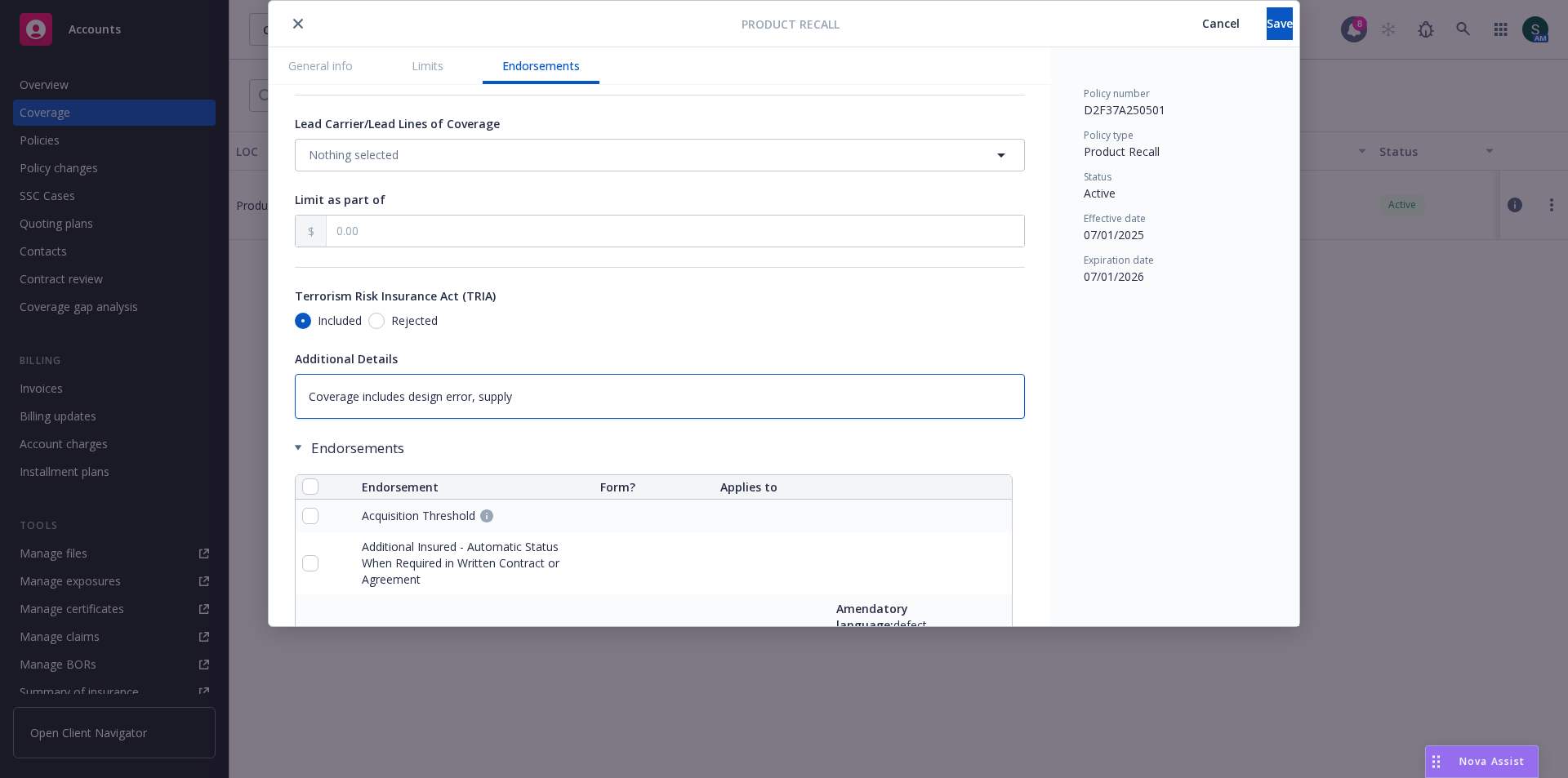 type on "x" 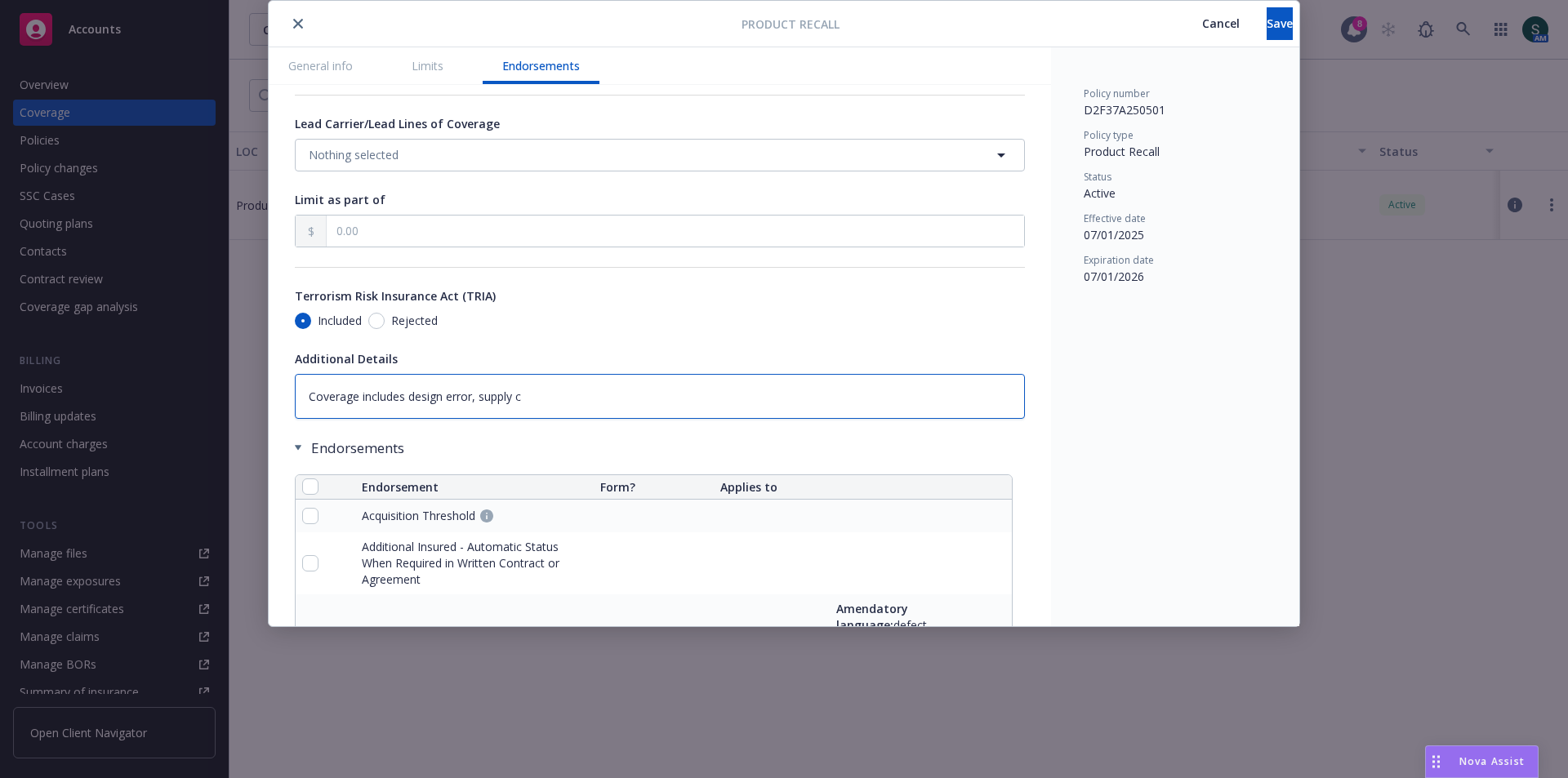 type on "x" 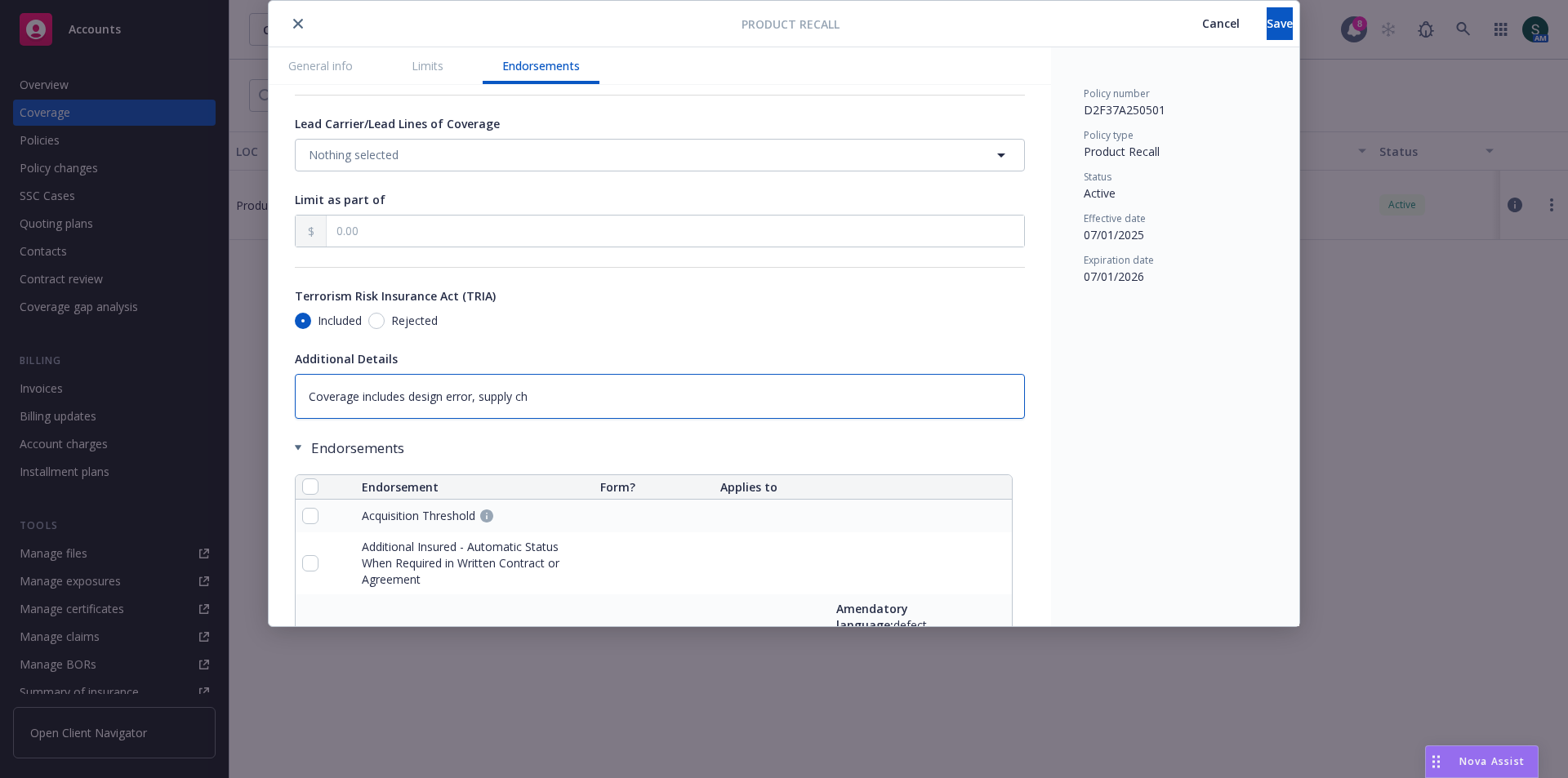 type on "x" 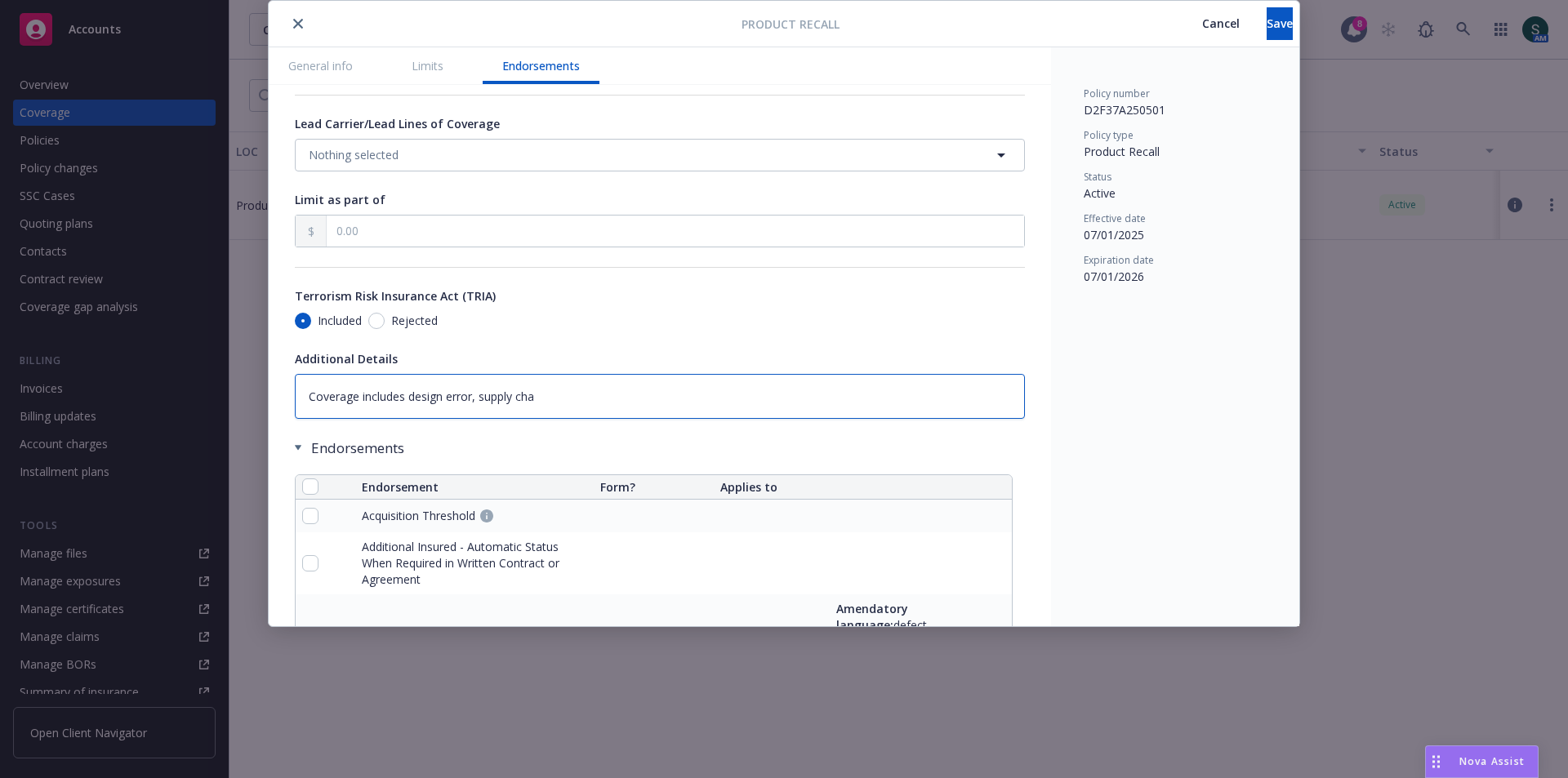 type on "x" 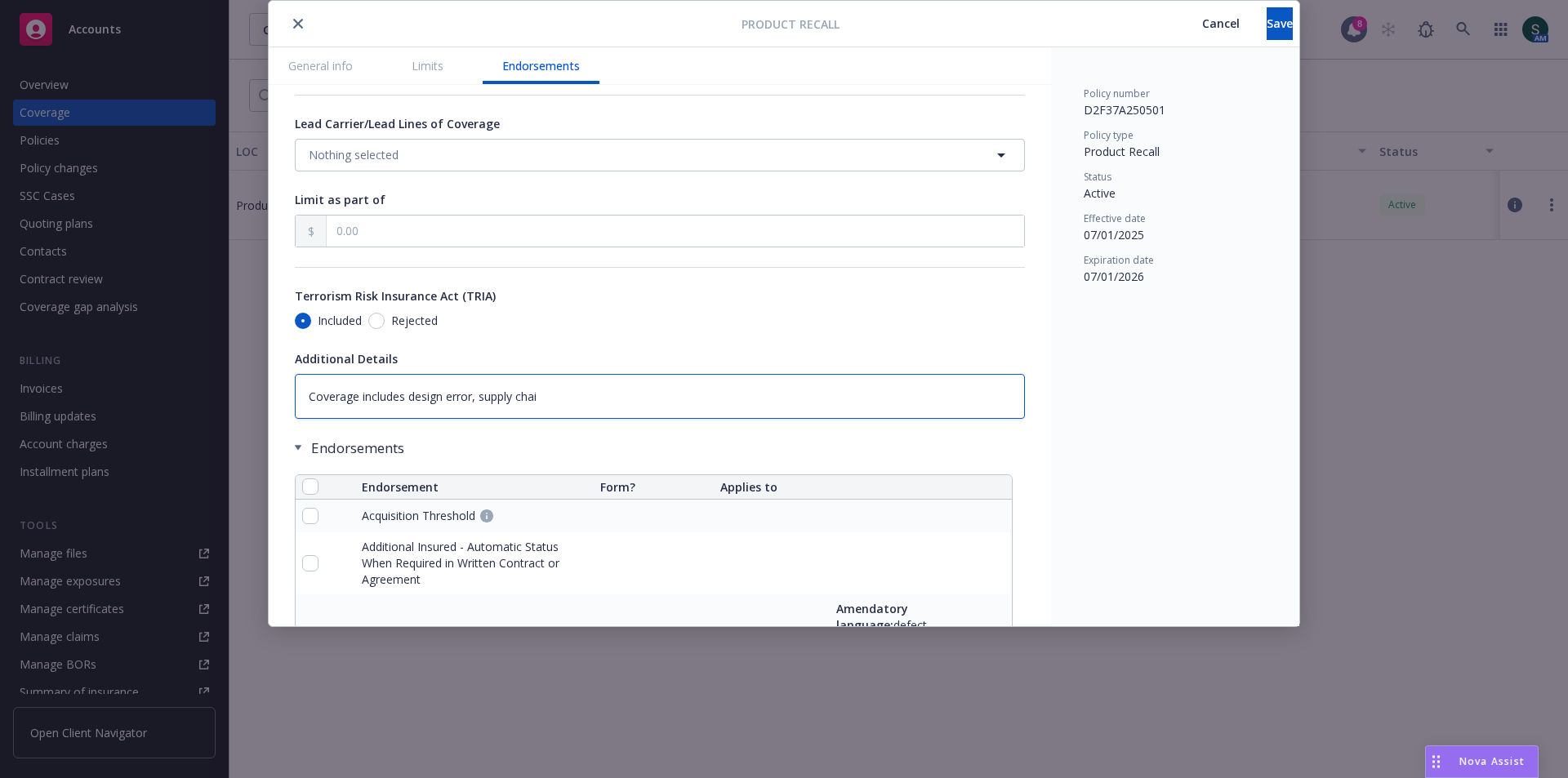 type on "x" 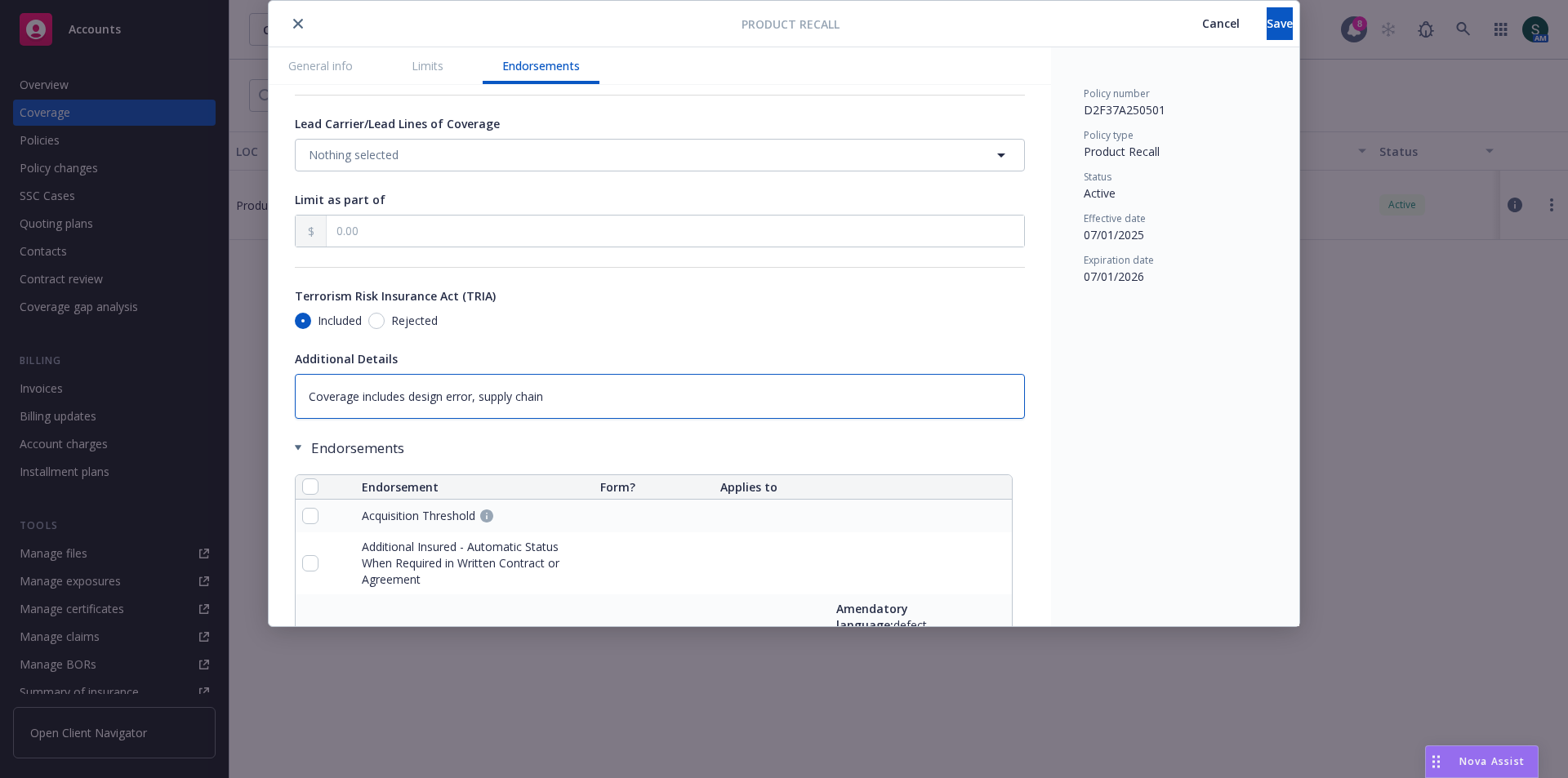type on "x" 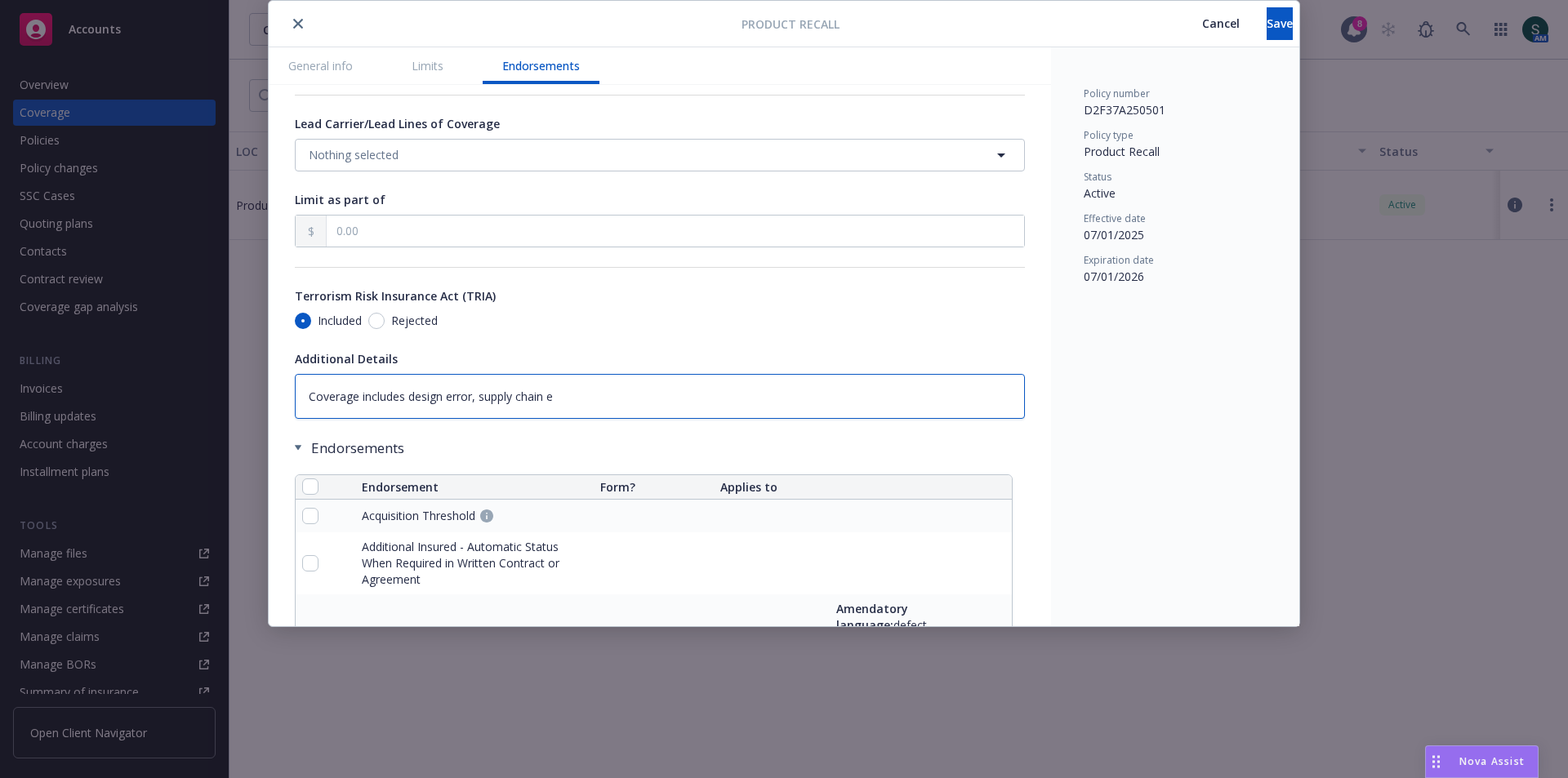 type on "x" 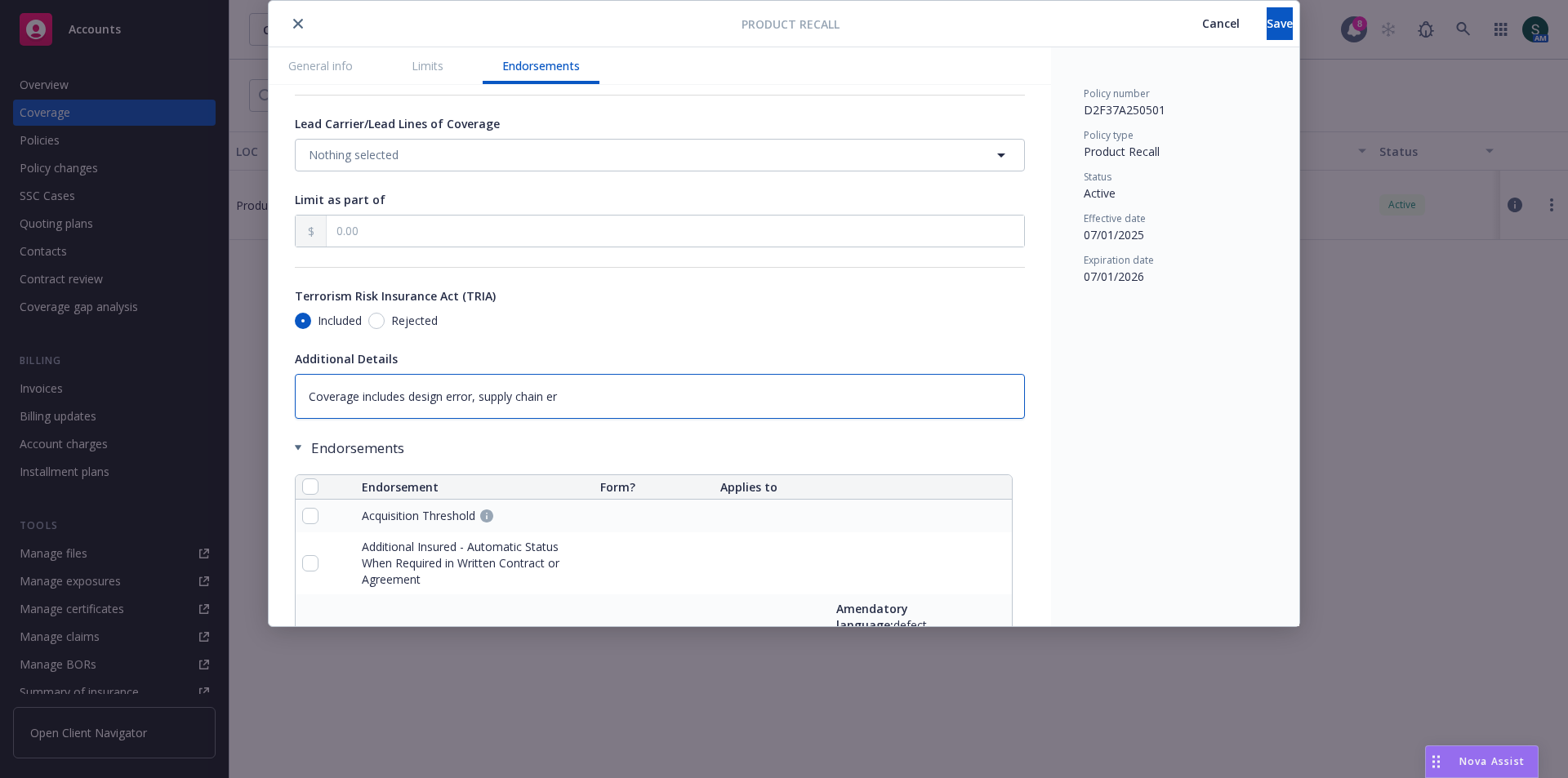 type on "x" 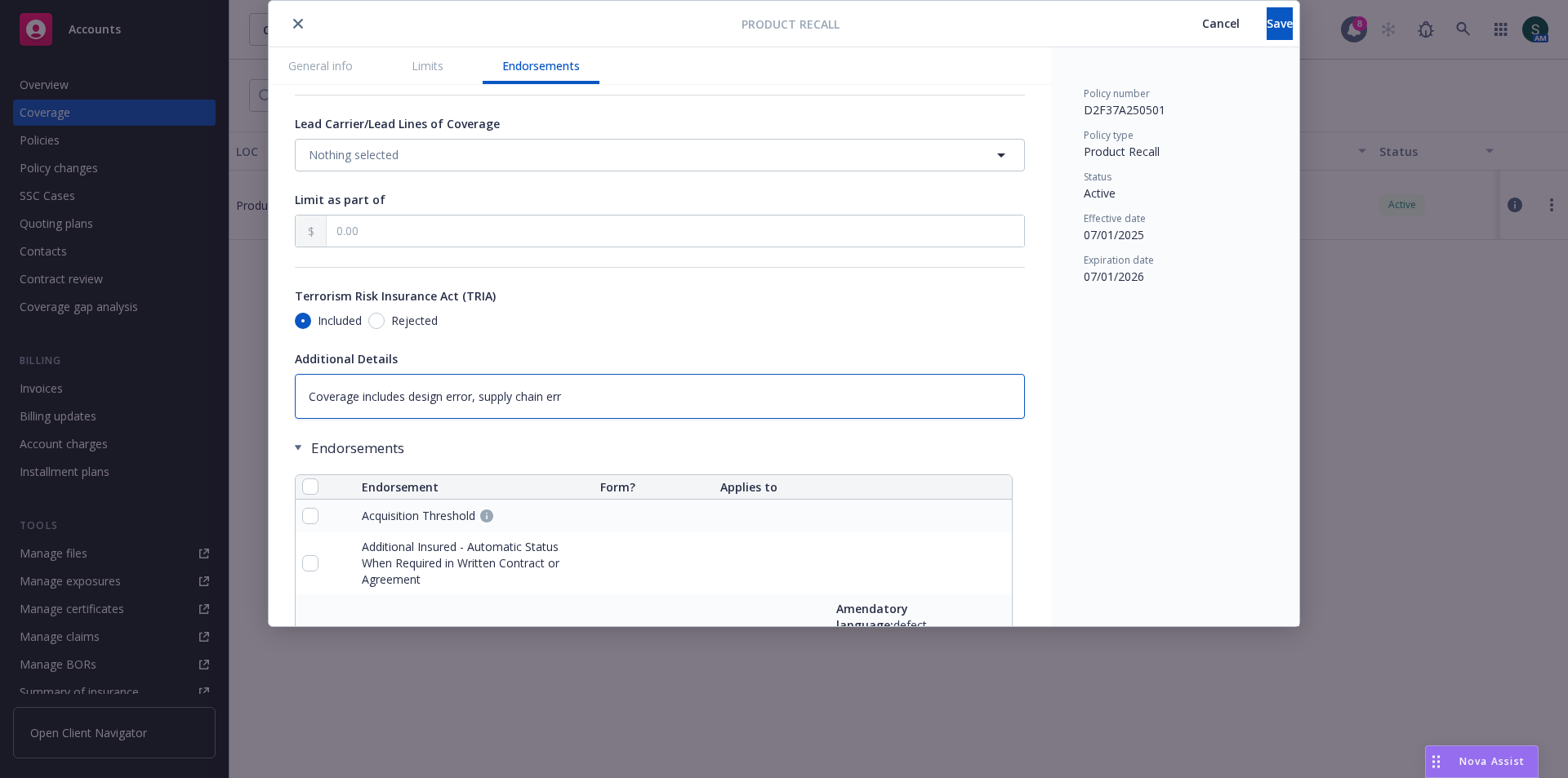 type on "x" 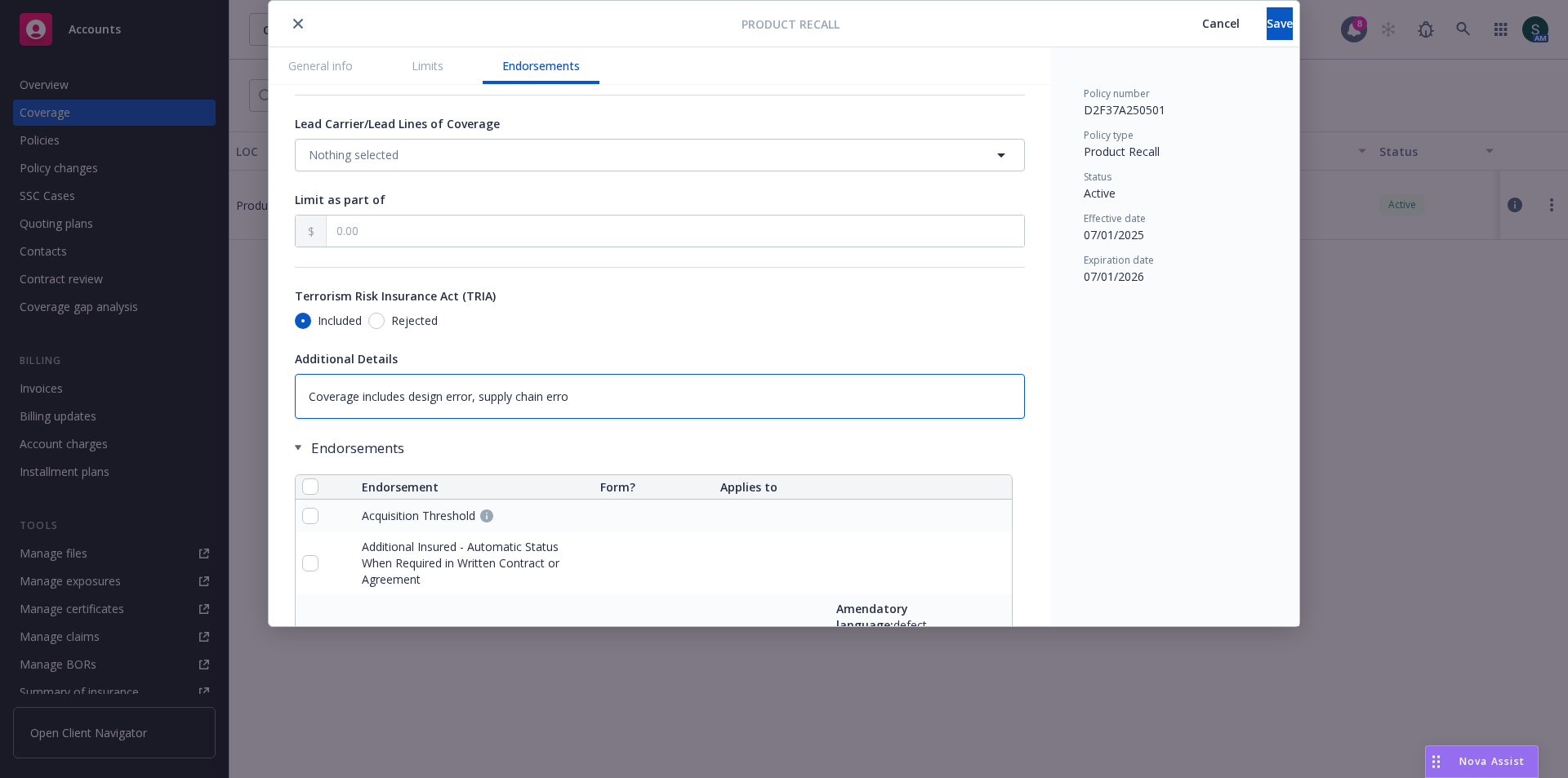 type on "x" 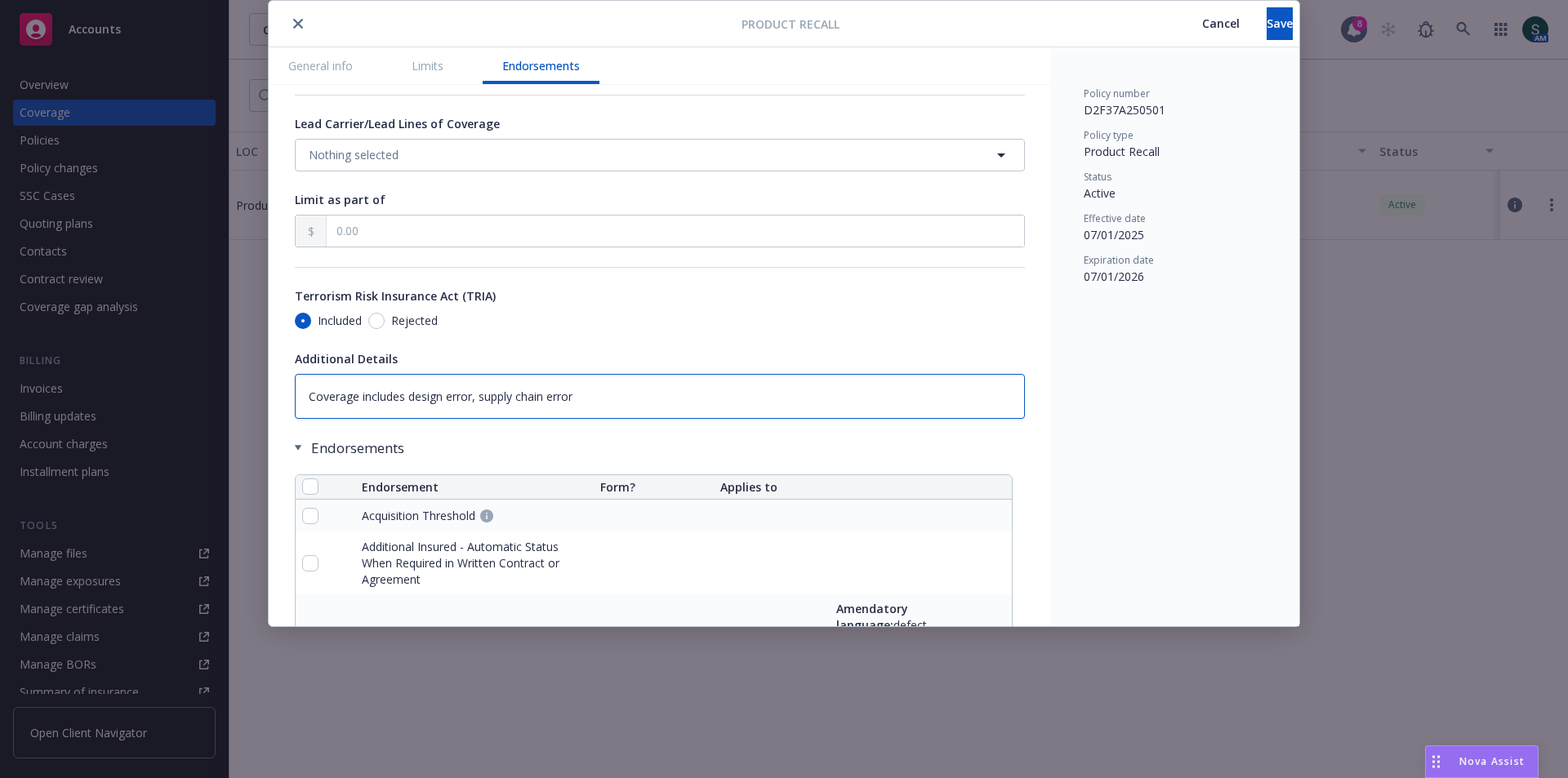 type on "x" 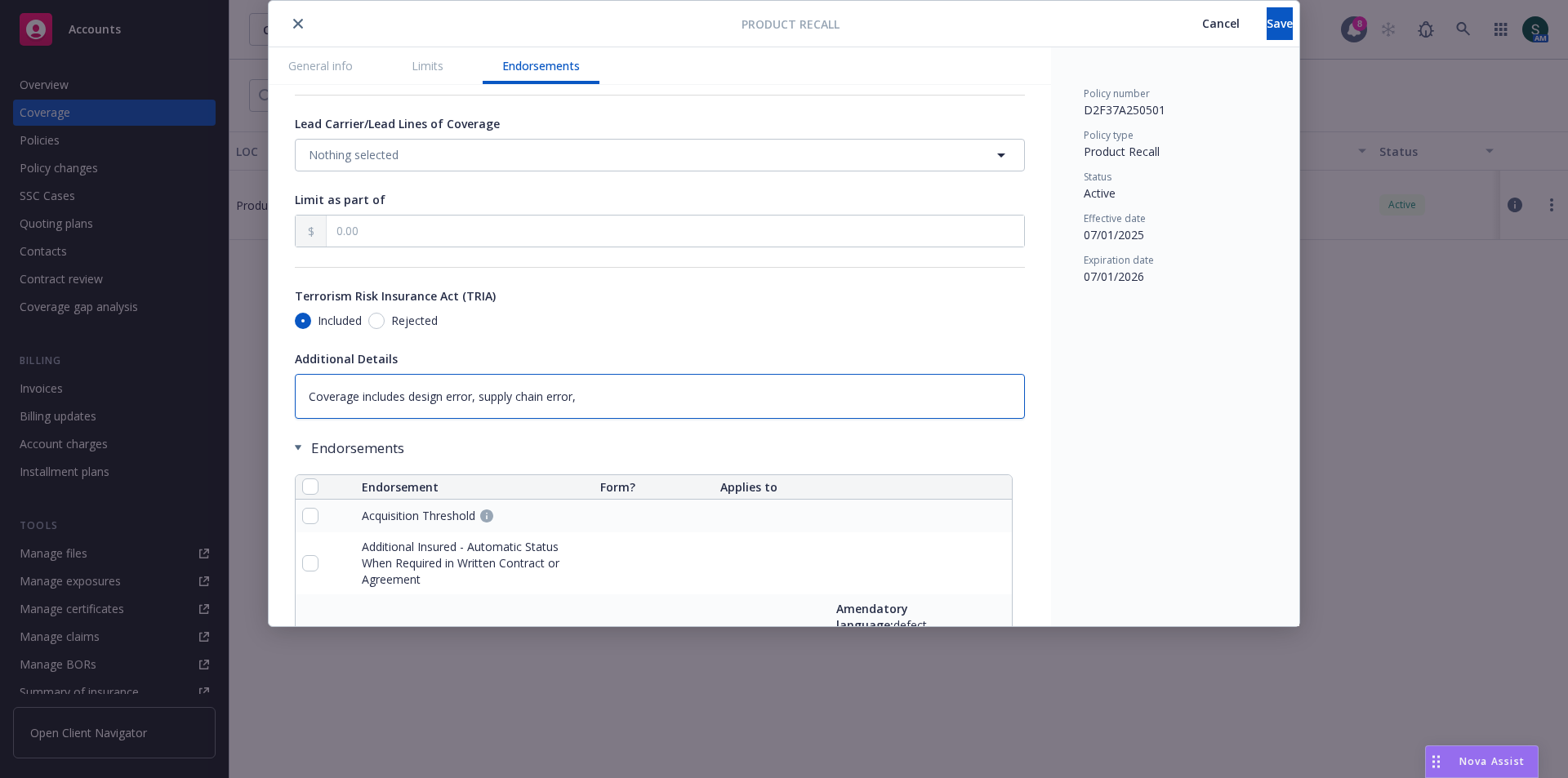 type on "x" 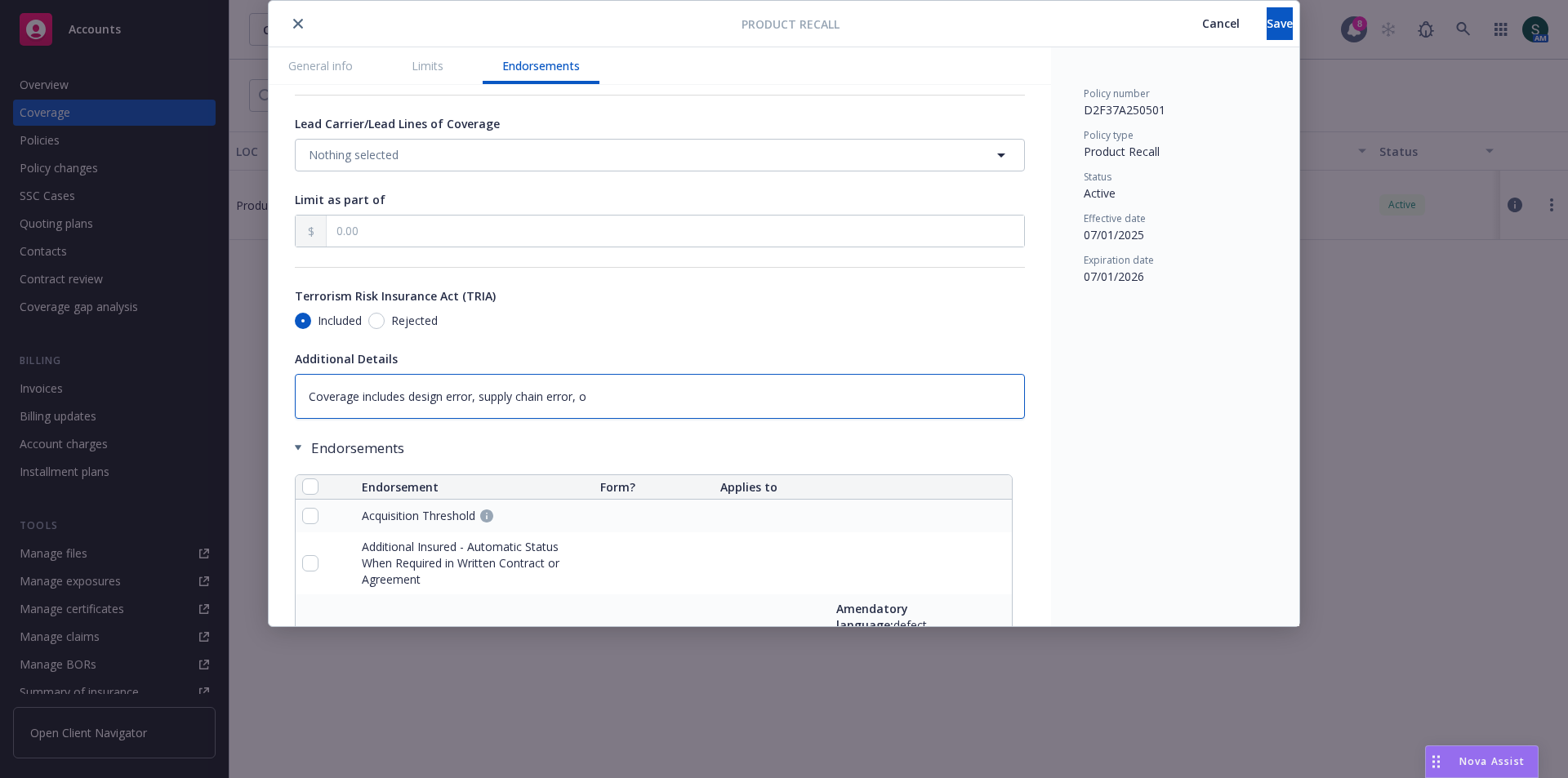 type on "x" 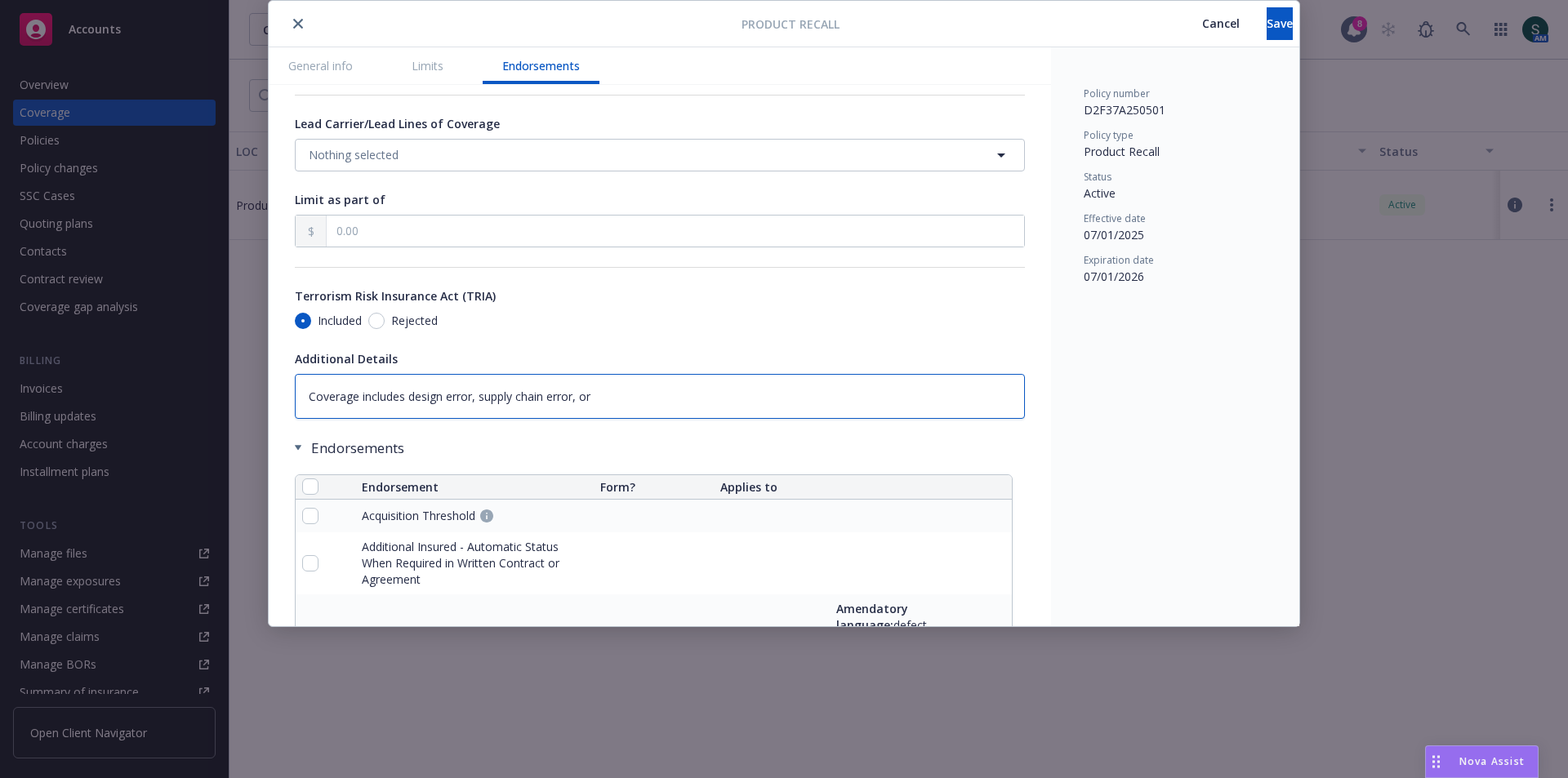 type 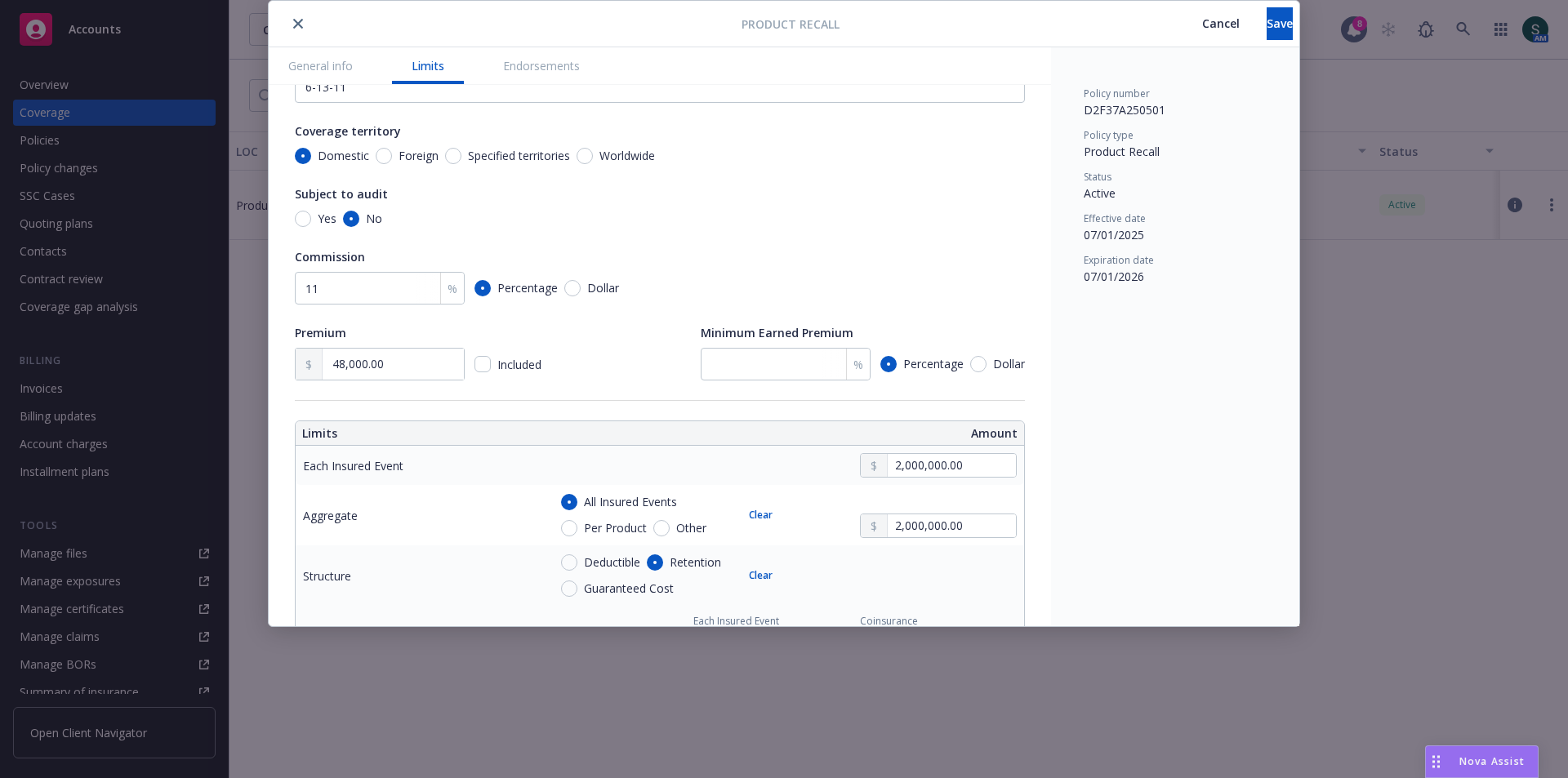 scroll, scrollTop: 0, scrollLeft: 0, axis: both 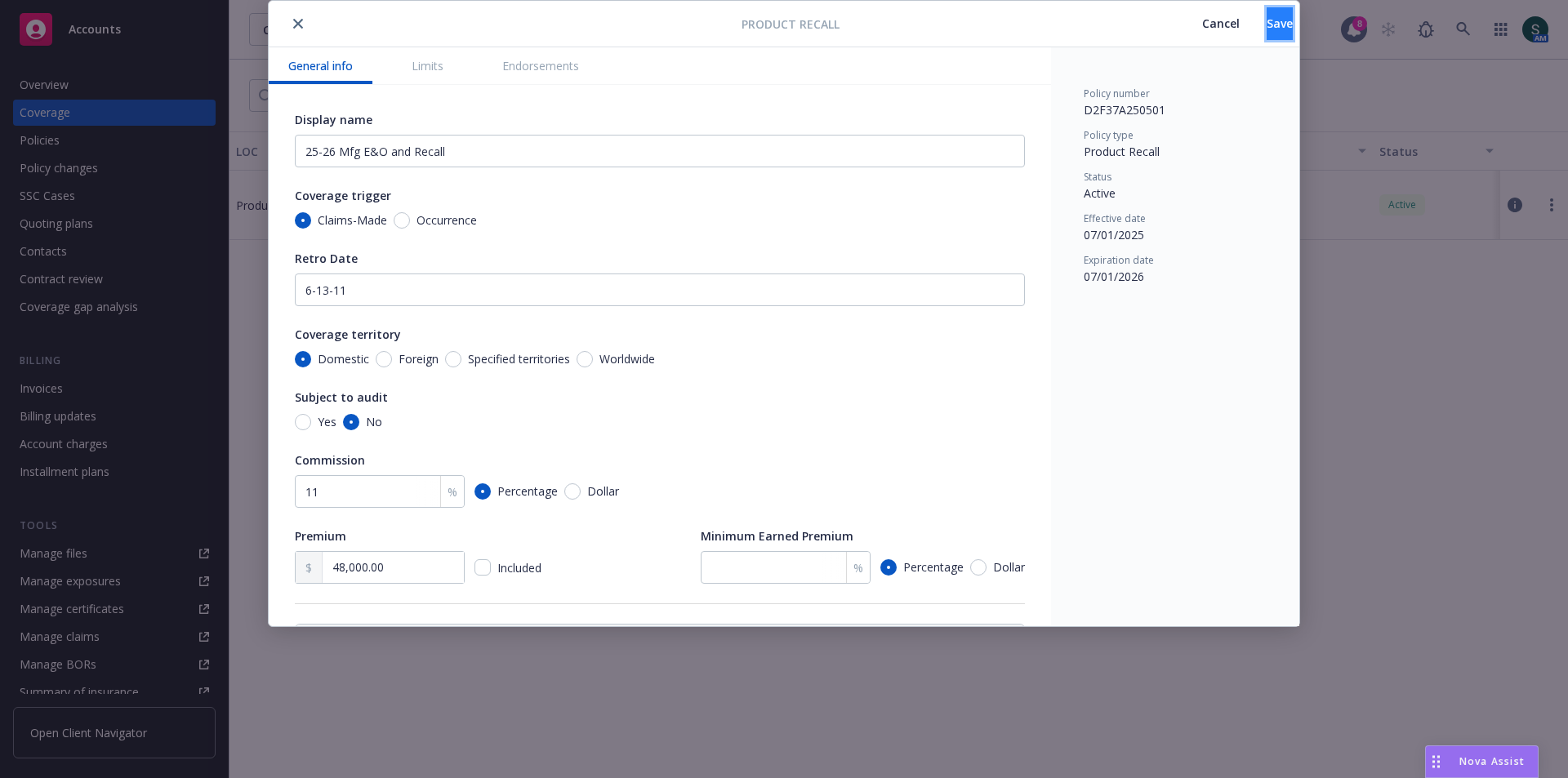 click on "Save" at bounding box center (1280, 23) 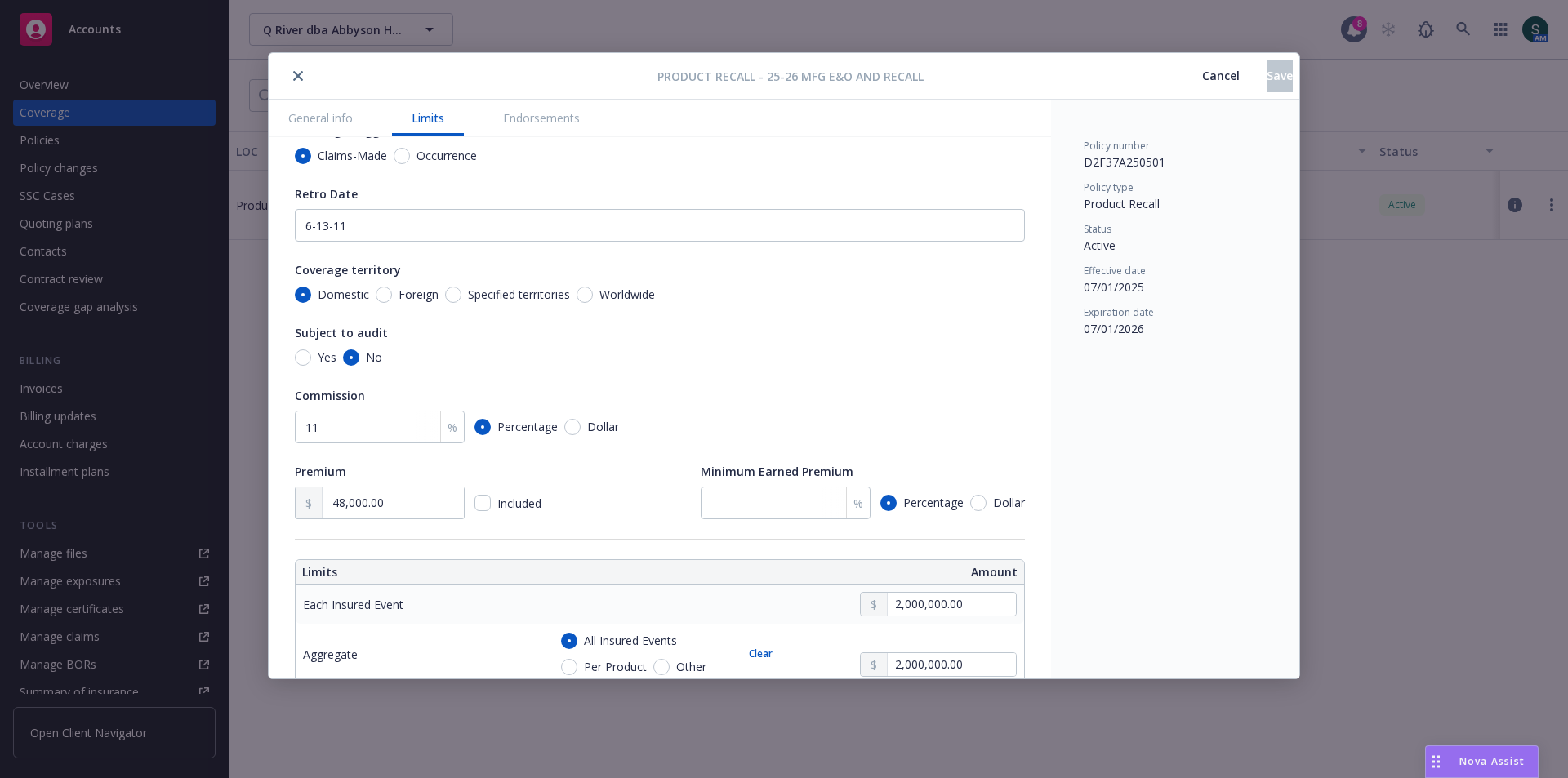 scroll, scrollTop: 0, scrollLeft: 0, axis: both 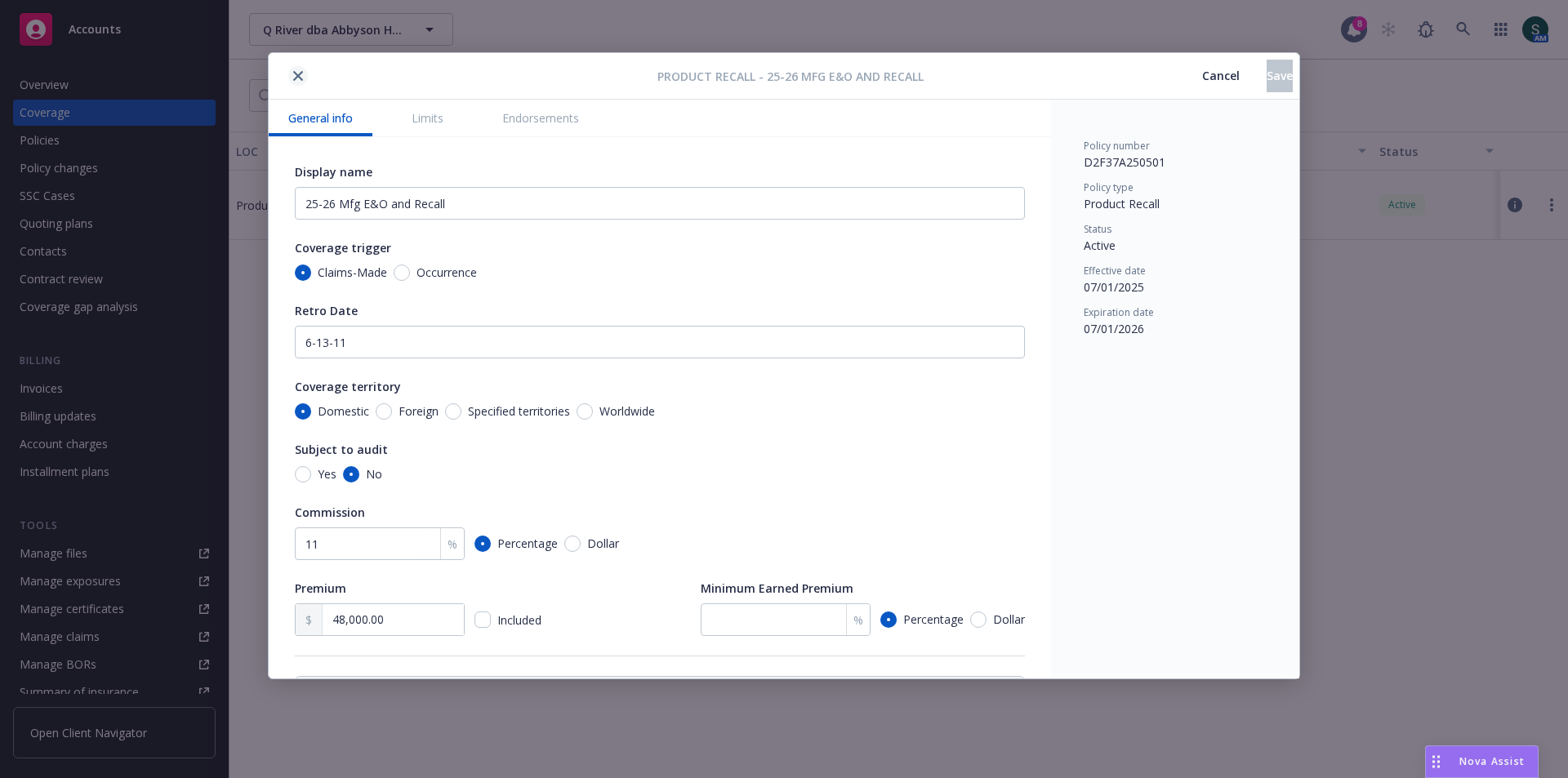 click at bounding box center [298, 76] 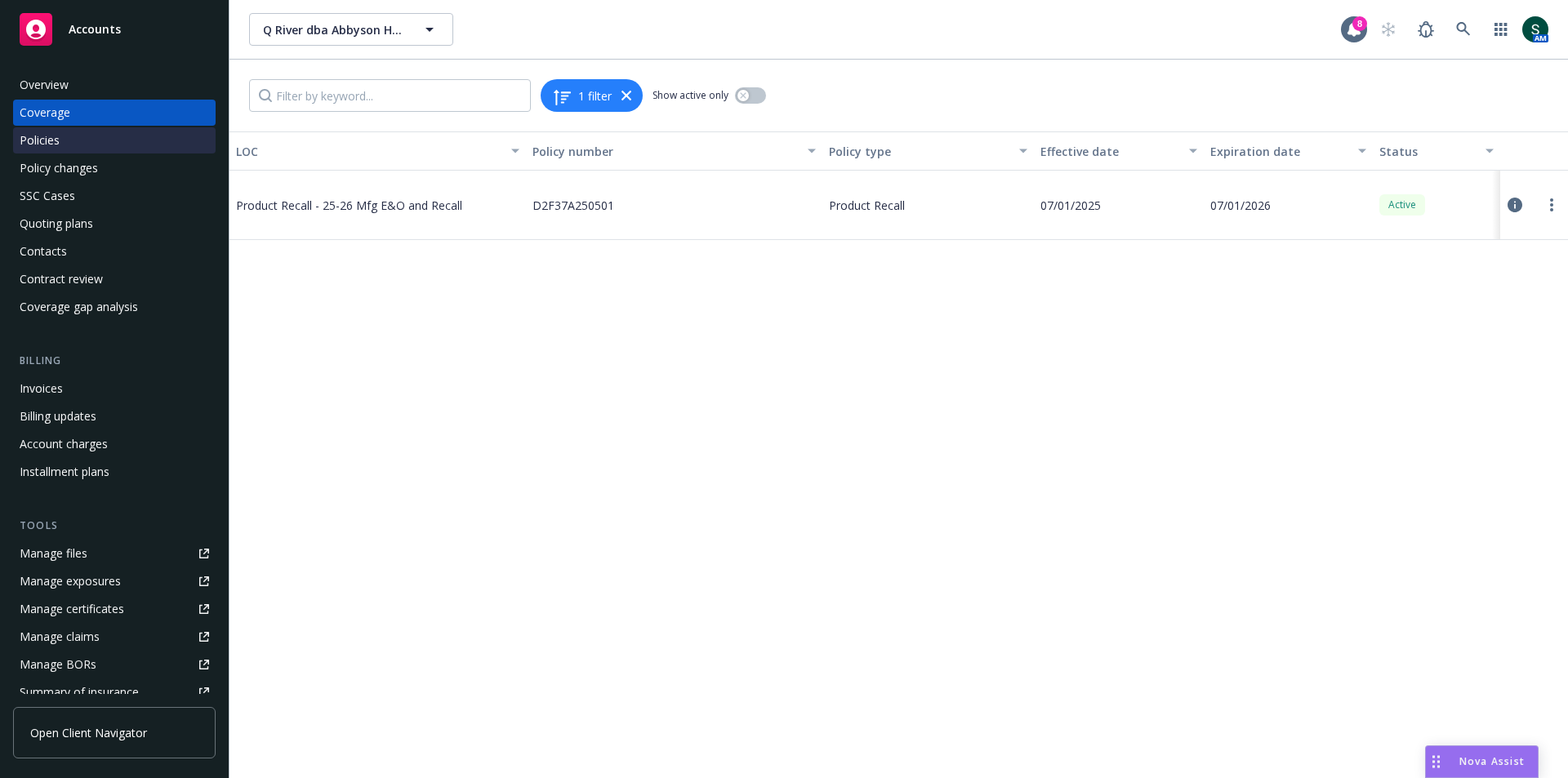 click on "Policies" at bounding box center (39, 140) 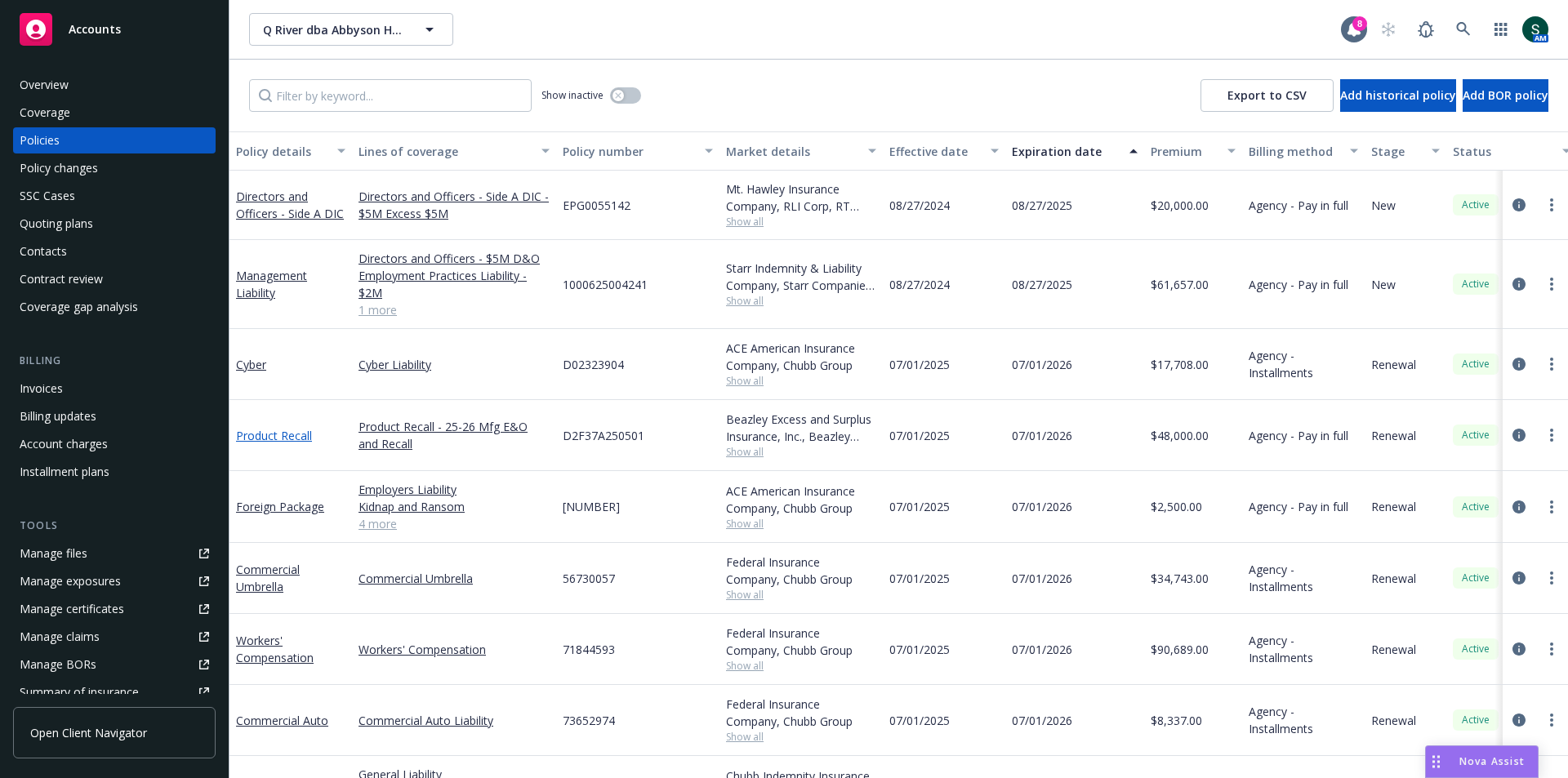 click on "Product Recall" at bounding box center [274, 435] 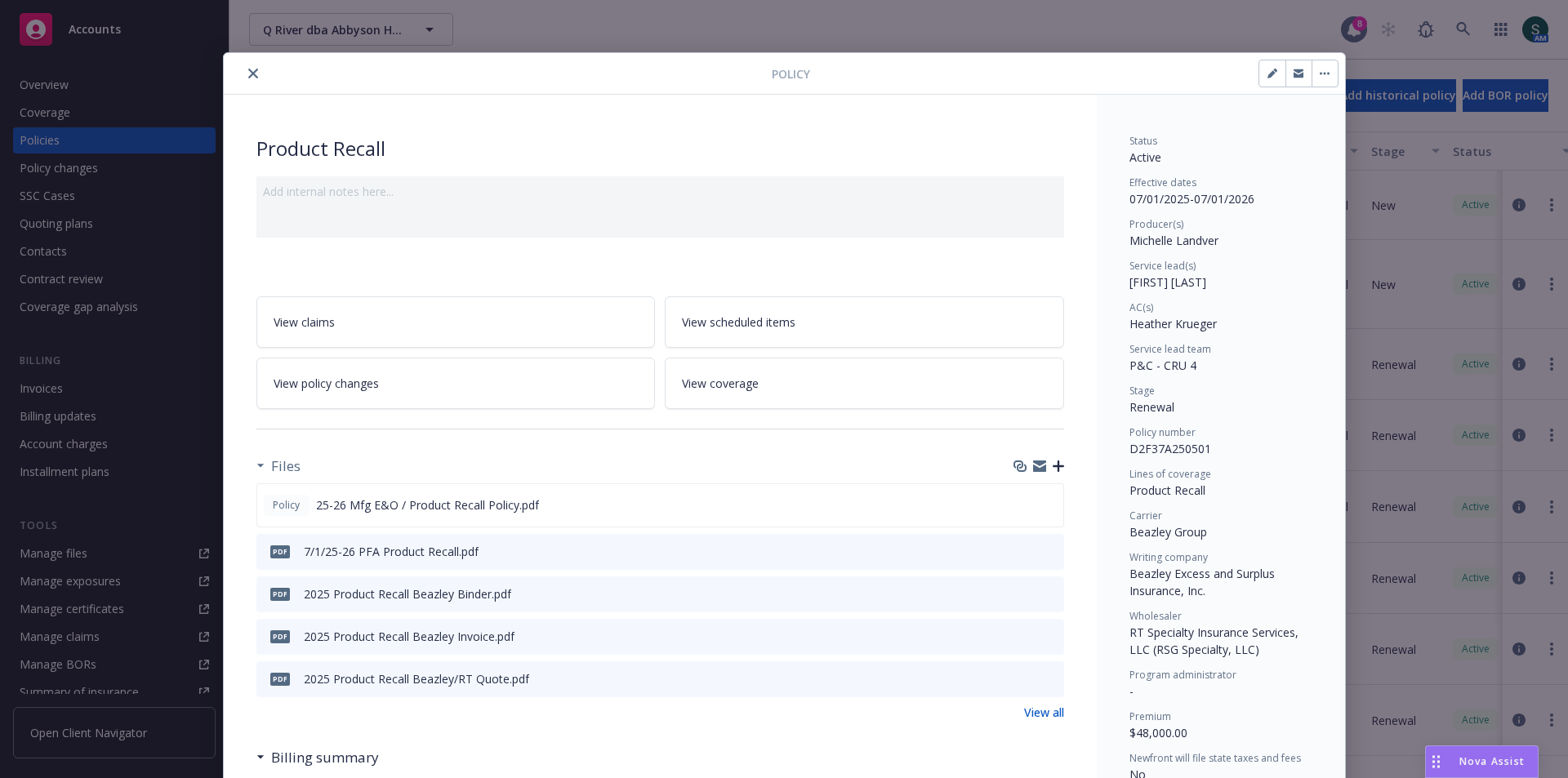 click 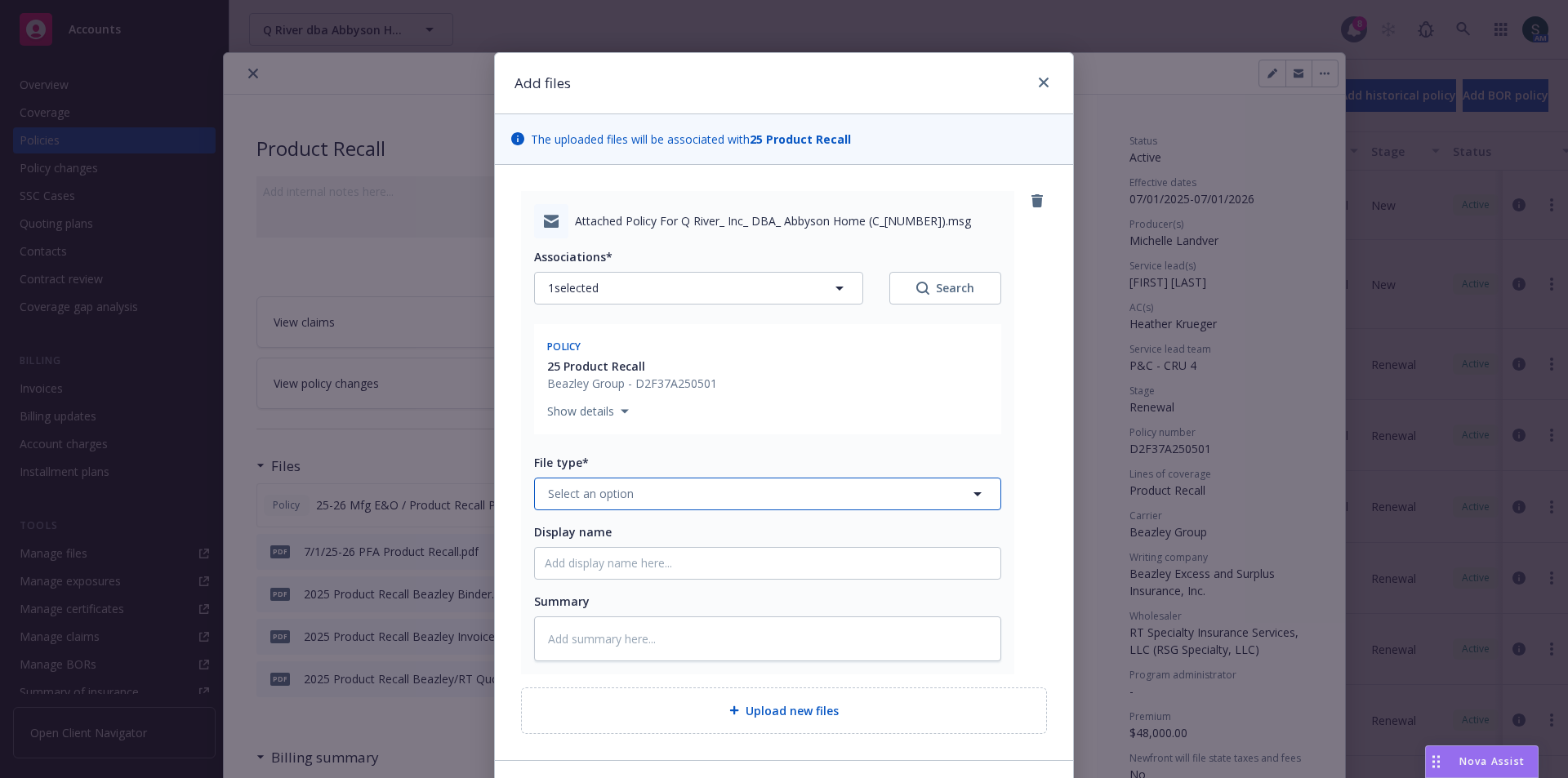 click on "Select an option" at bounding box center (768, 494) 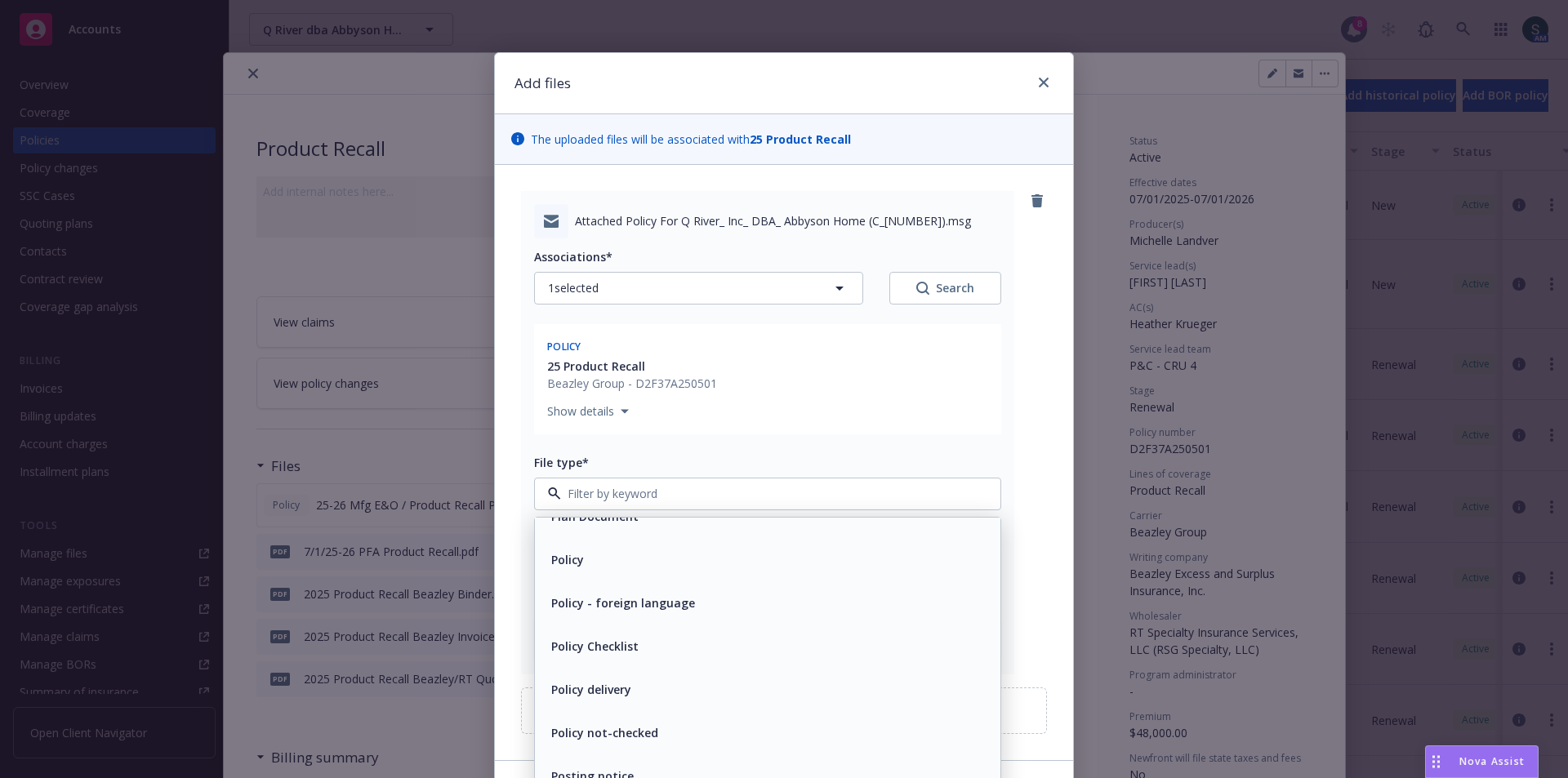 scroll, scrollTop: 5470, scrollLeft: 0, axis: vertical 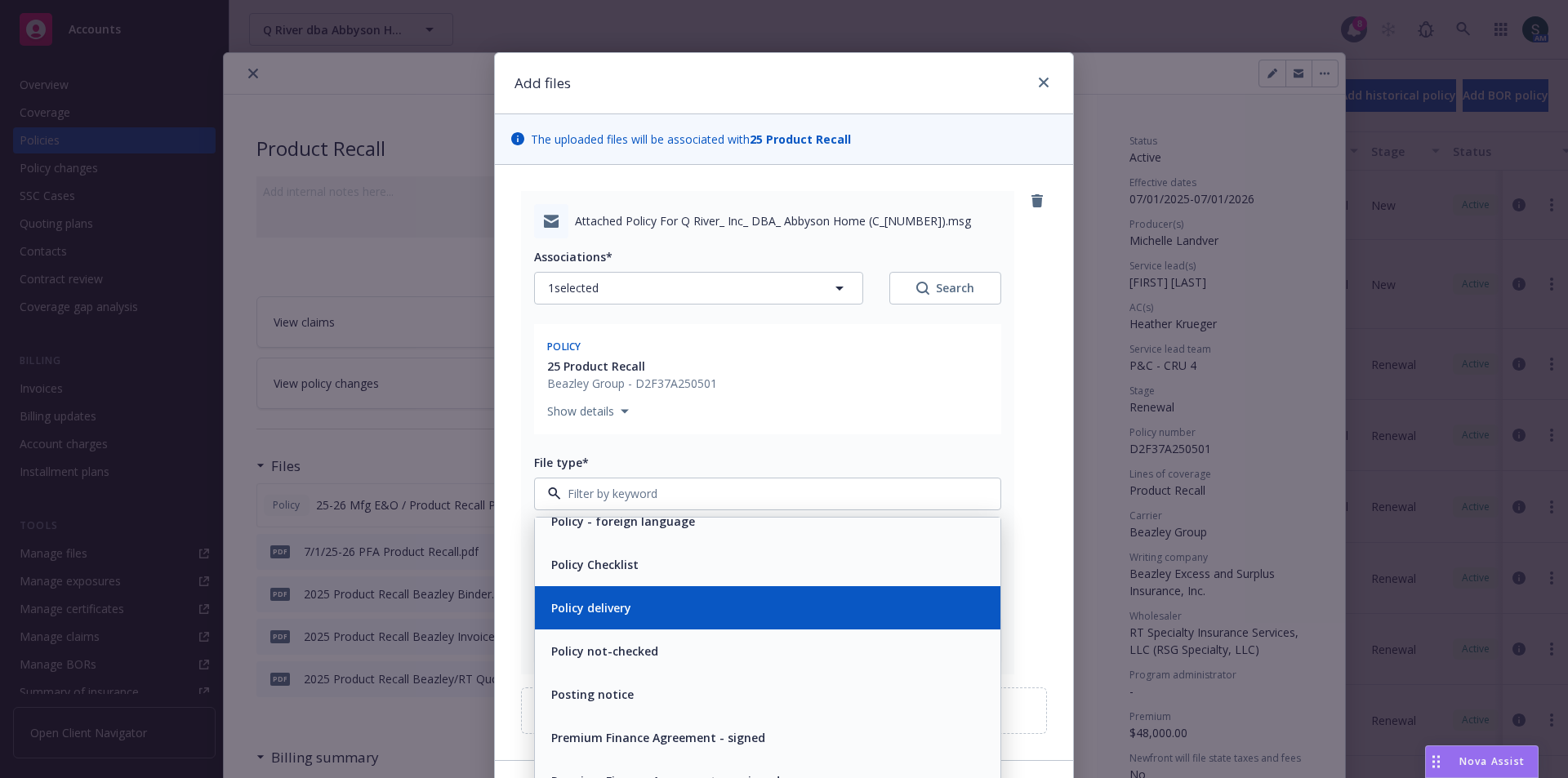 click on "Policy delivery" at bounding box center (768, 607) 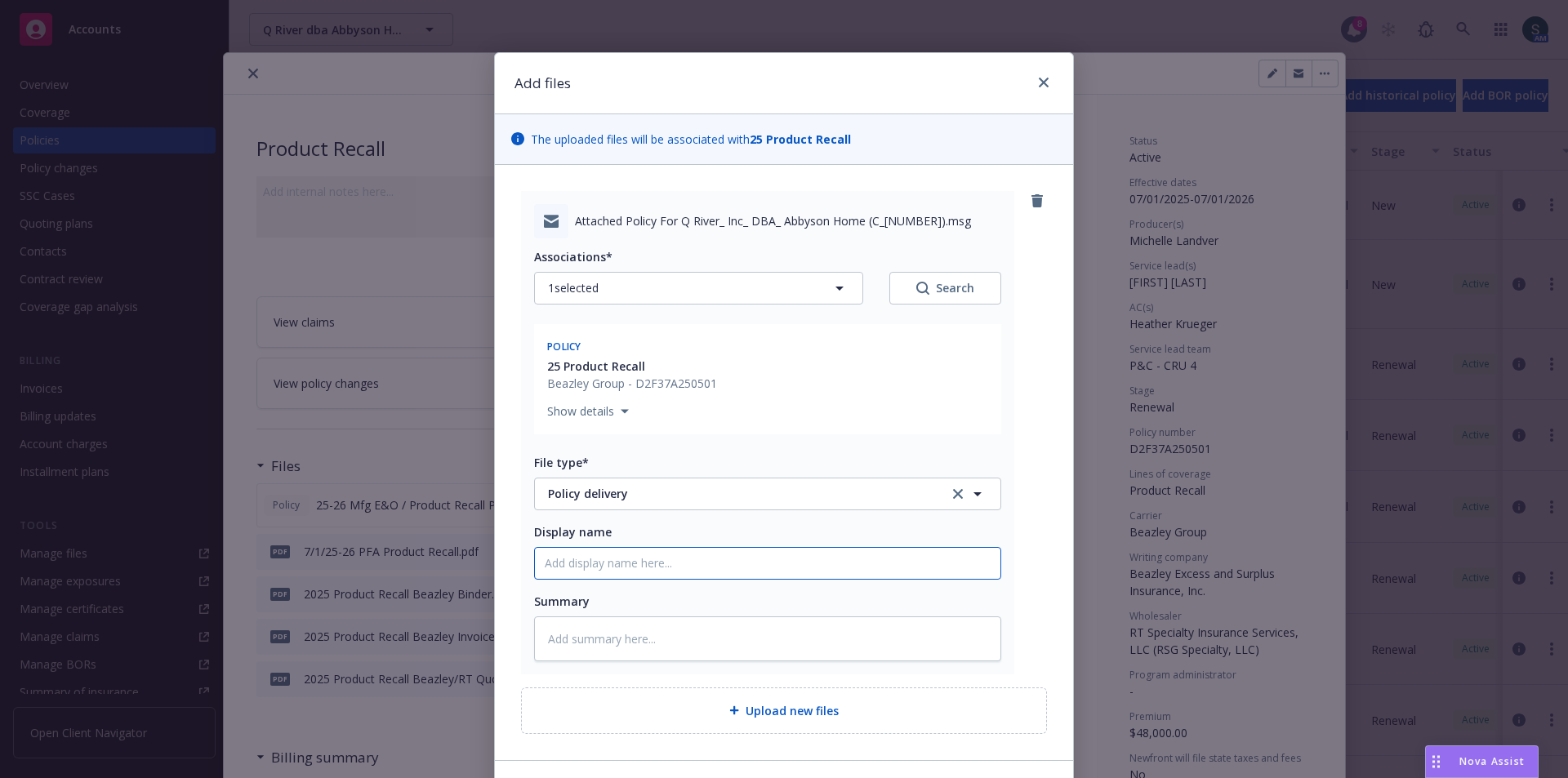 click on "Display name" at bounding box center [768, 563] 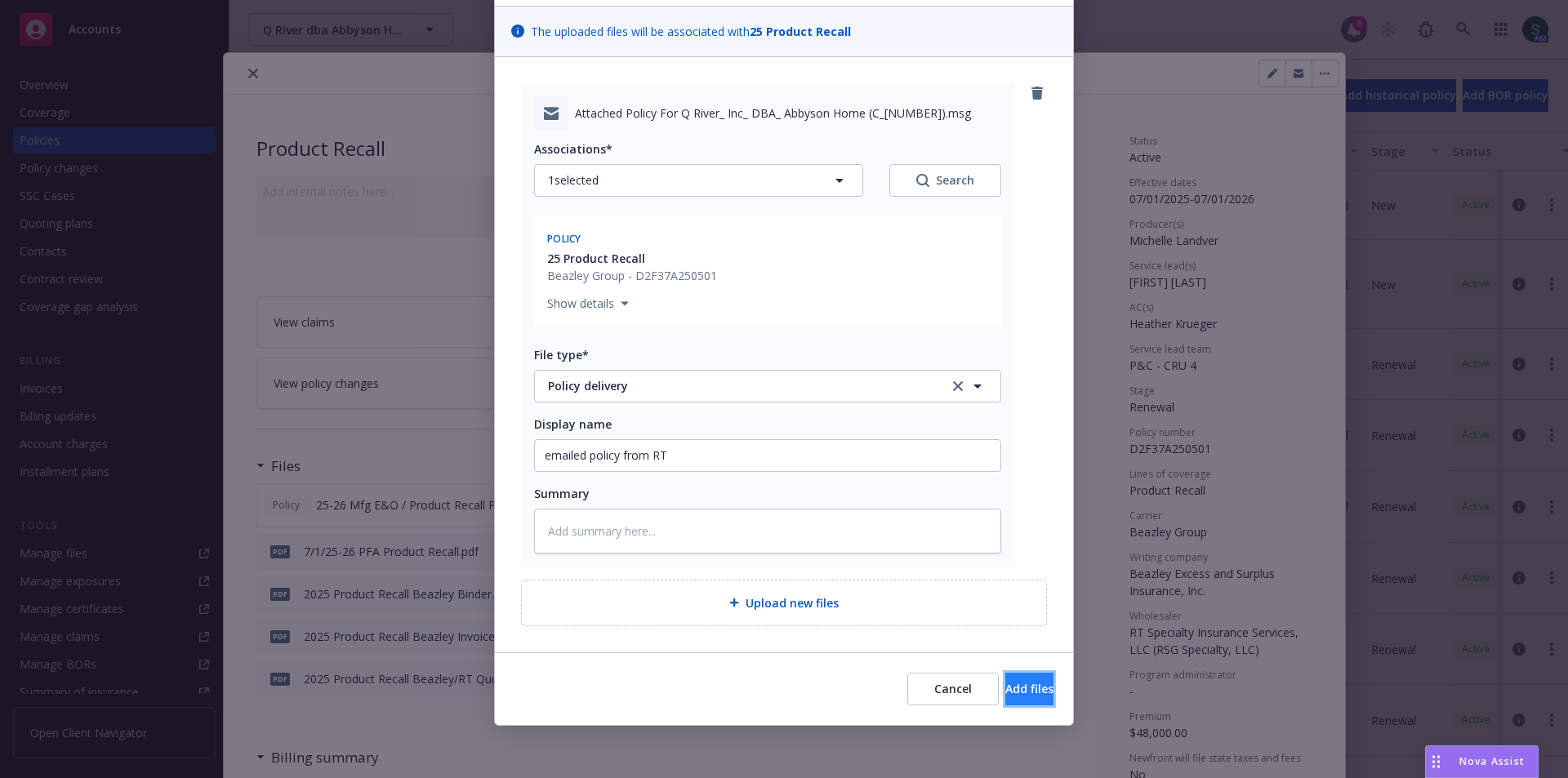 click on "Add files" at bounding box center (1029, 689) 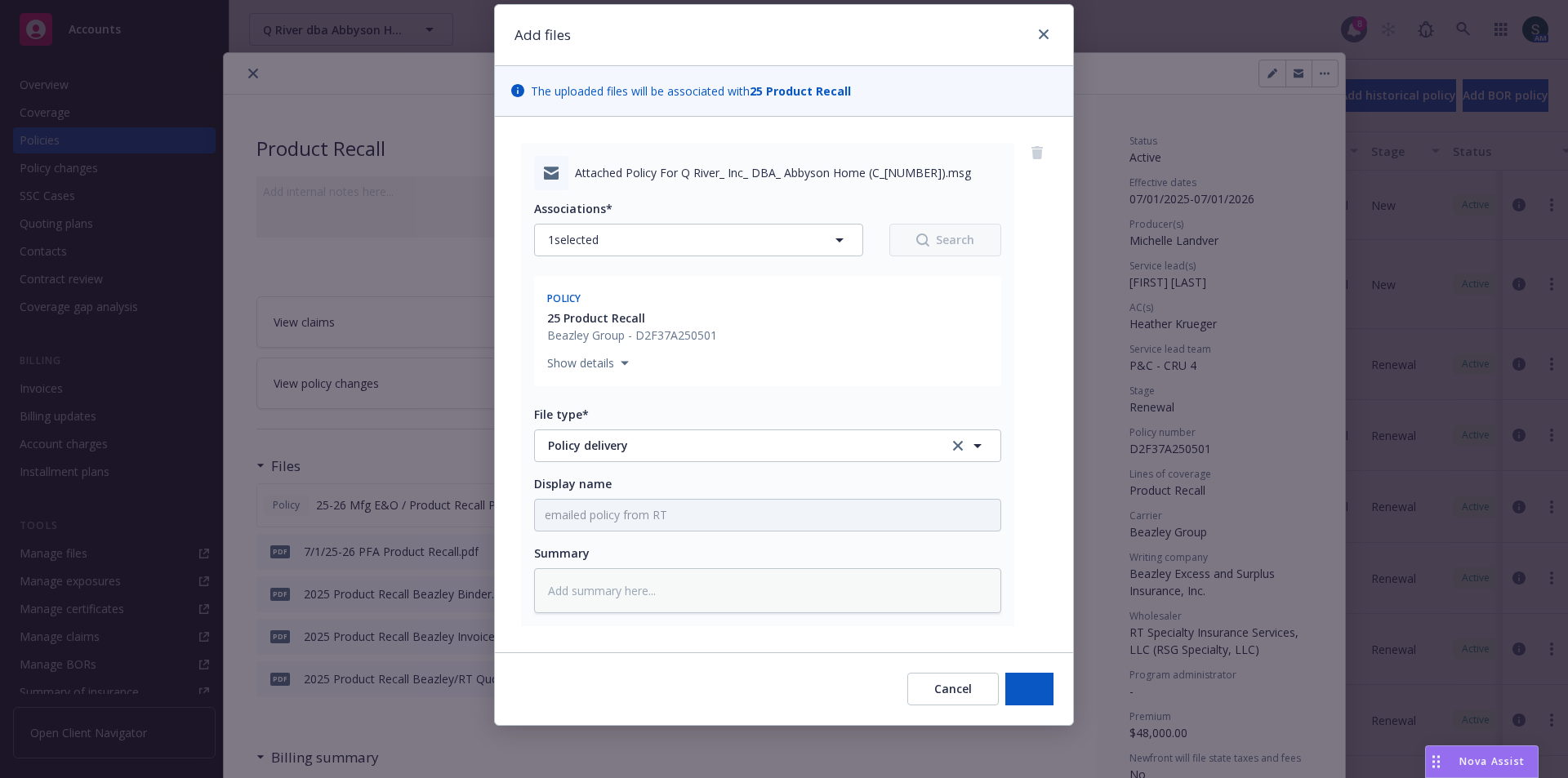 scroll, scrollTop: 48, scrollLeft: 0, axis: vertical 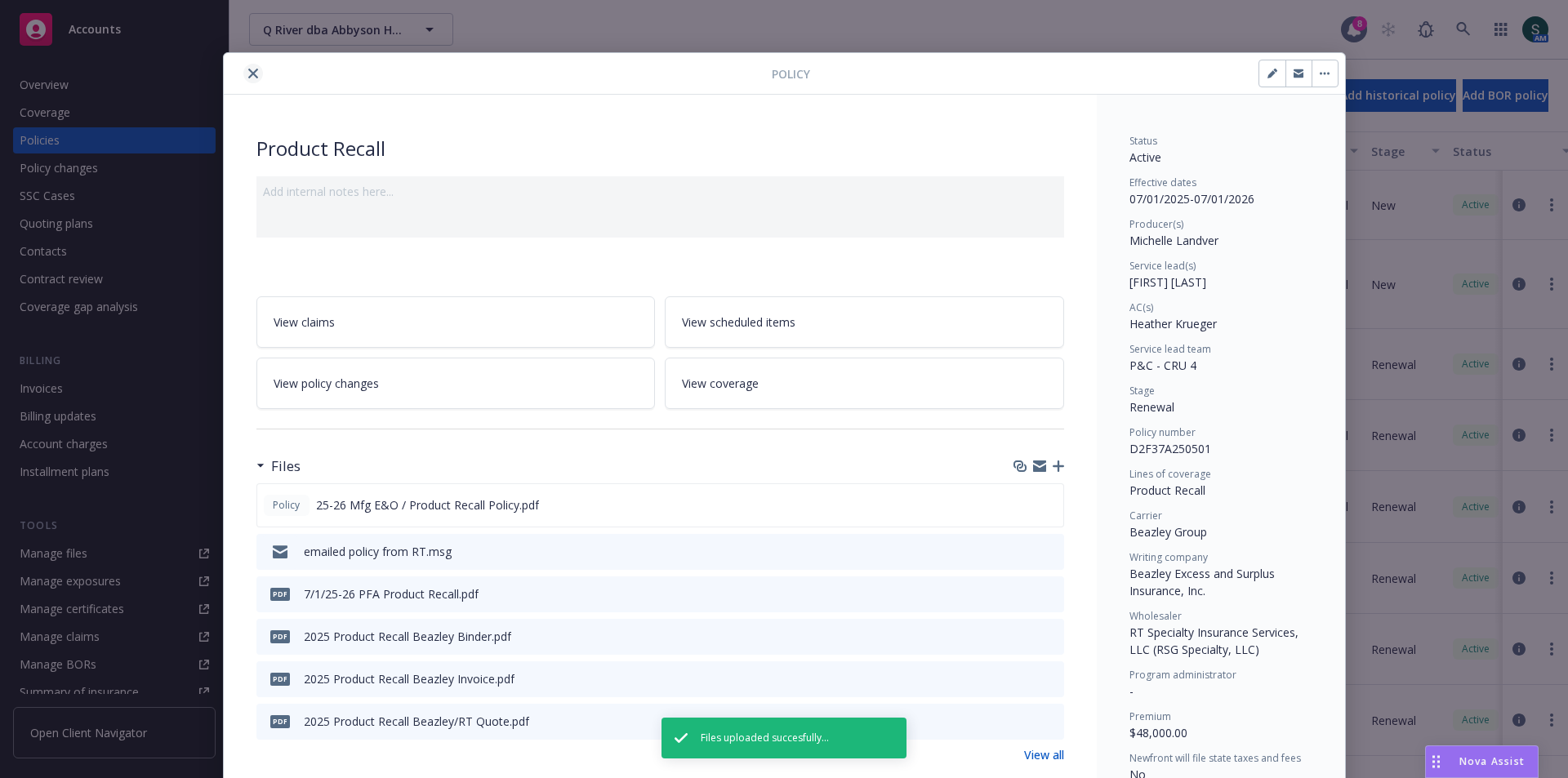 click 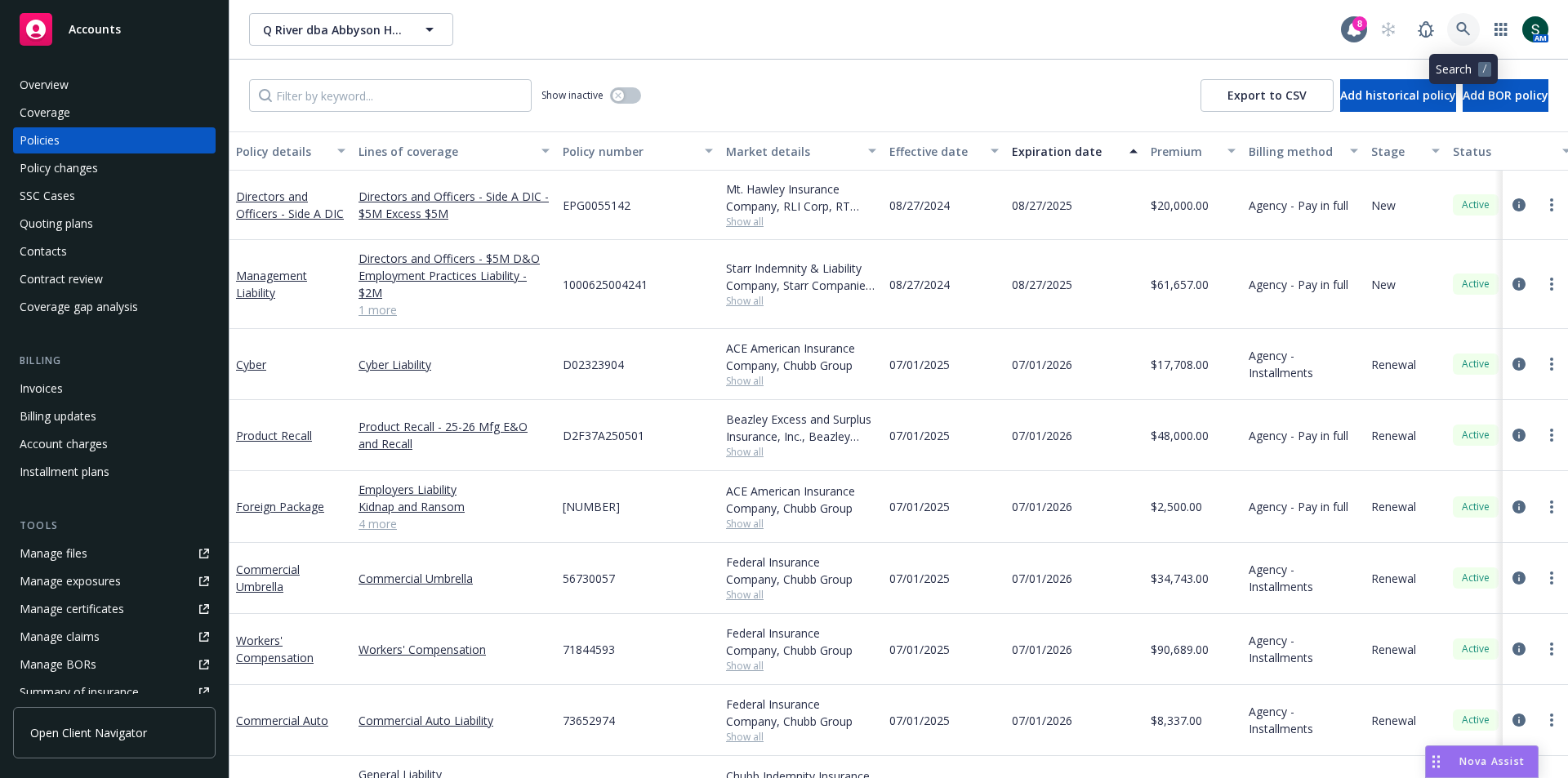 click 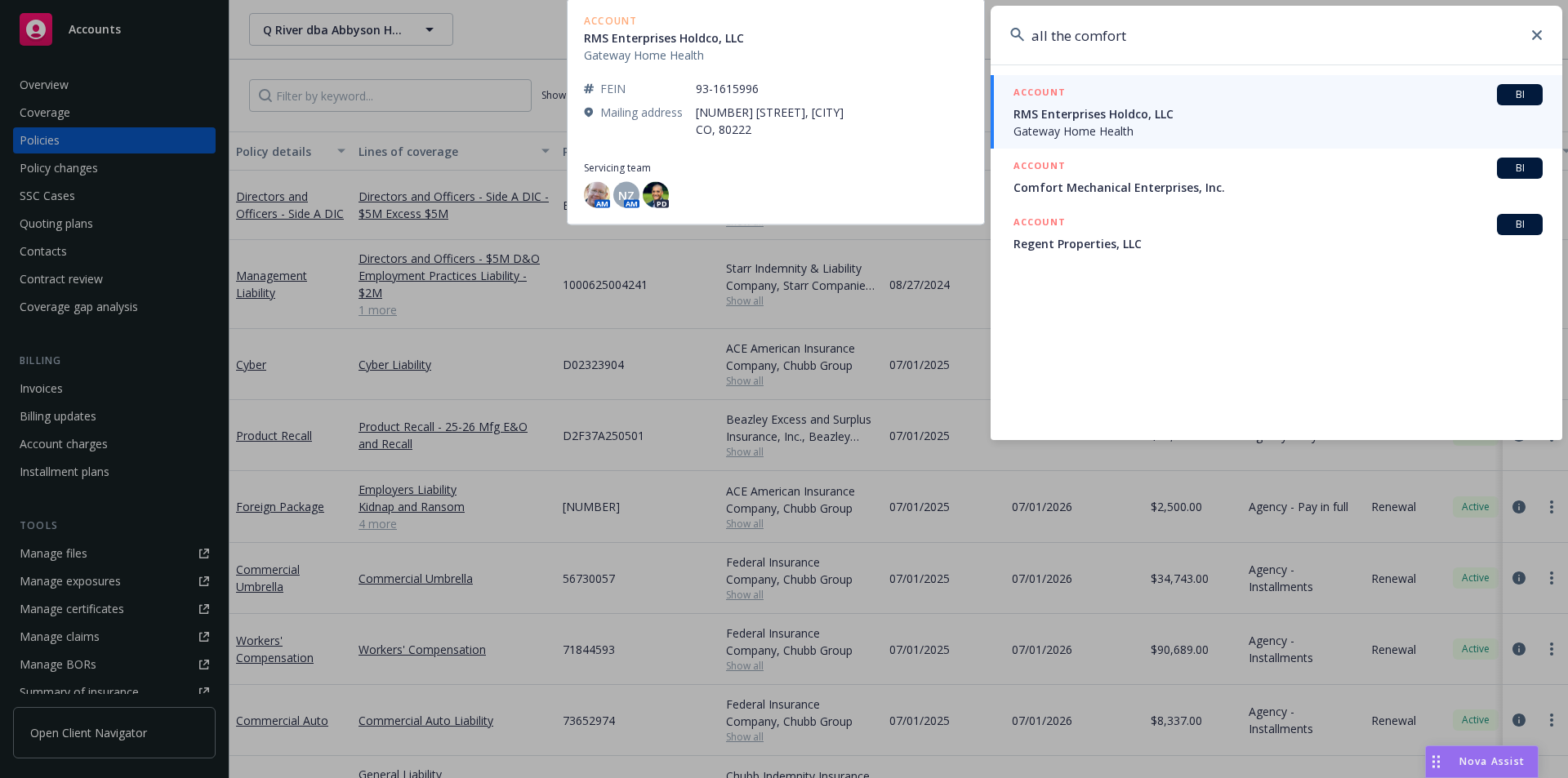 click on "RMS Enterprises Holdco, LLC" at bounding box center [1278, 113] 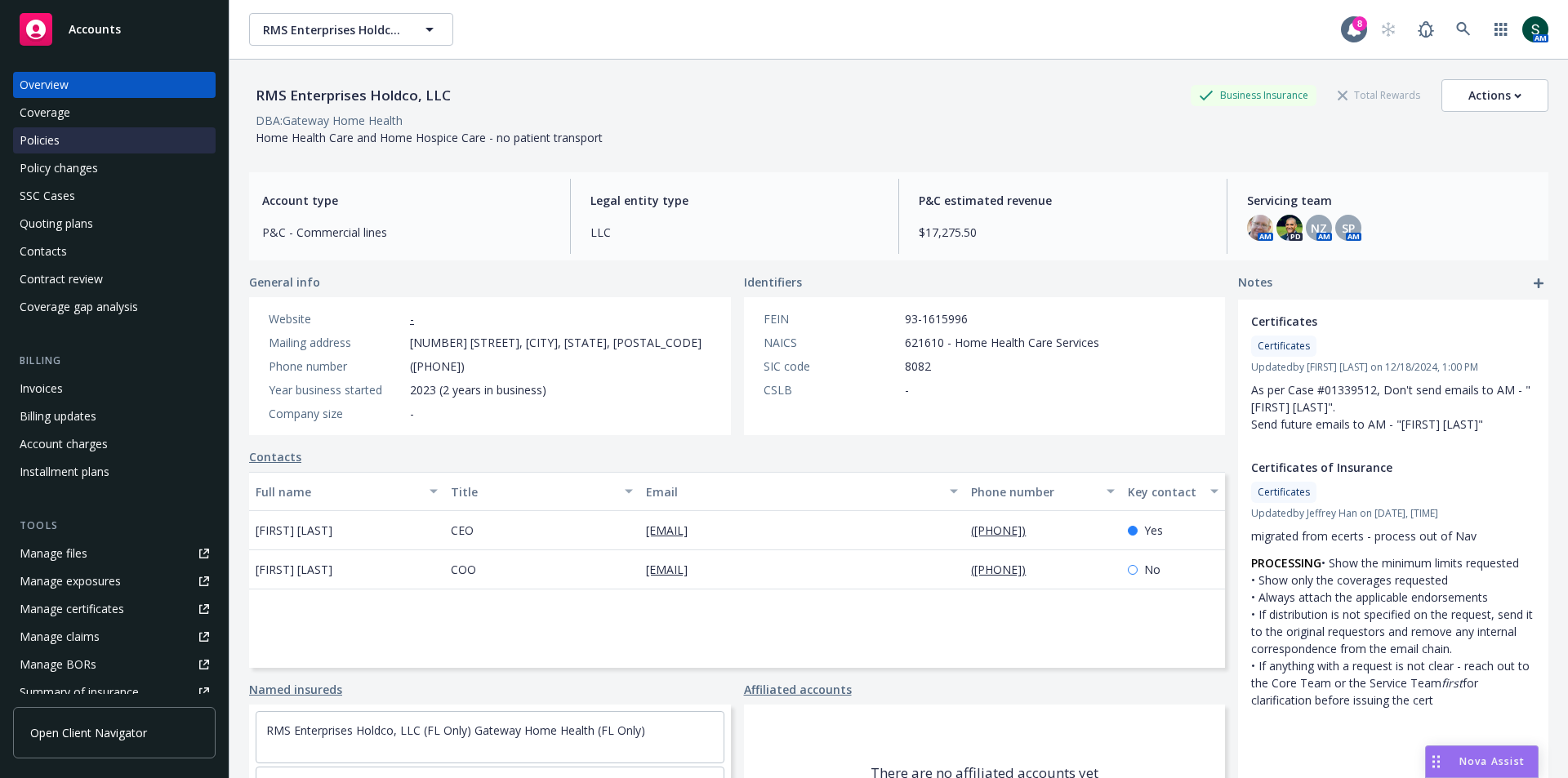 click on "Policies" at bounding box center (39, 140) 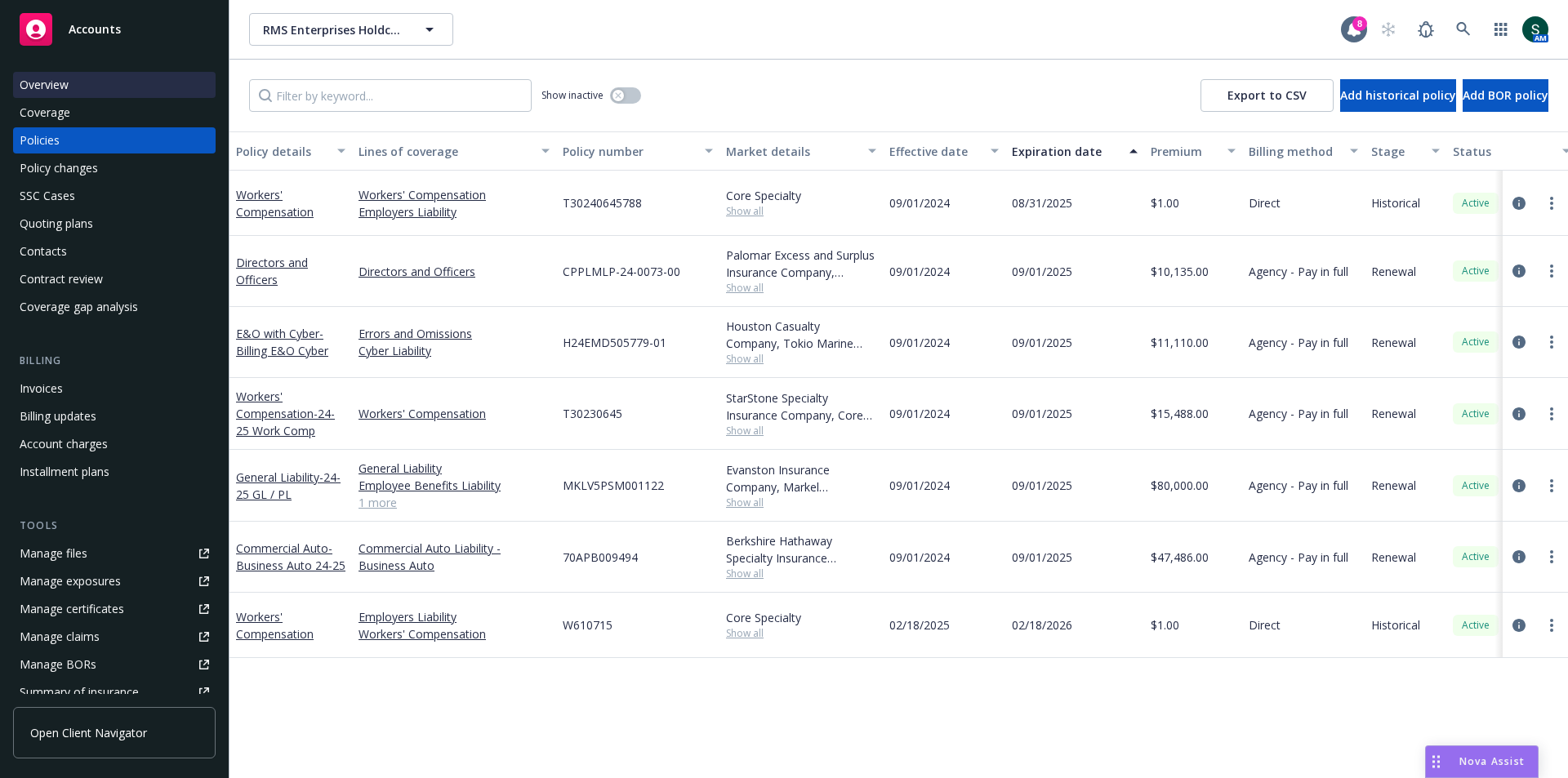 click on "Overview" at bounding box center (44, 85) 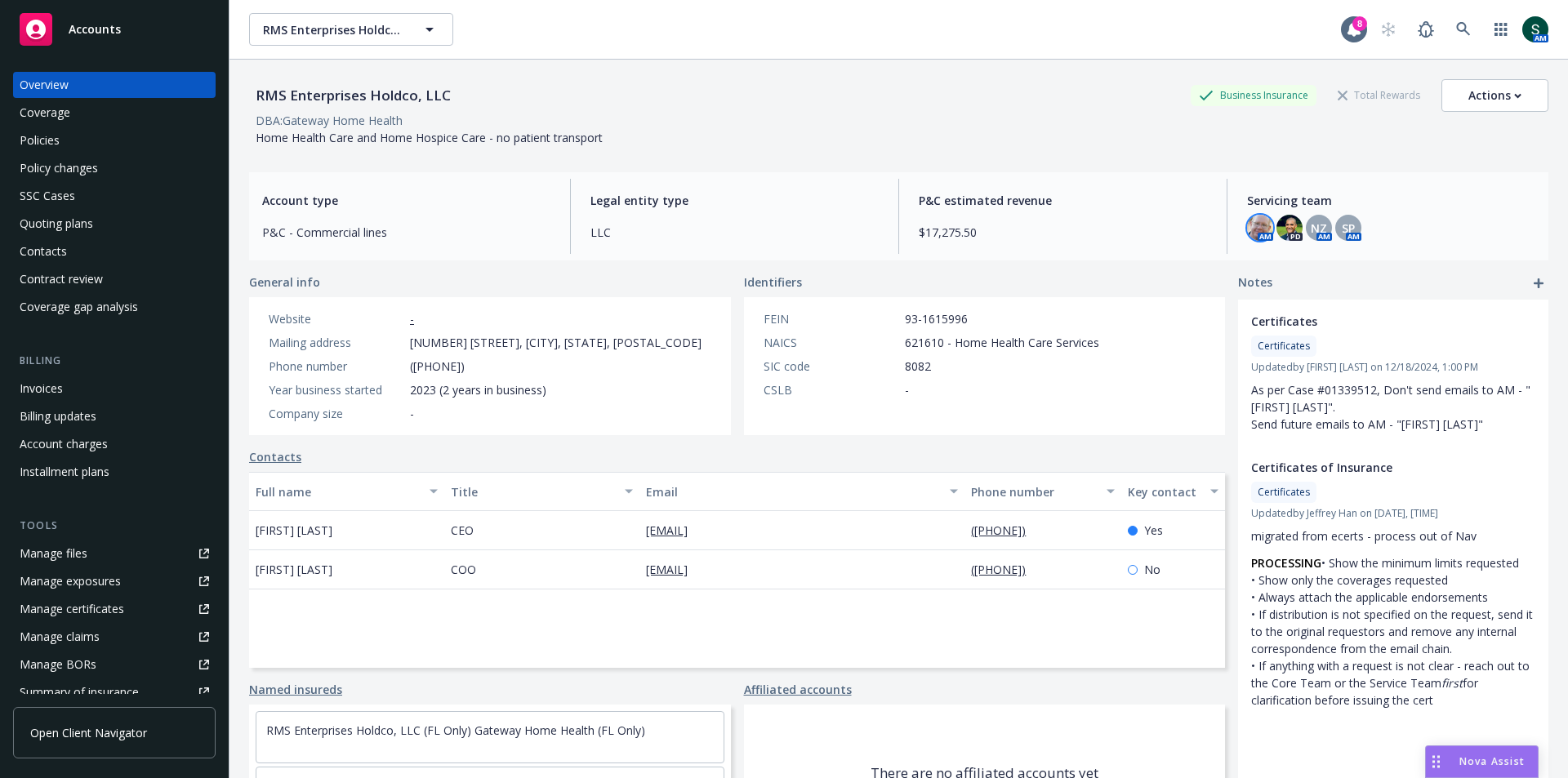 click at bounding box center (1260, 228) 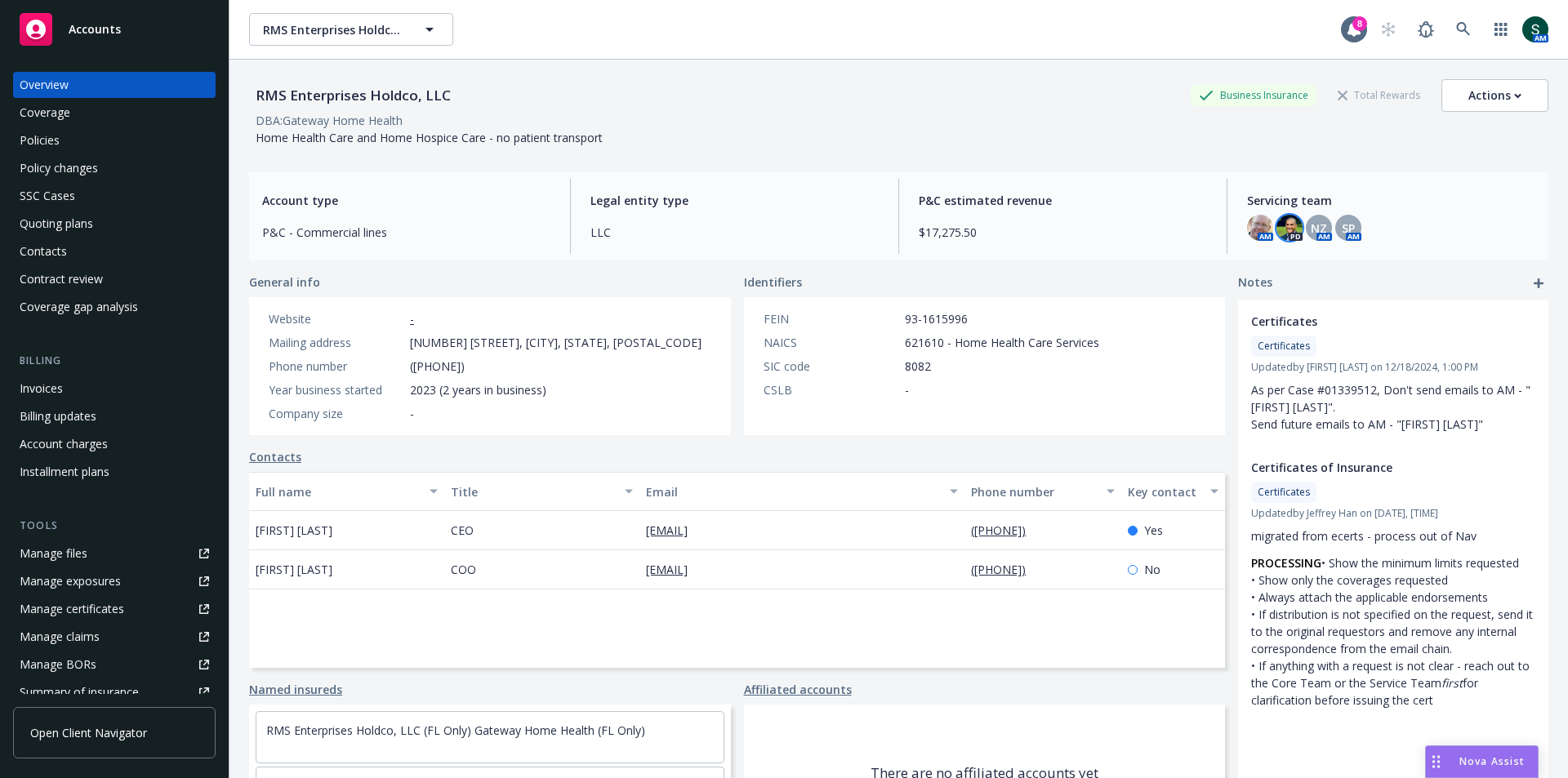 click at bounding box center (1290, 228) 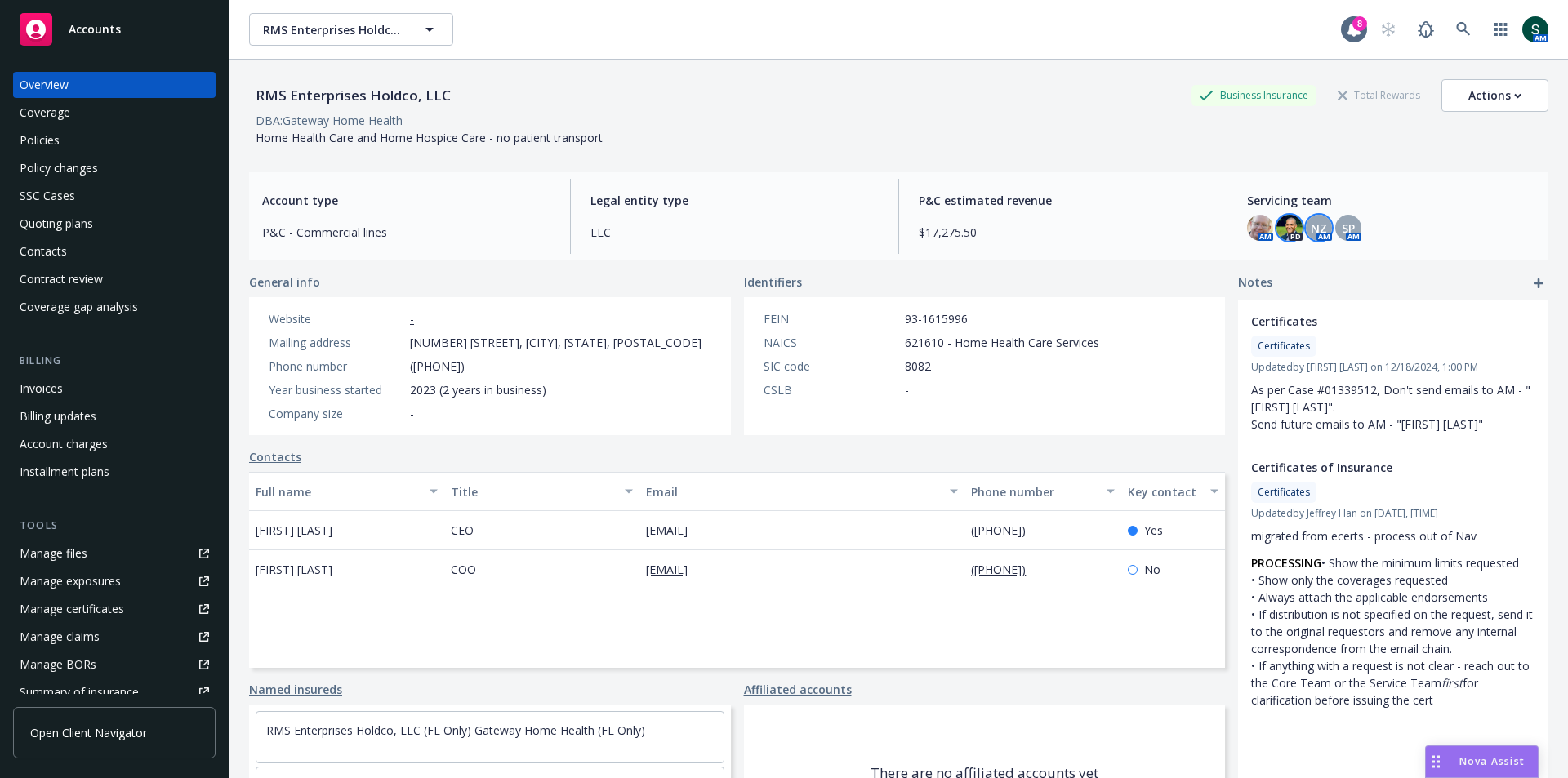 click on "NZ" at bounding box center [1319, 228] 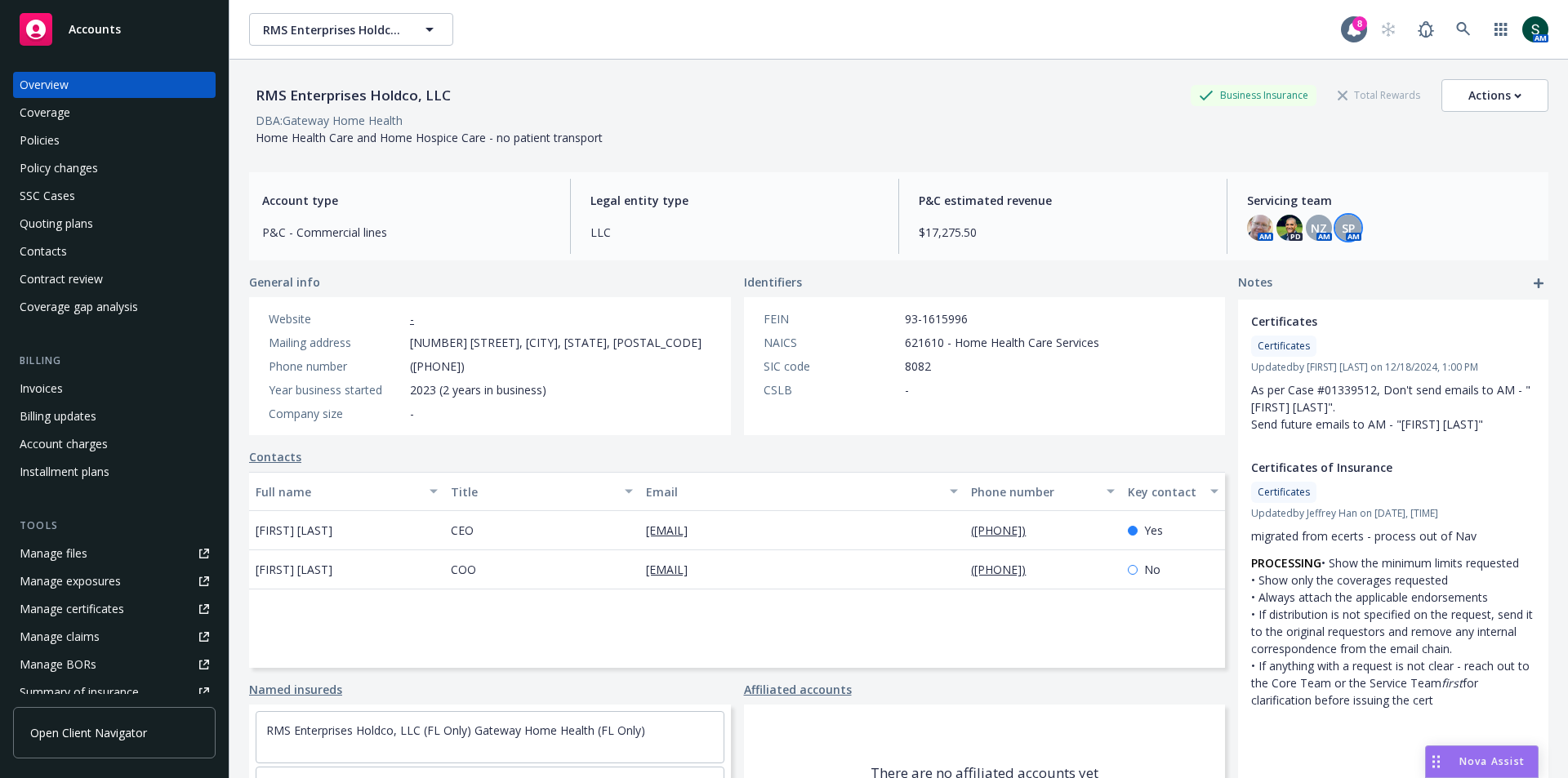 click on "SP" at bounding box center (1348, 228) 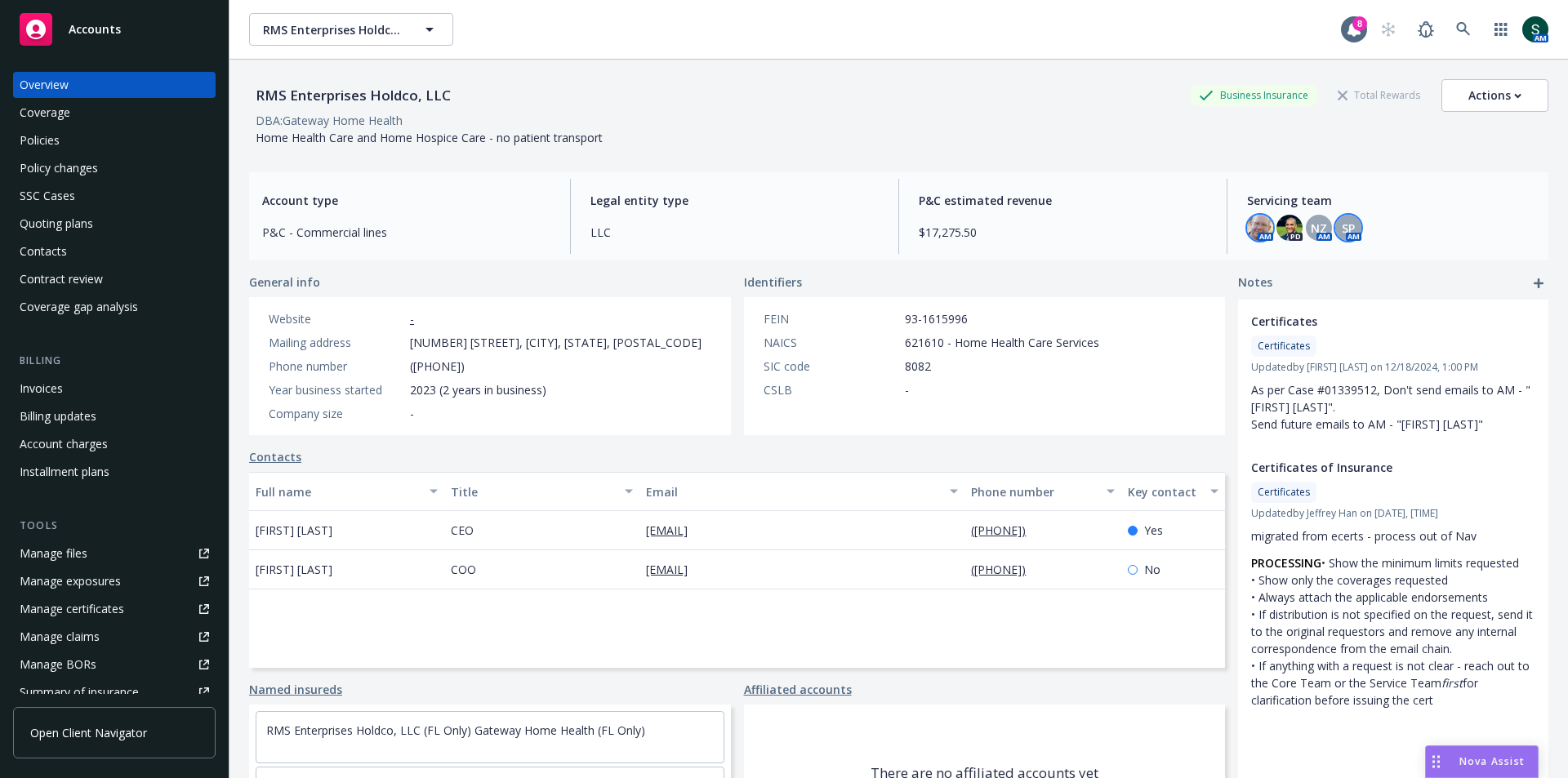 click at bounding box center (1260, 228) 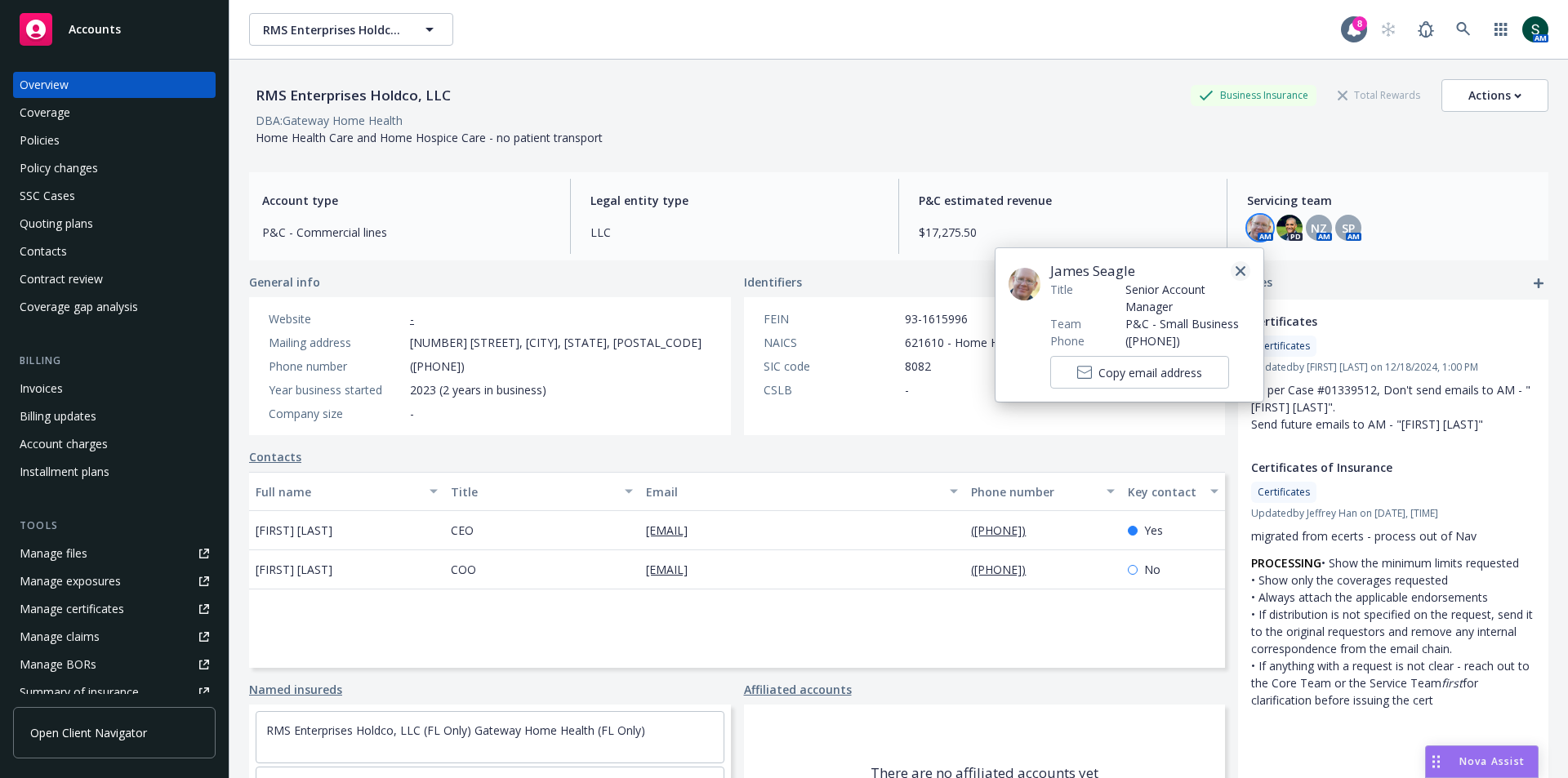 click at bounding box center [1241, 271] 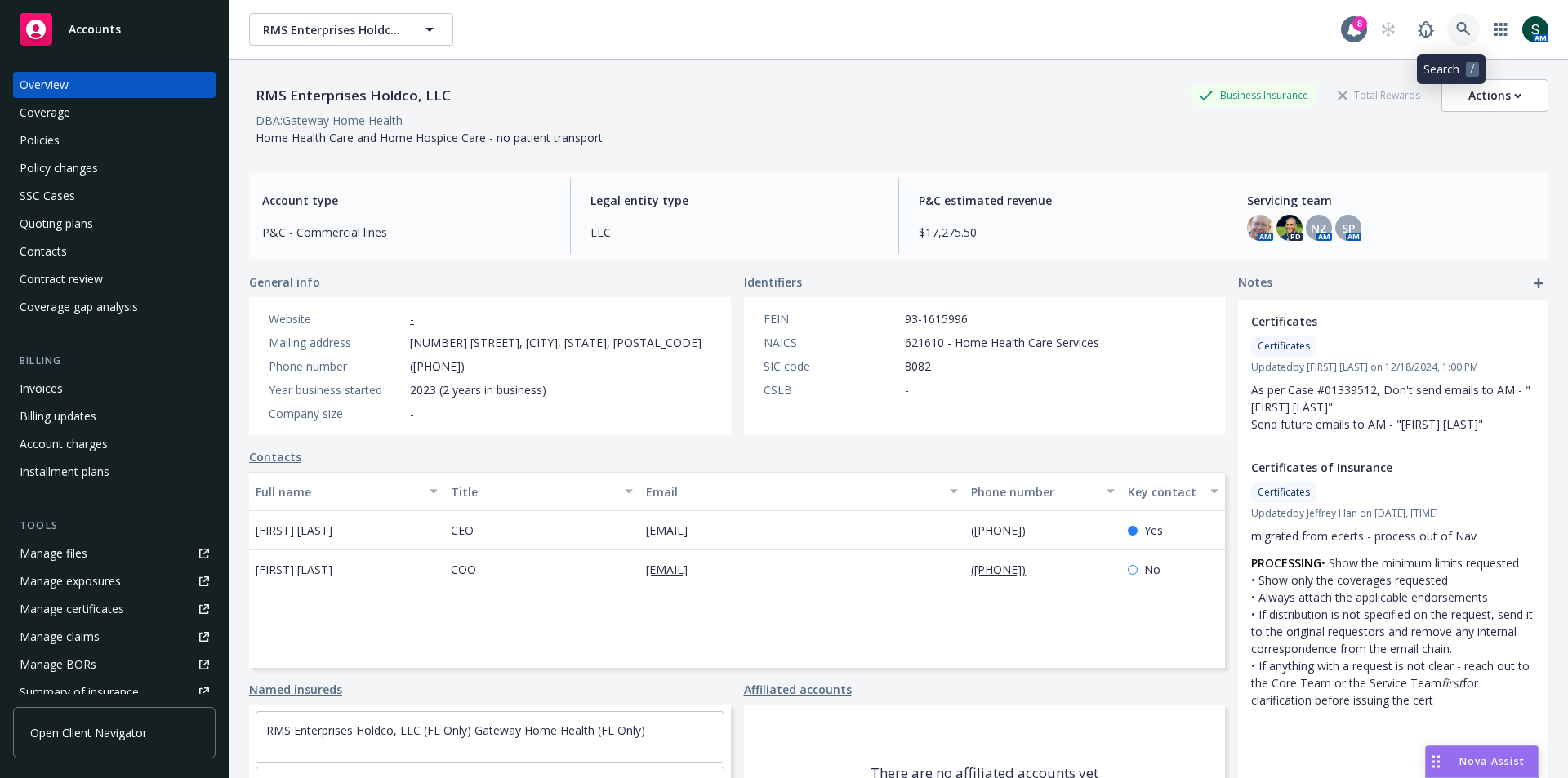click 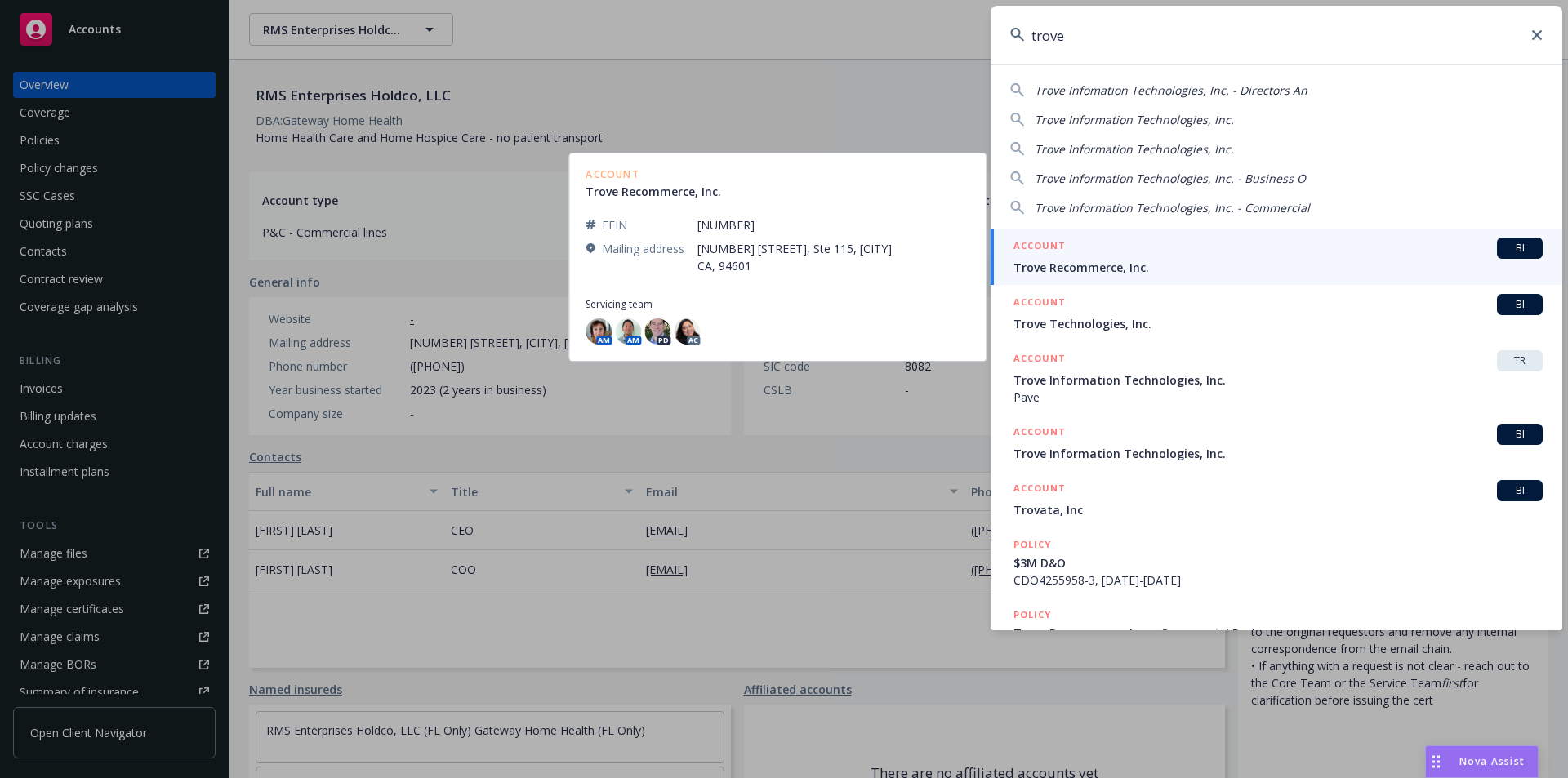 click on "ACCOUNT BI" at bounding box center [1278, 248] 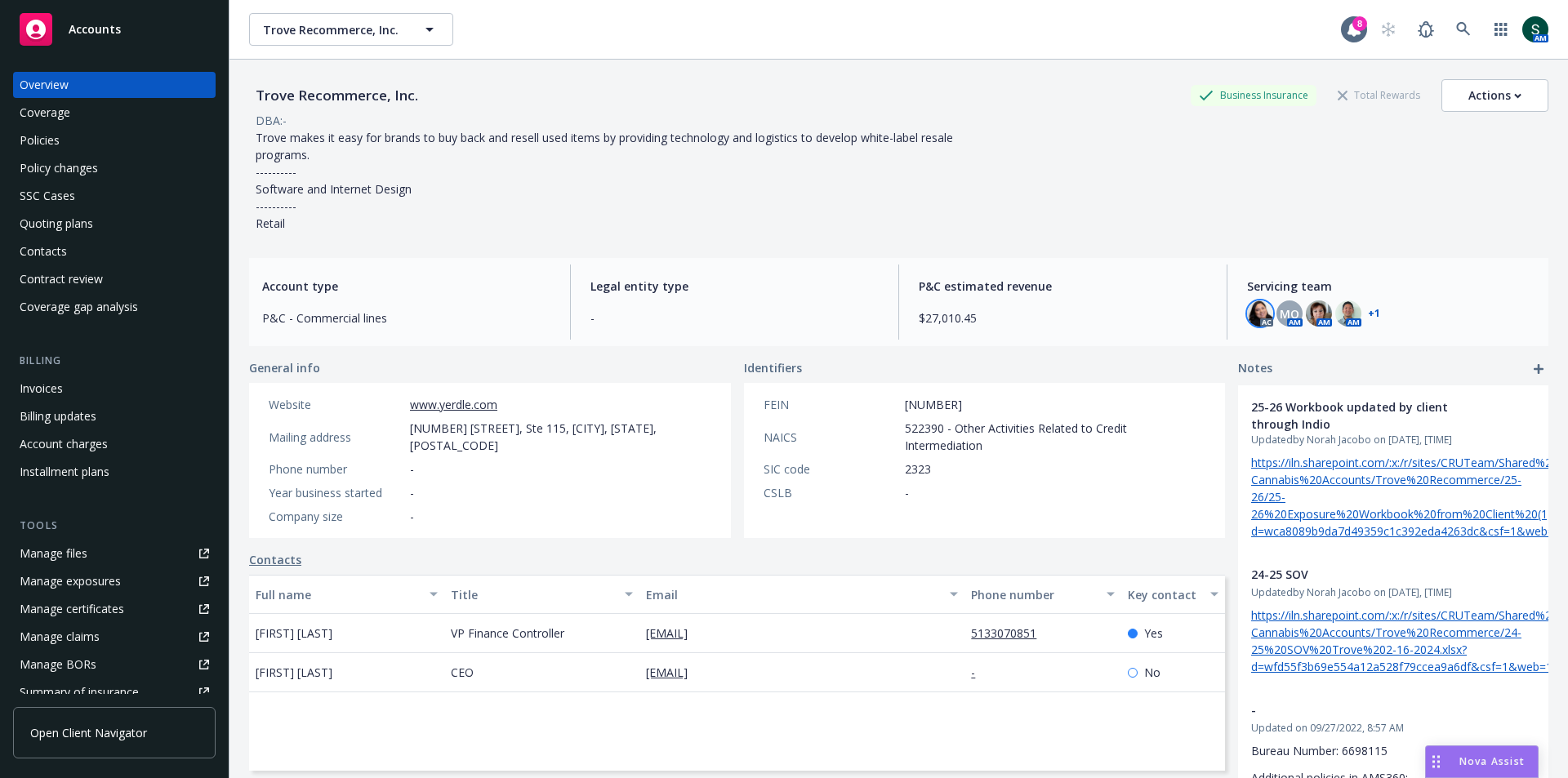 click at bounding box center [1260, 313] 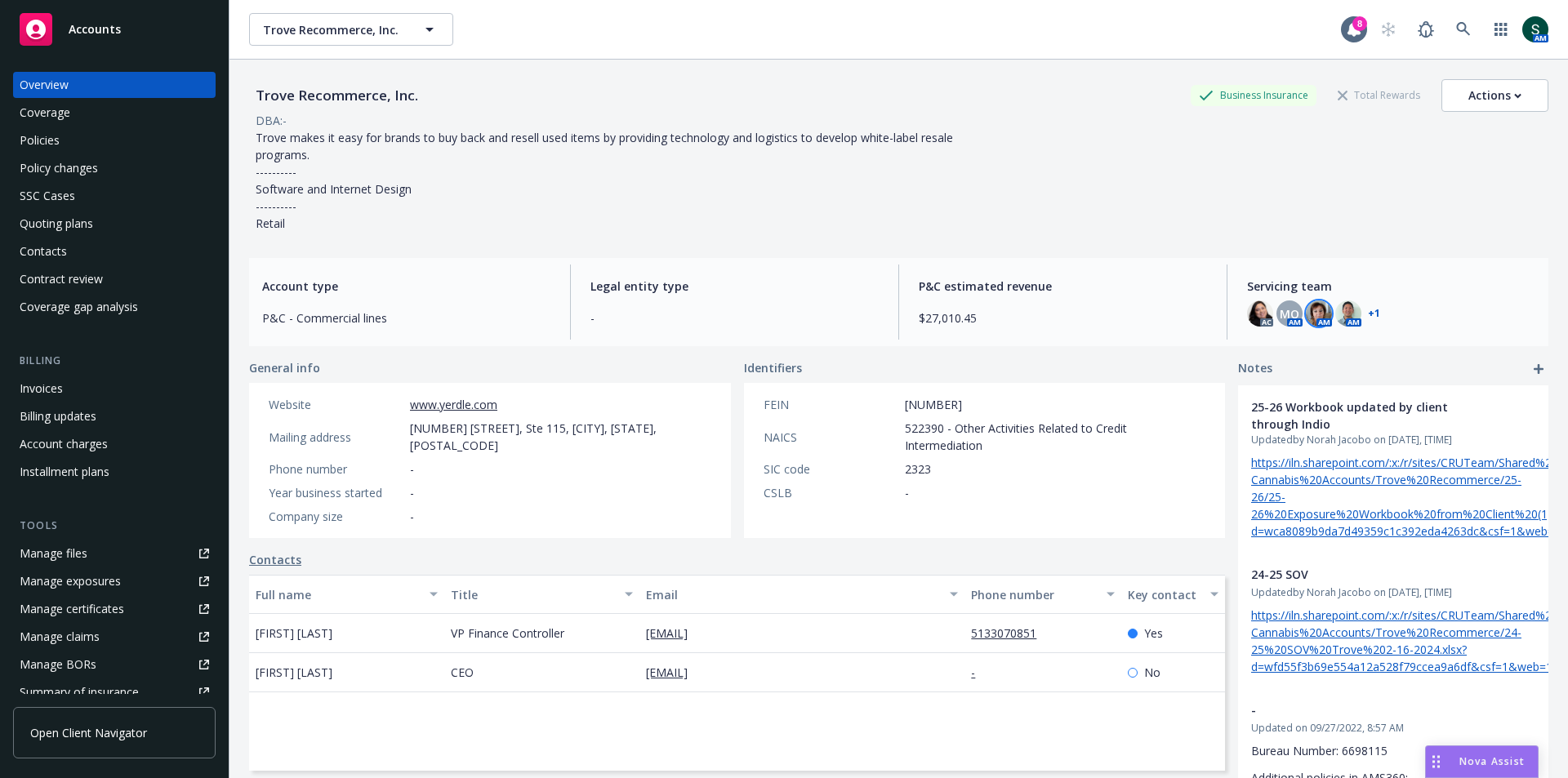 click at bounding box center (1319, 313) 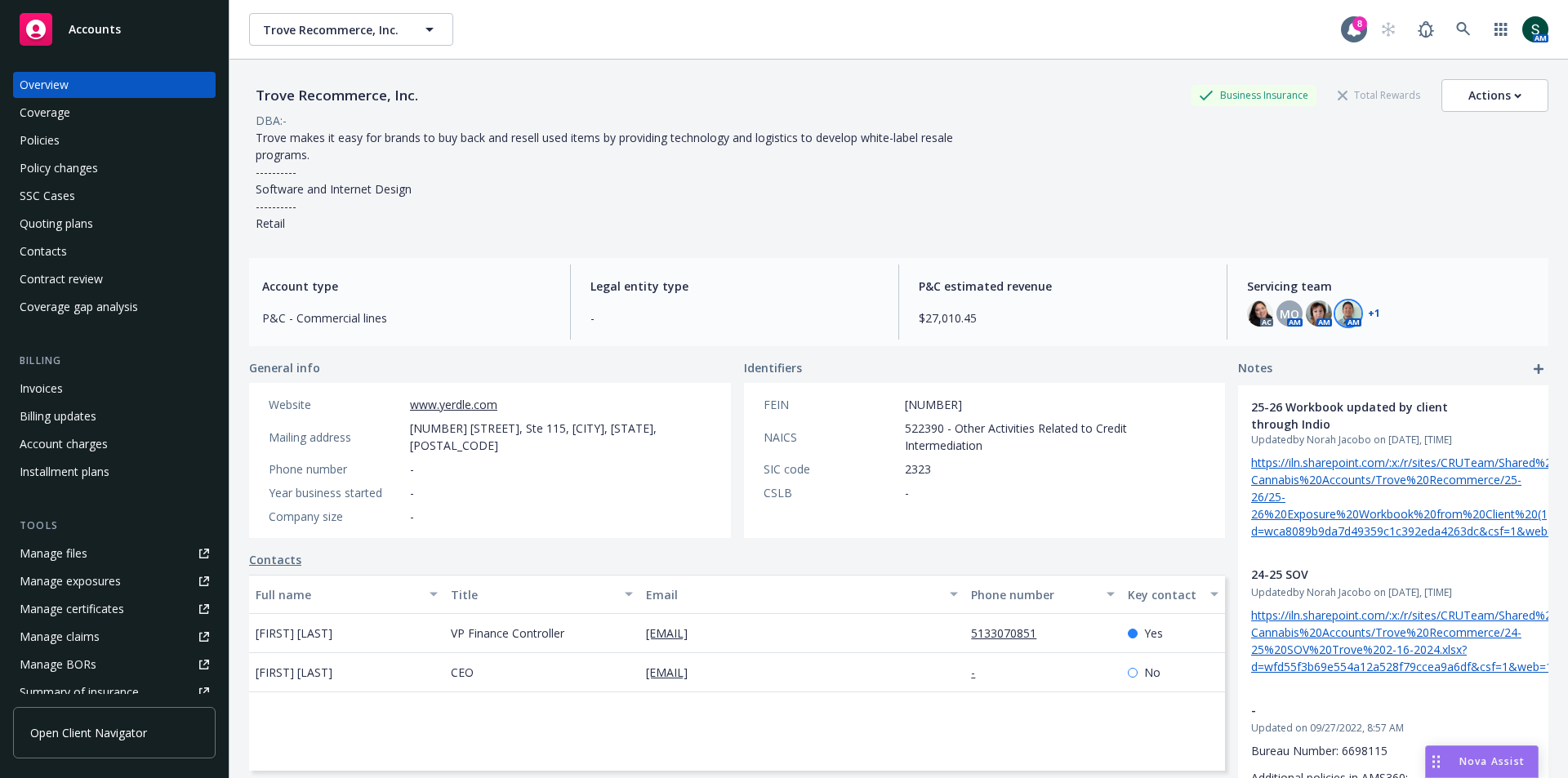 click at bounding box center [1348, 313] 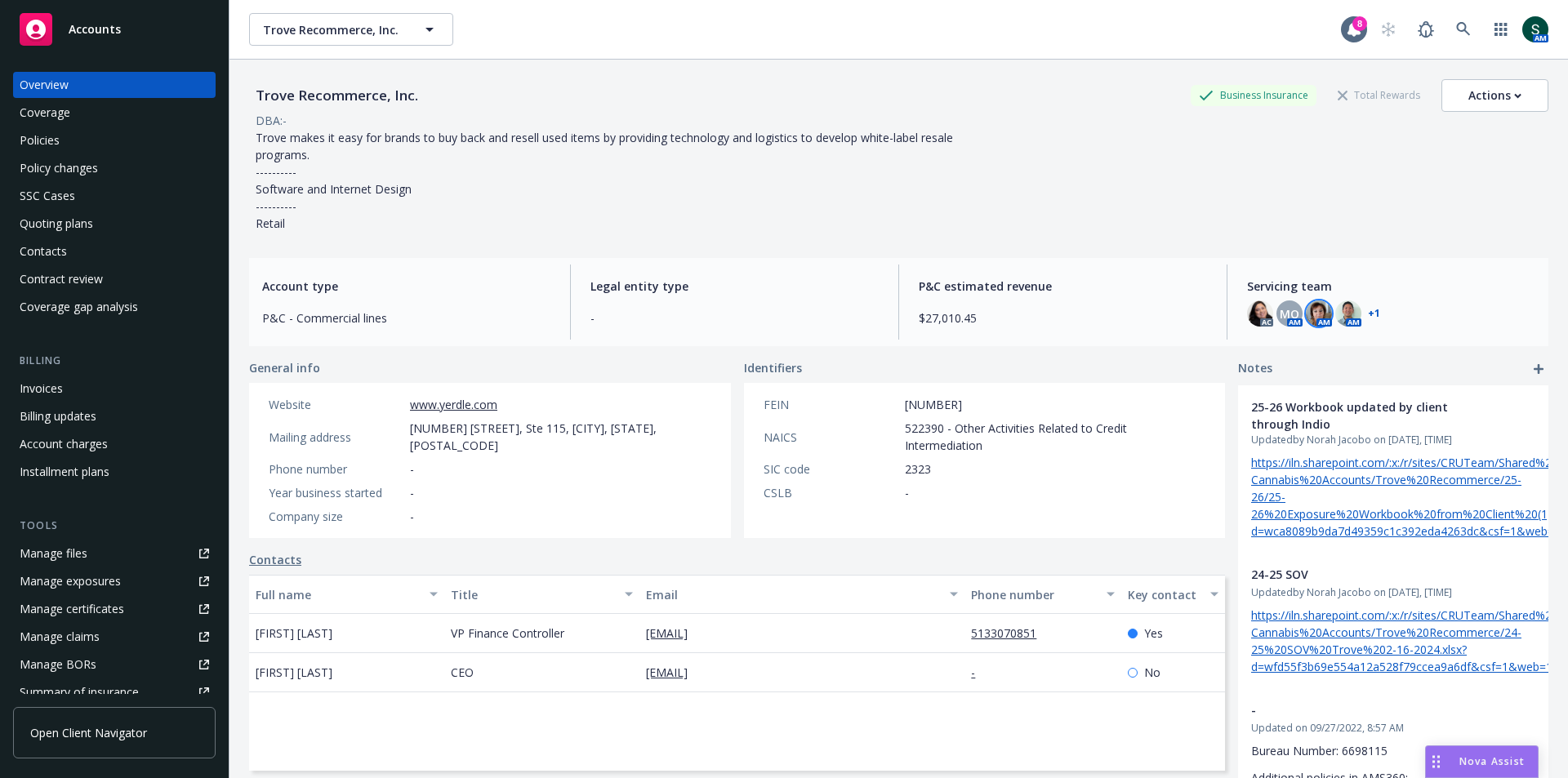 click at bounding box center (1319, 313) 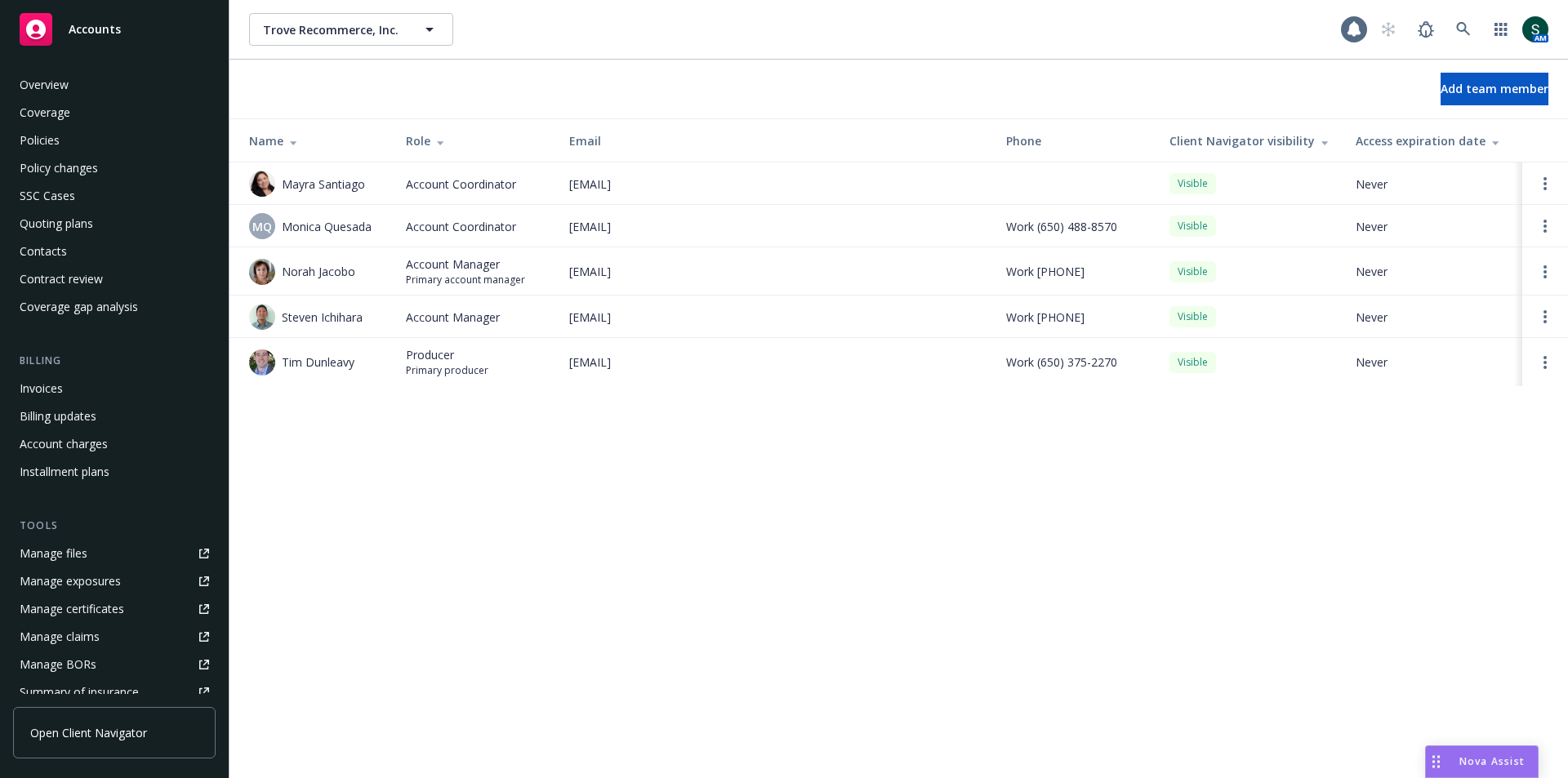scroll, scrollTop: 0, scrollLeft: 0, axis: both 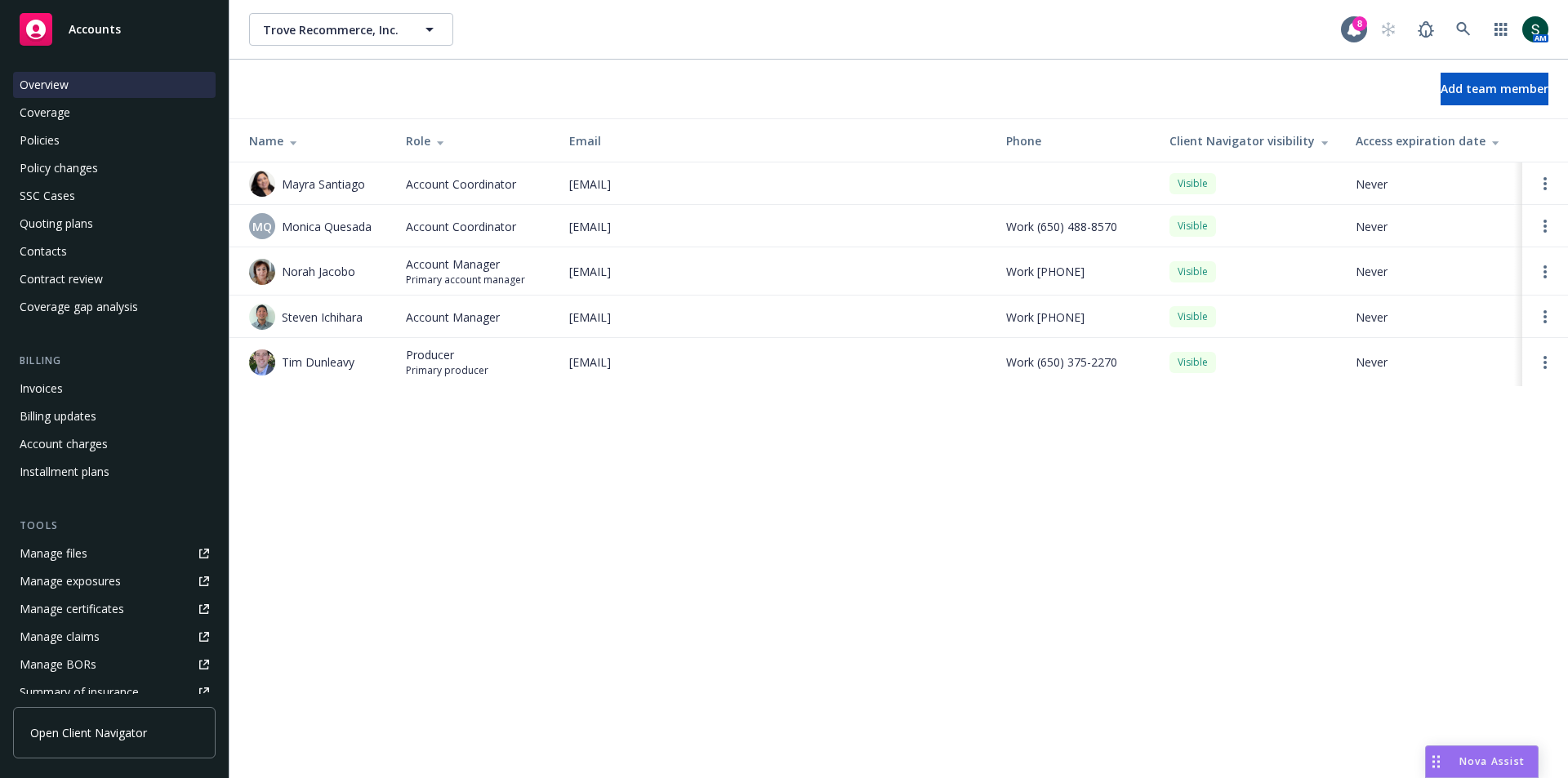 click on "Overview" at bounding box center [44, 85] 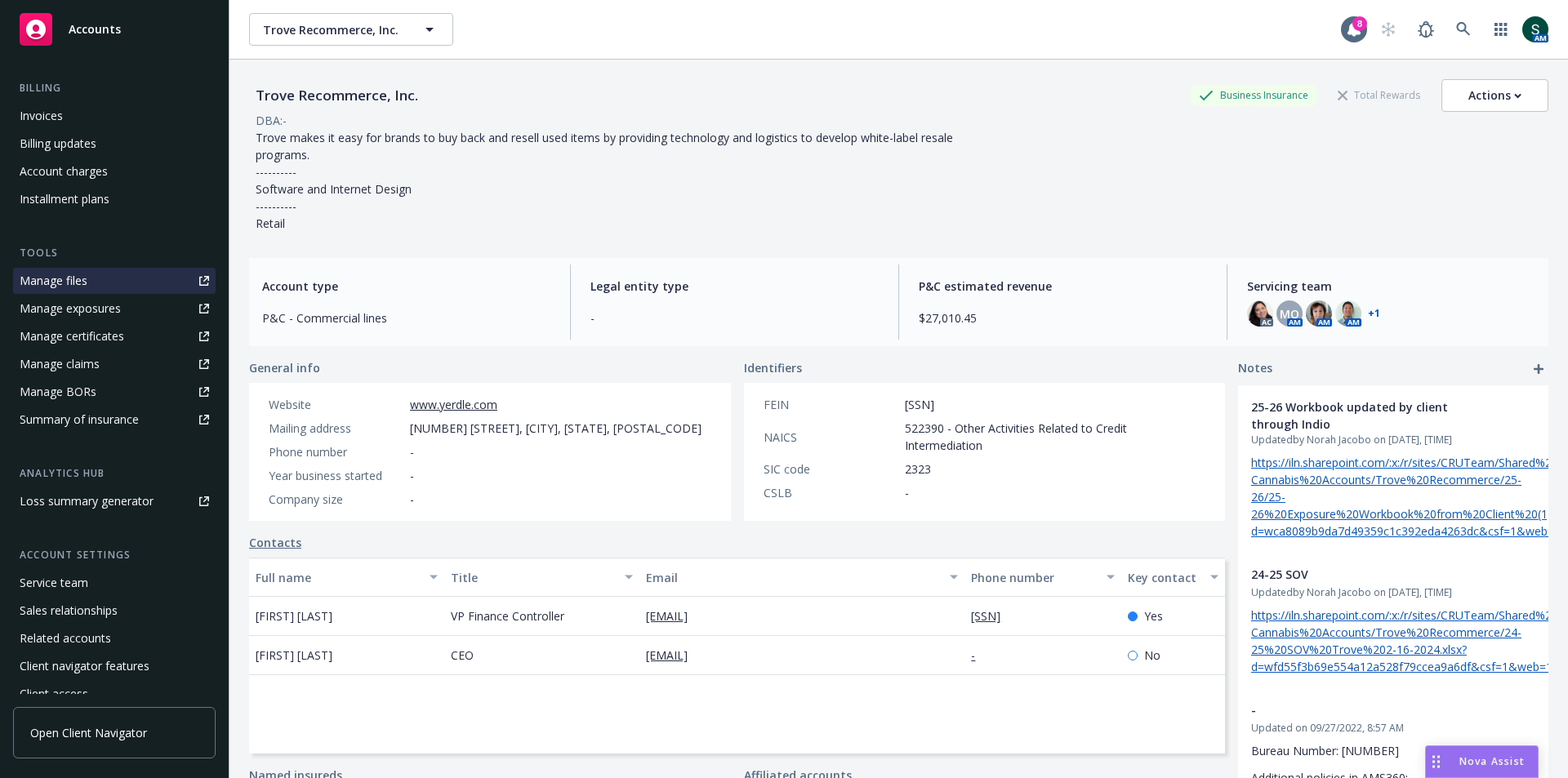 scroll, scrollTop: 286, scrollLeft: 0, axis: vertical 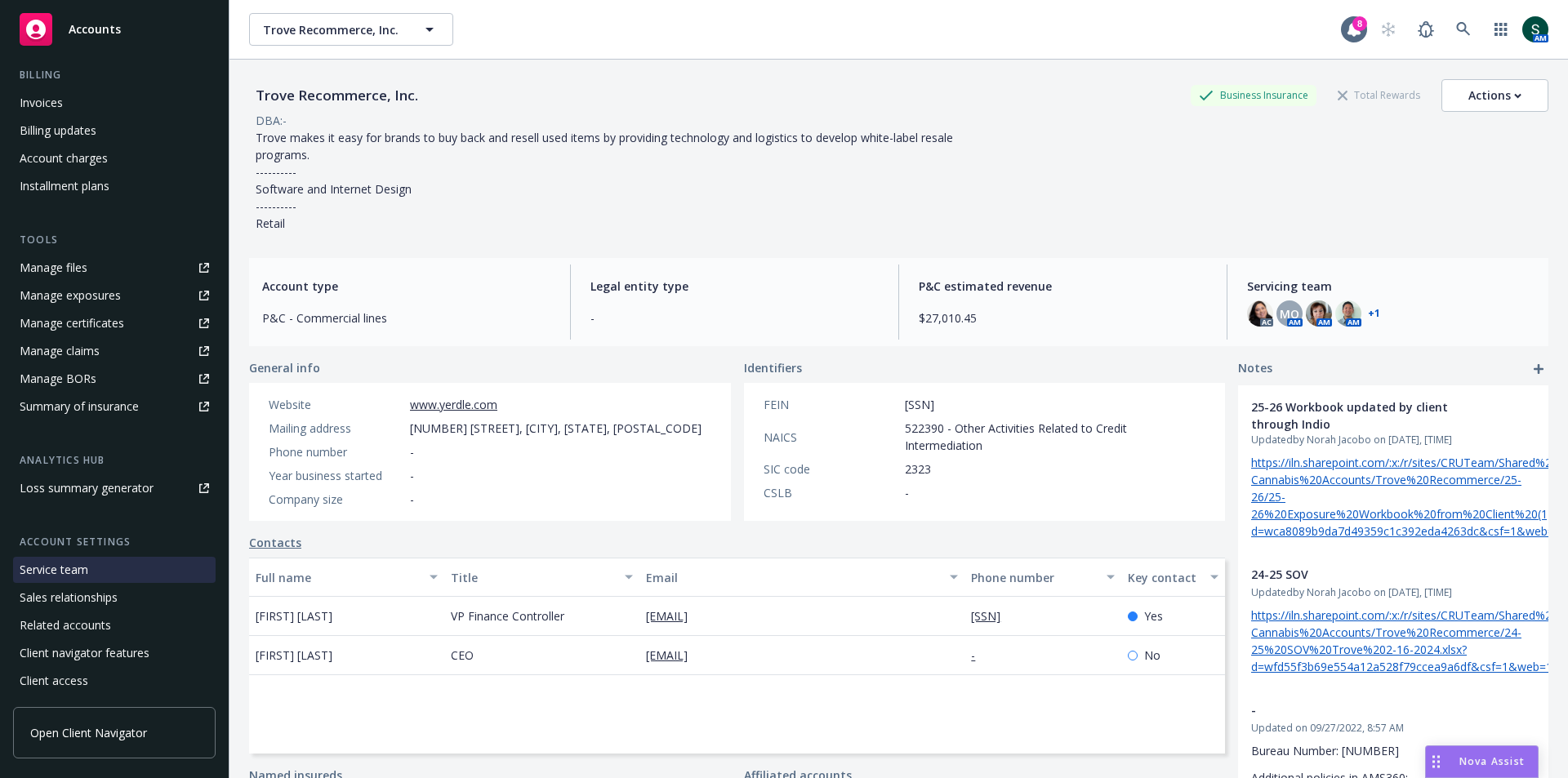 click on "Service team" at bounding box center (114, 570) 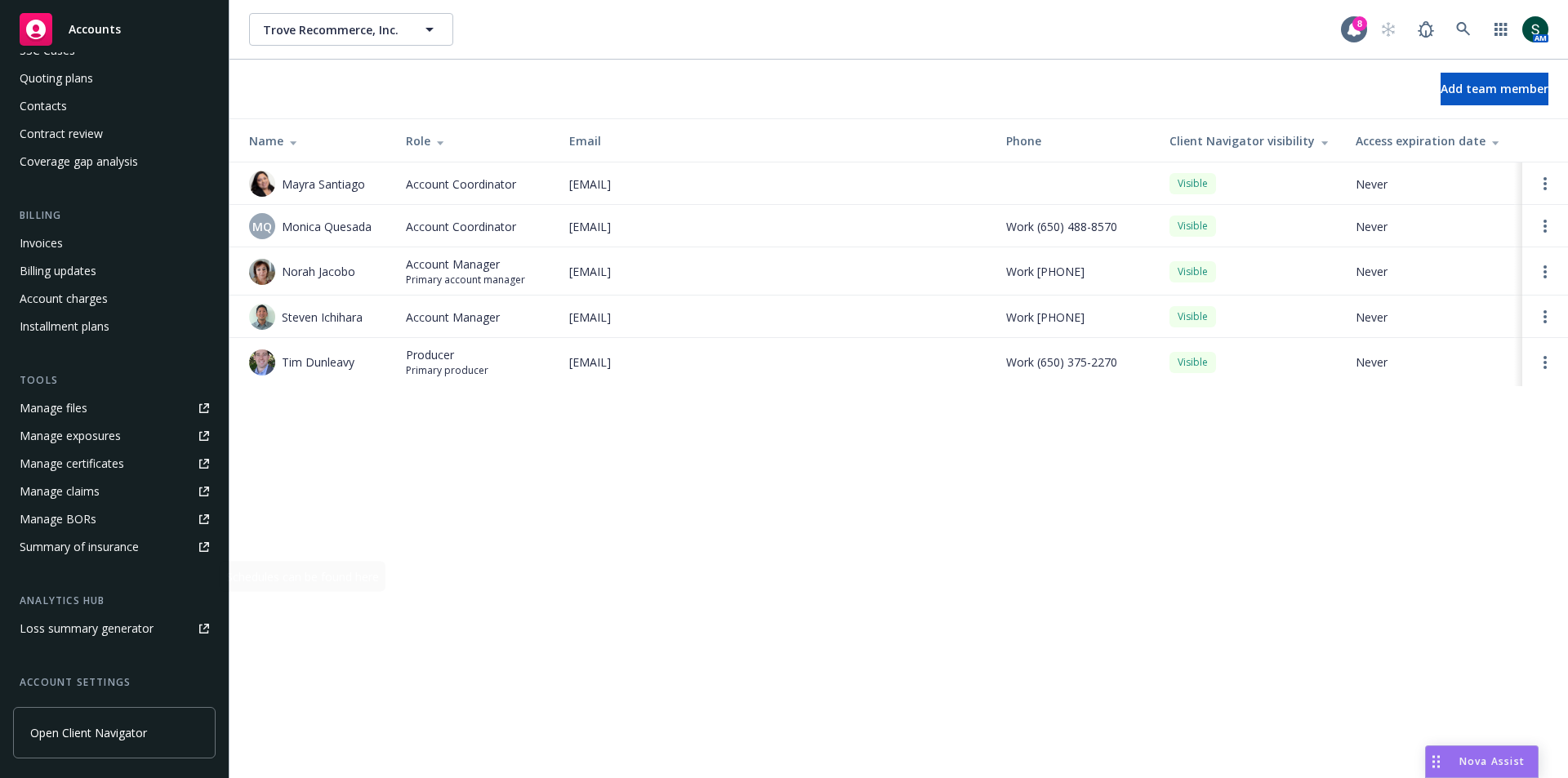 scroll, scrollTop: 0, scrollLeft: 0, axis: both 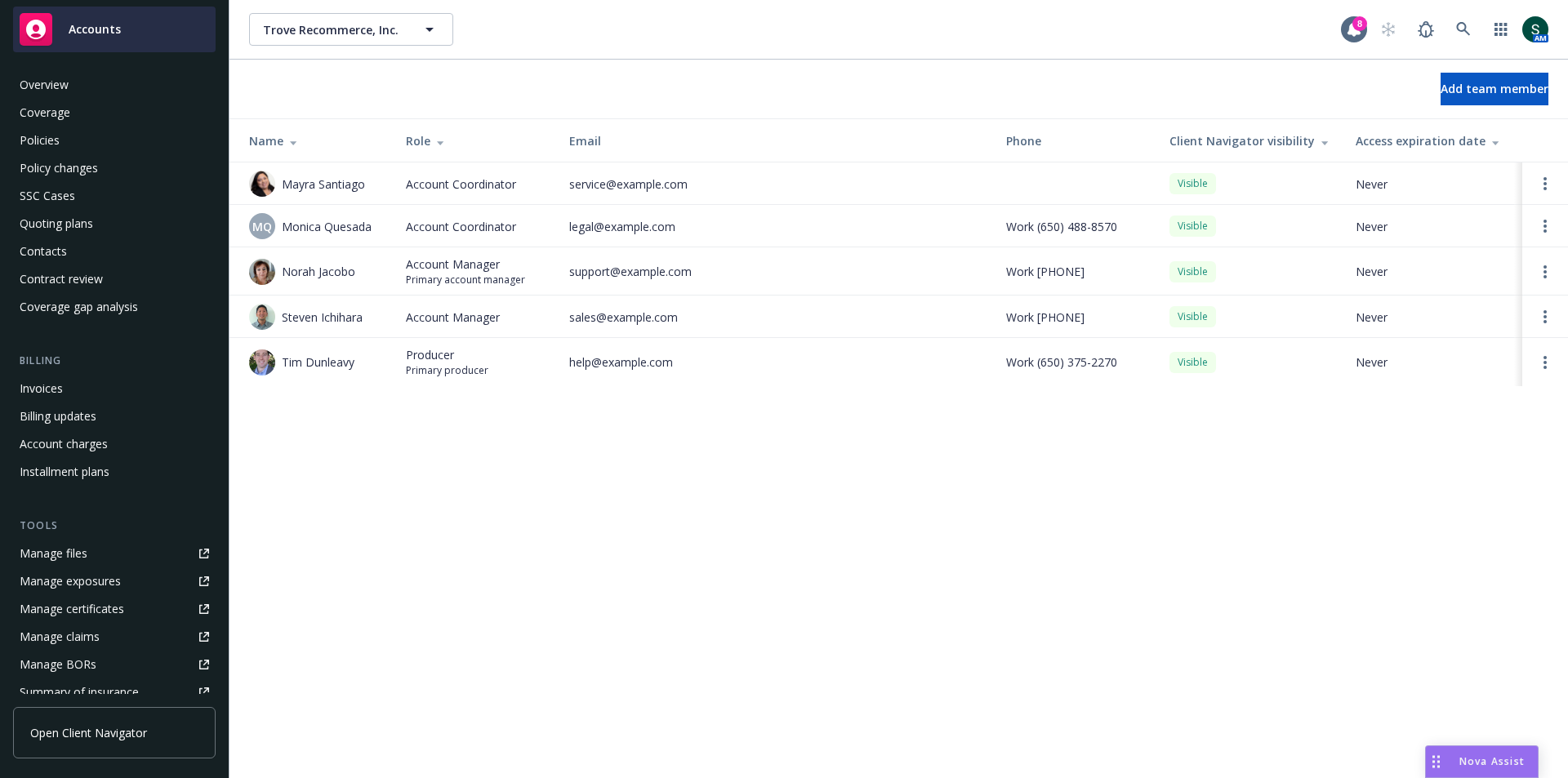 click on "Accounts" at bounding box center [95, 29] 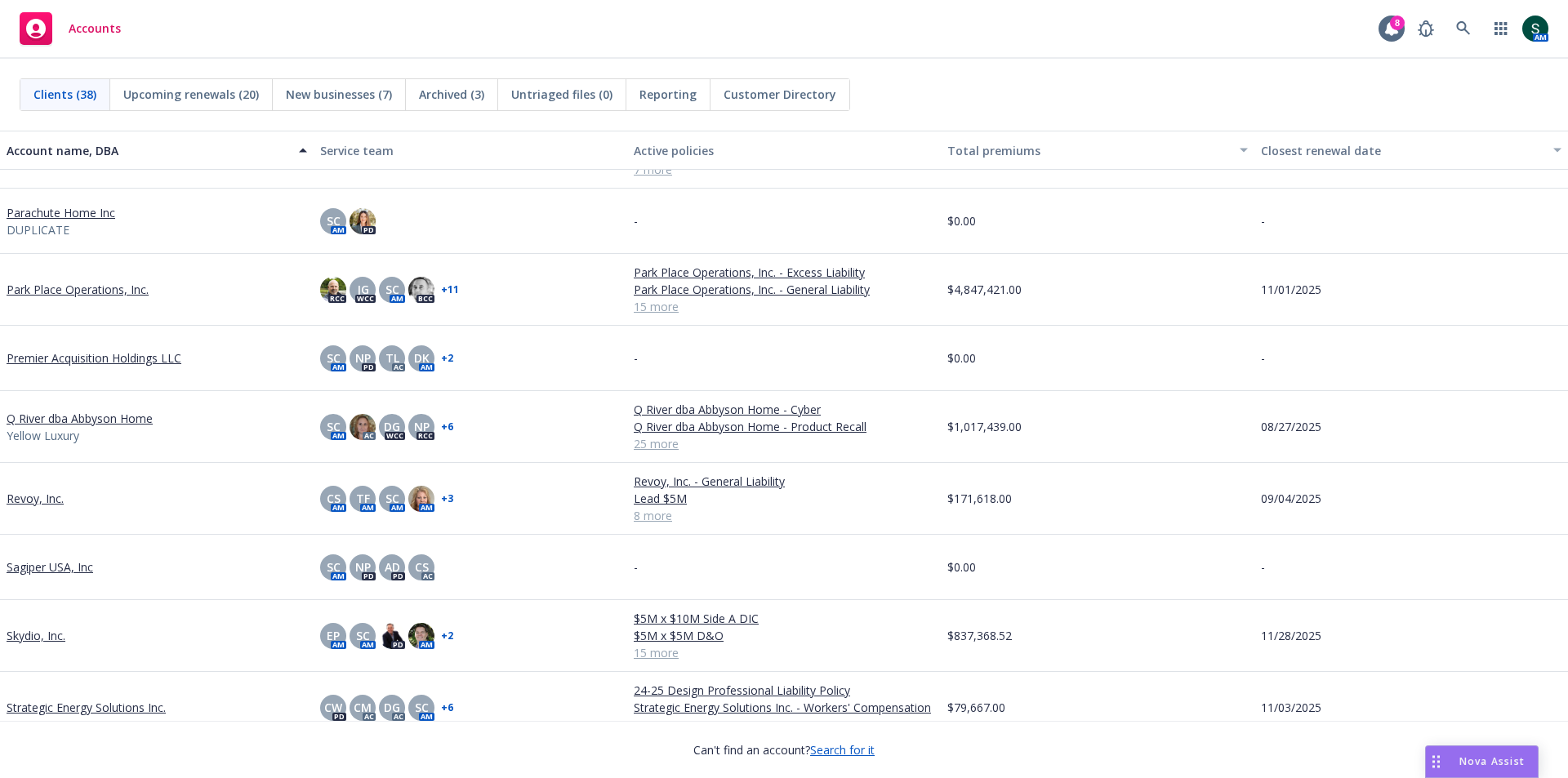 scroll, scrollTop: 1714, scrollLeft: 0, axis: vertical 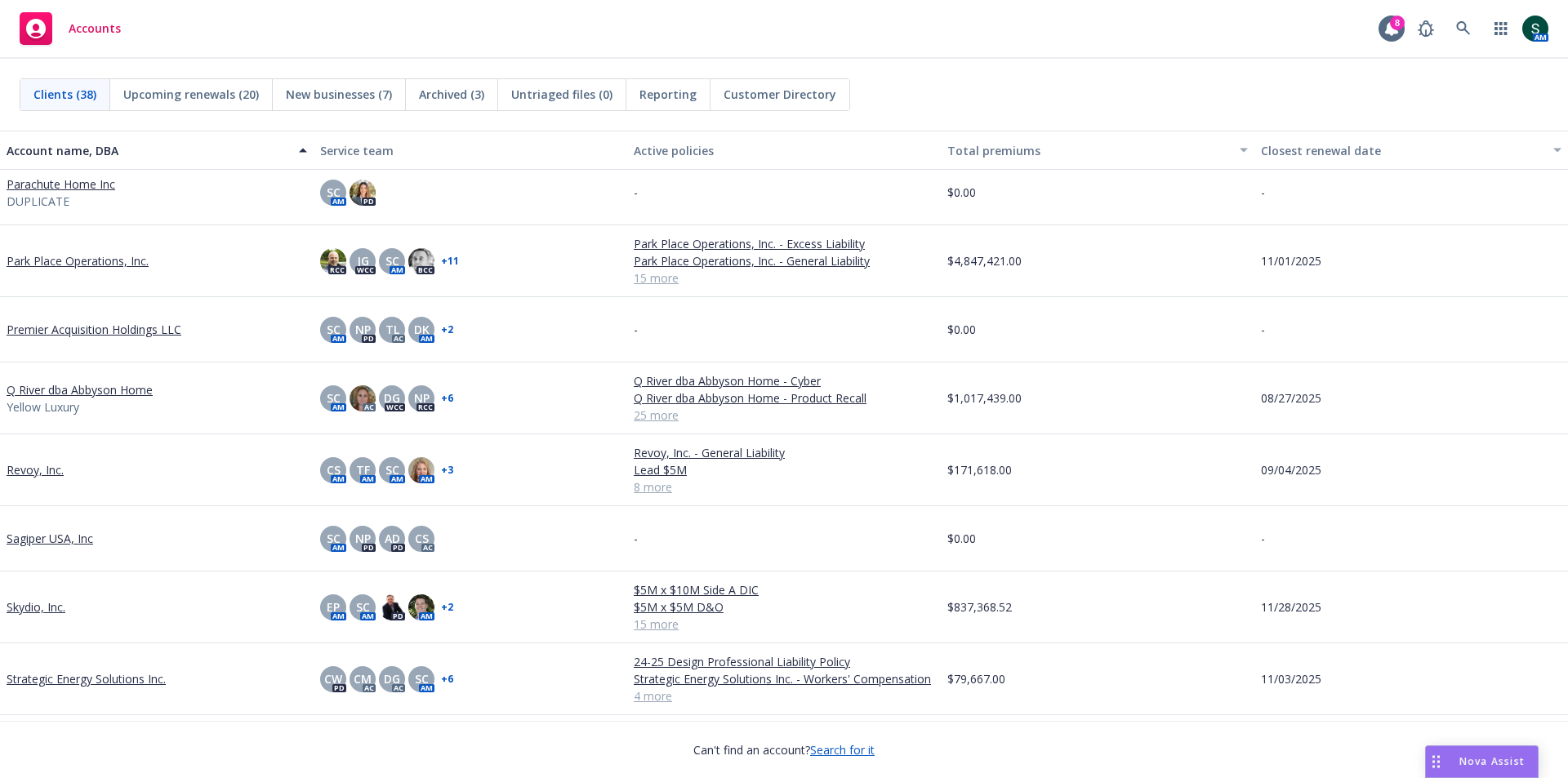 click on "Skydio, Inc." at bounding box center [36, 607] 